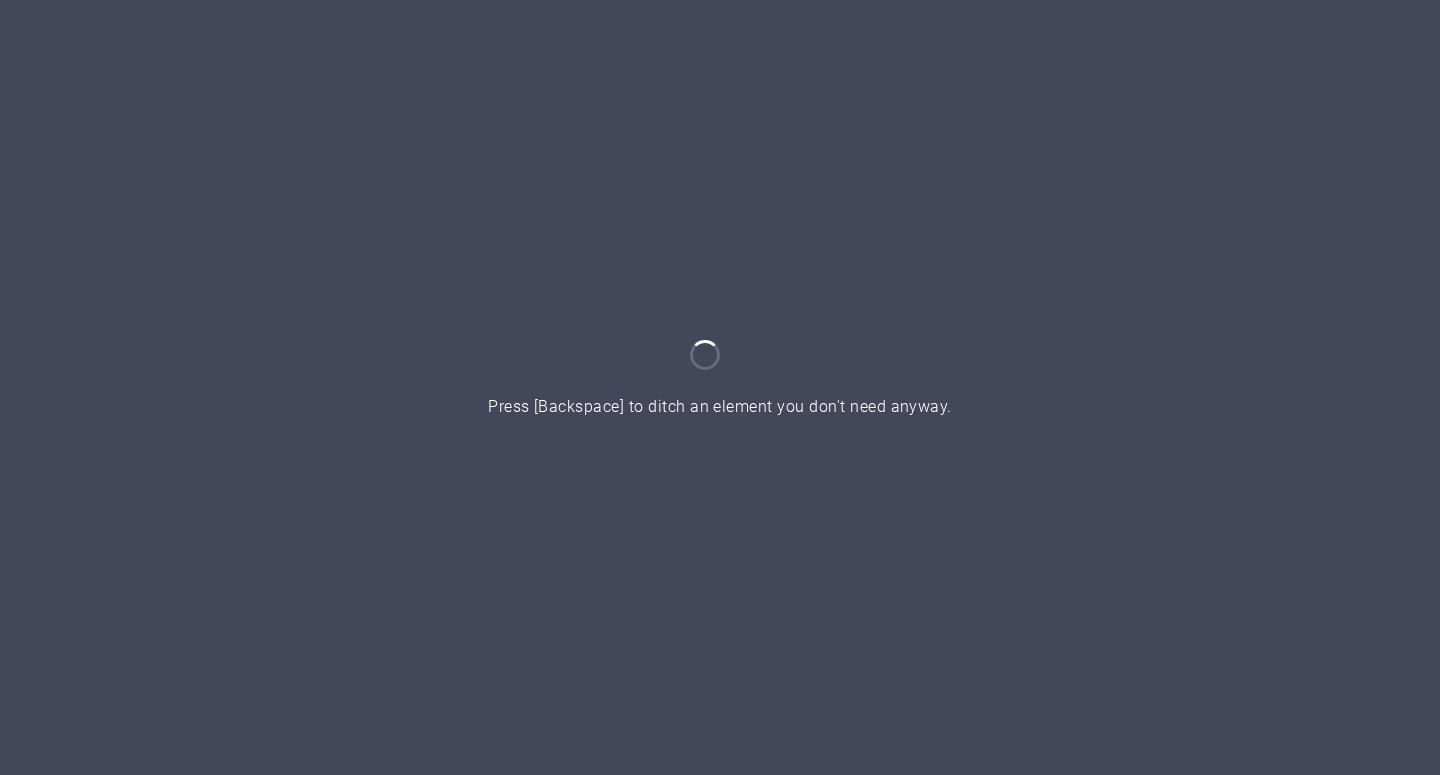 scroll, scrollTop: 0, scrollLeft: 0, axis: both 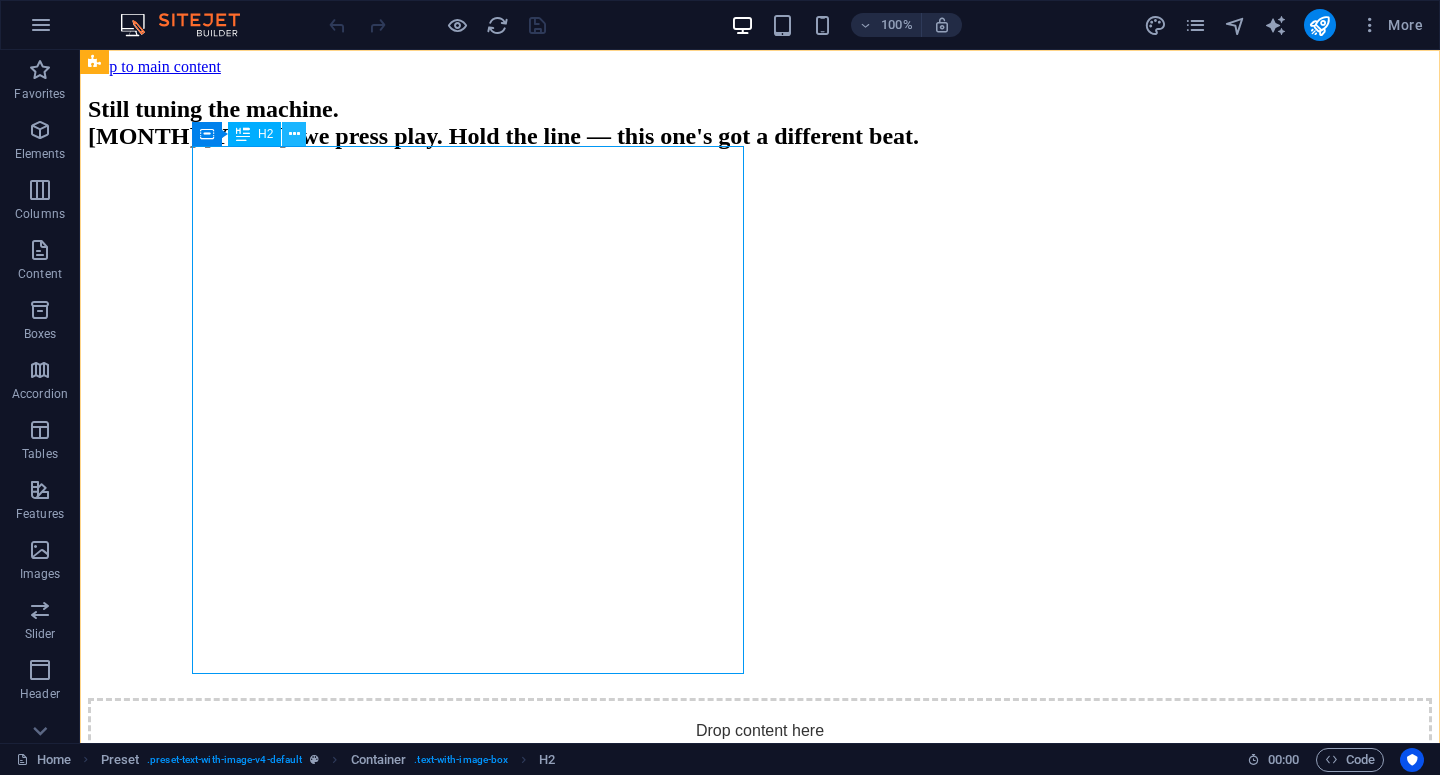 click at bounding box center [294, 134] 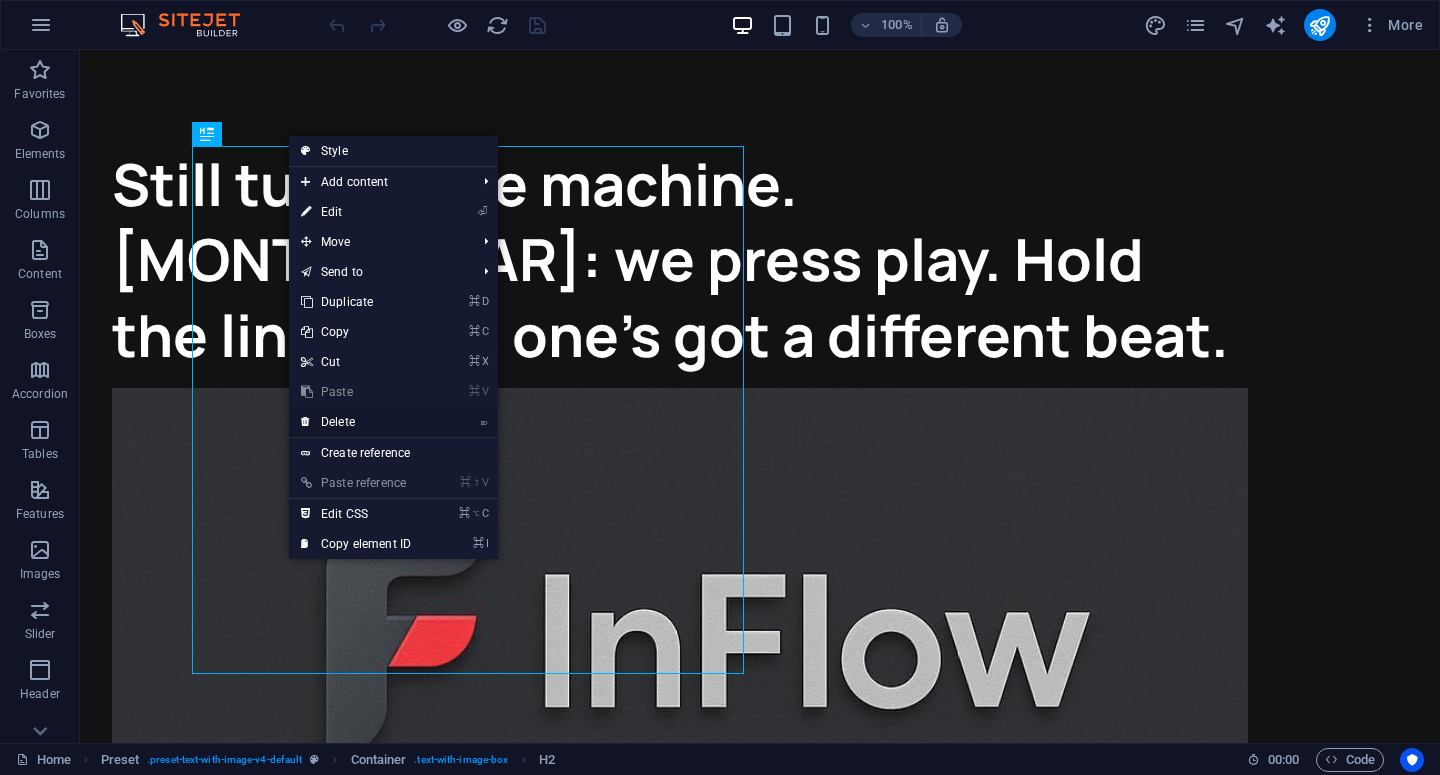 click on "⌦  Delete" at bounding box center (356, 422) 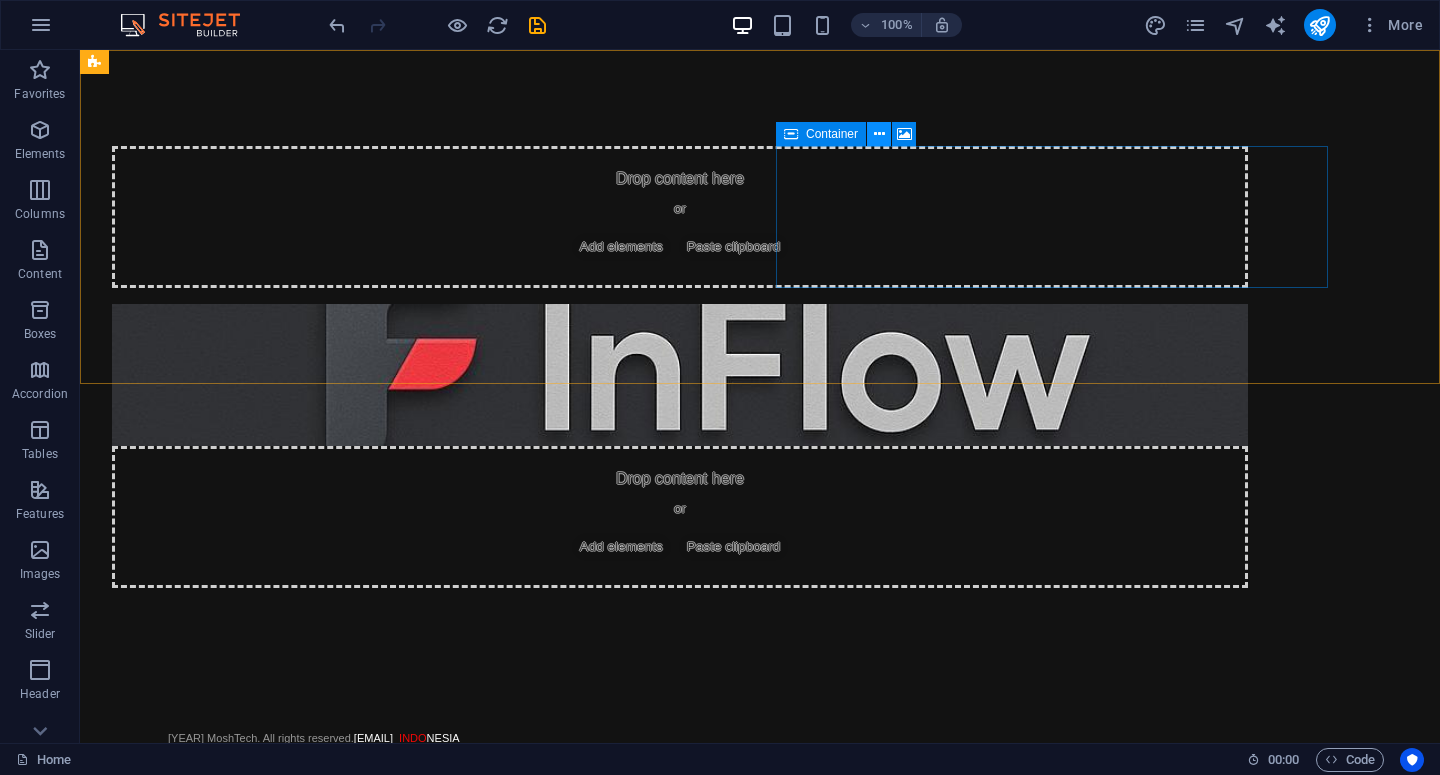 click at bounding box center [879, 134] 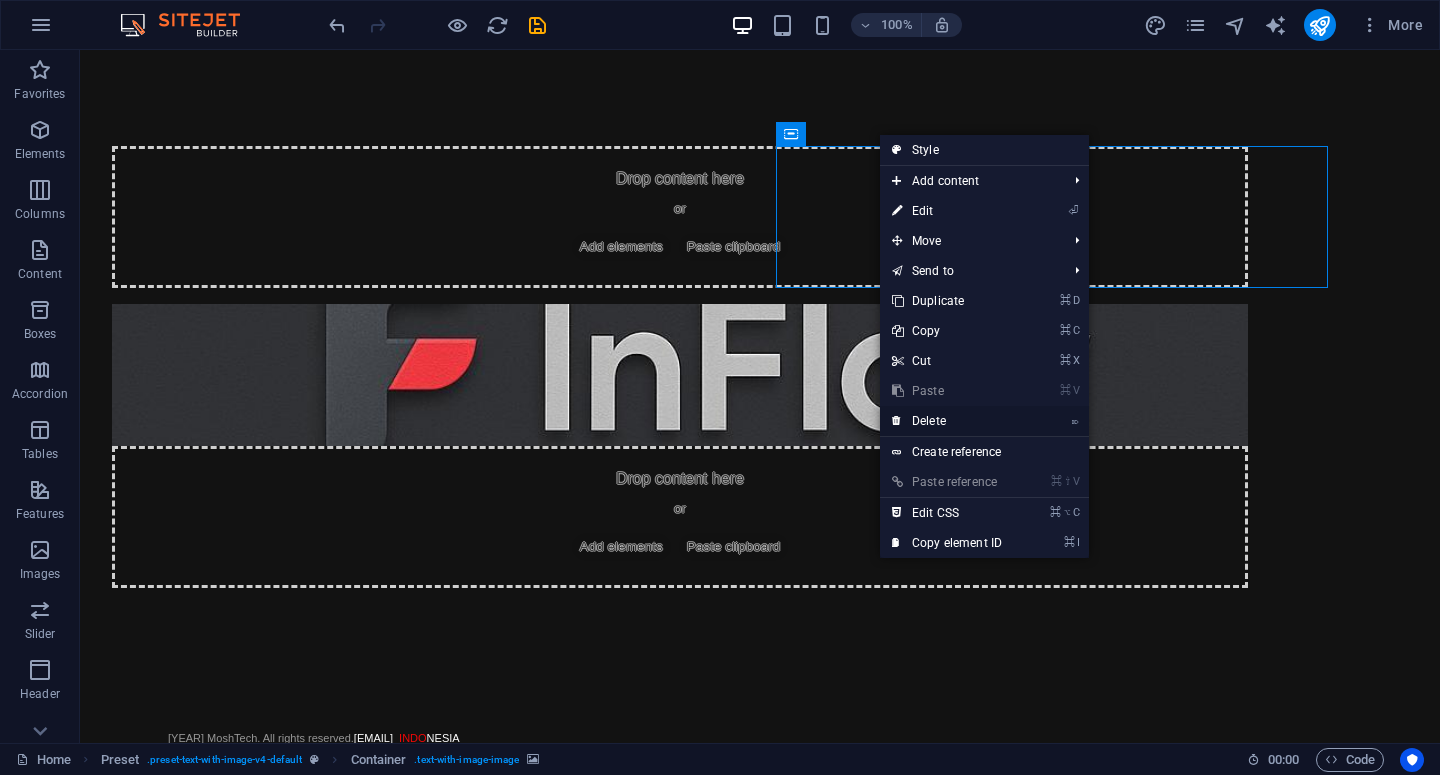 click on "⌦  Delete" at bounding box center [947, 421] 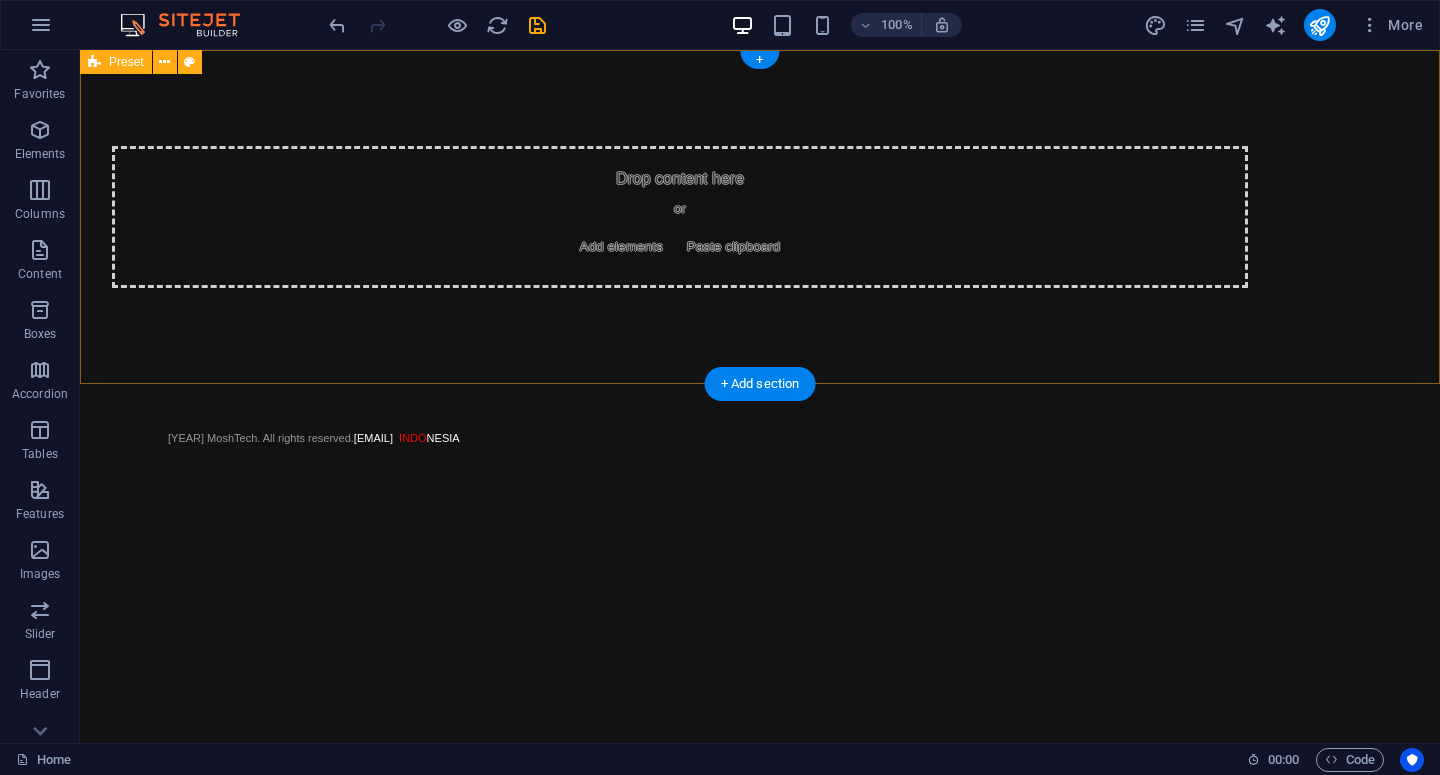 click on "Drop content here or  Add elements  Paste clipboard" at bounding box center (760, 217) 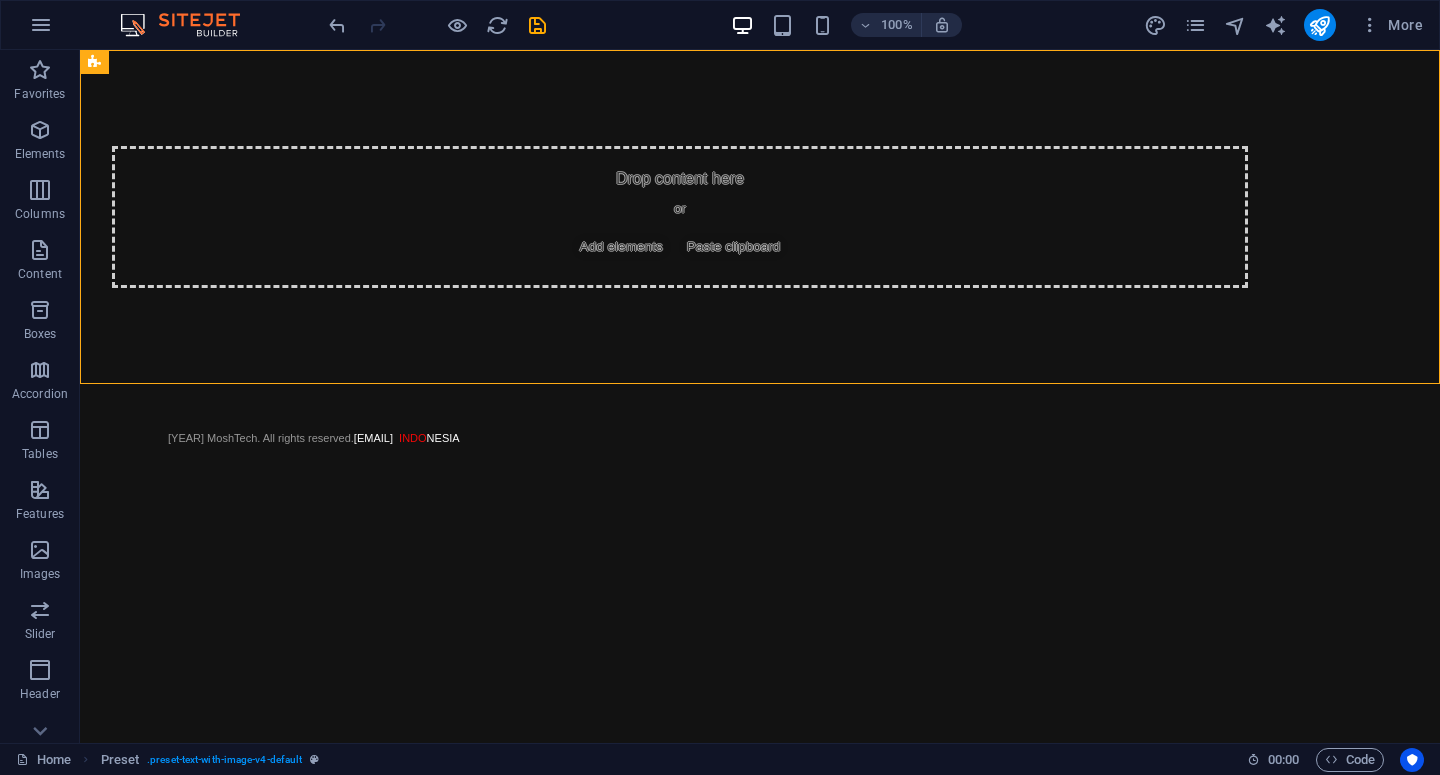 click on "Skip to main content
Drop content here or  Add elements  Paste clipboard  [YEAR] MoshTech. All rights reserved .  [EMAIL]    INDO [LOCATION]" at bounding box center [760, 269] 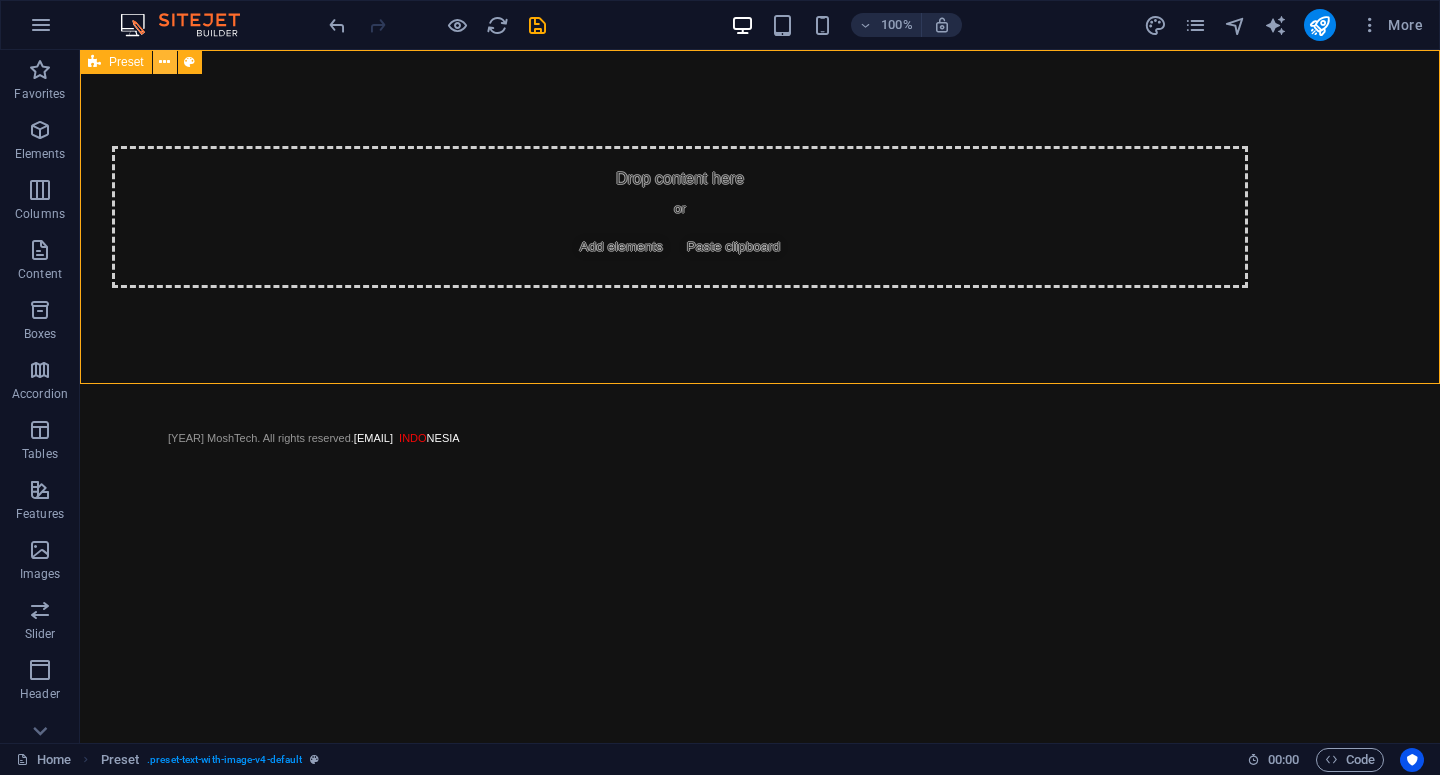 click at bounding box center [164, 62] 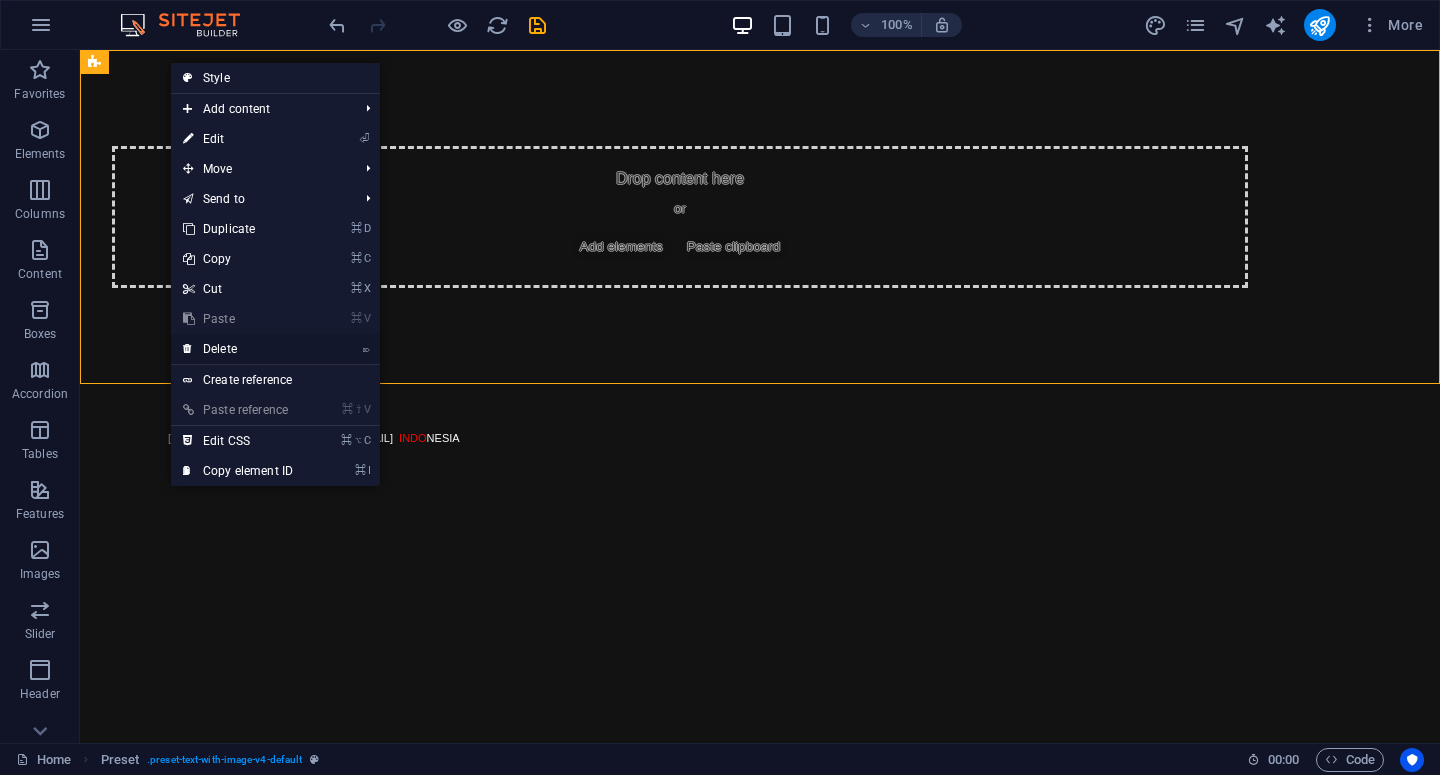 click on "⌦  Delete" at bounding box center [238, 349] 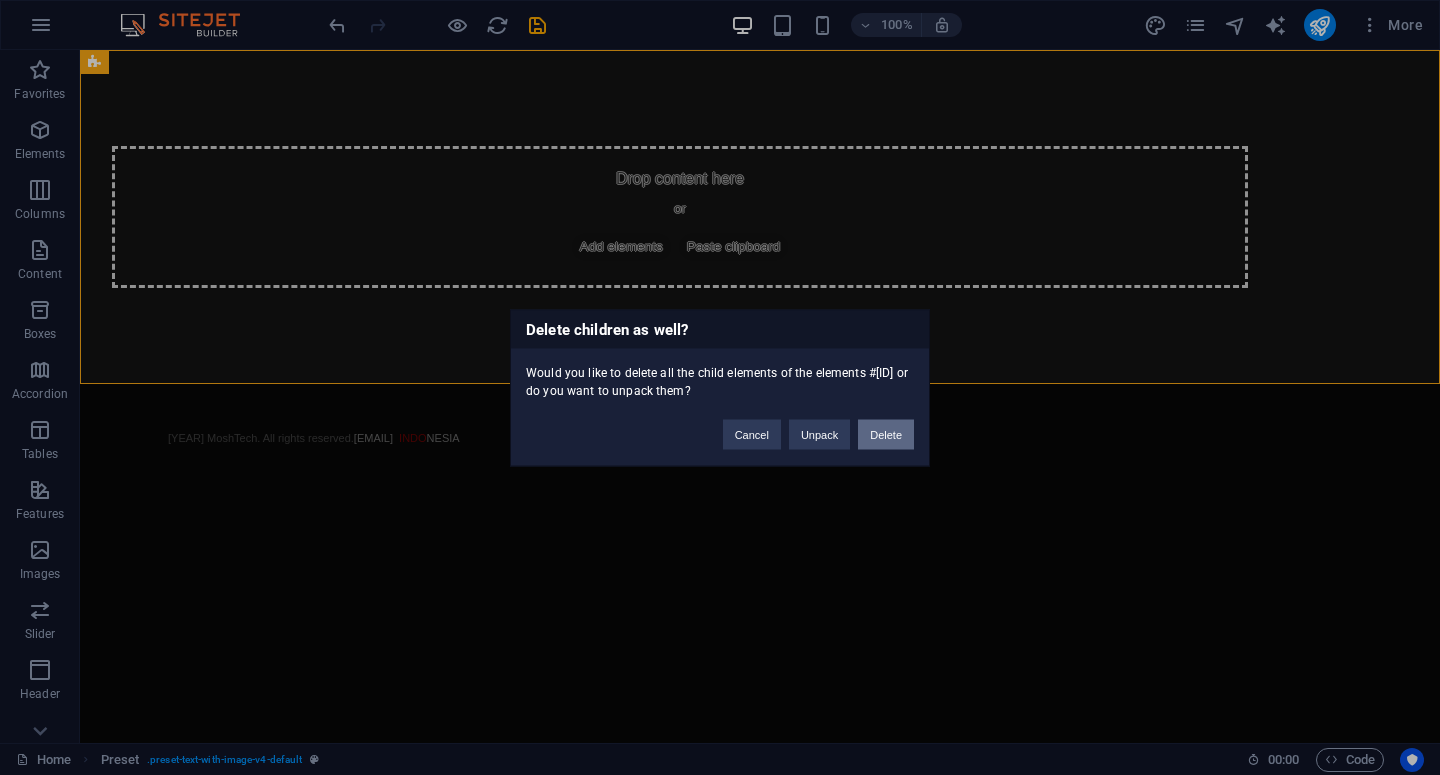 click on "Delete" at bounding box center [886, 434] 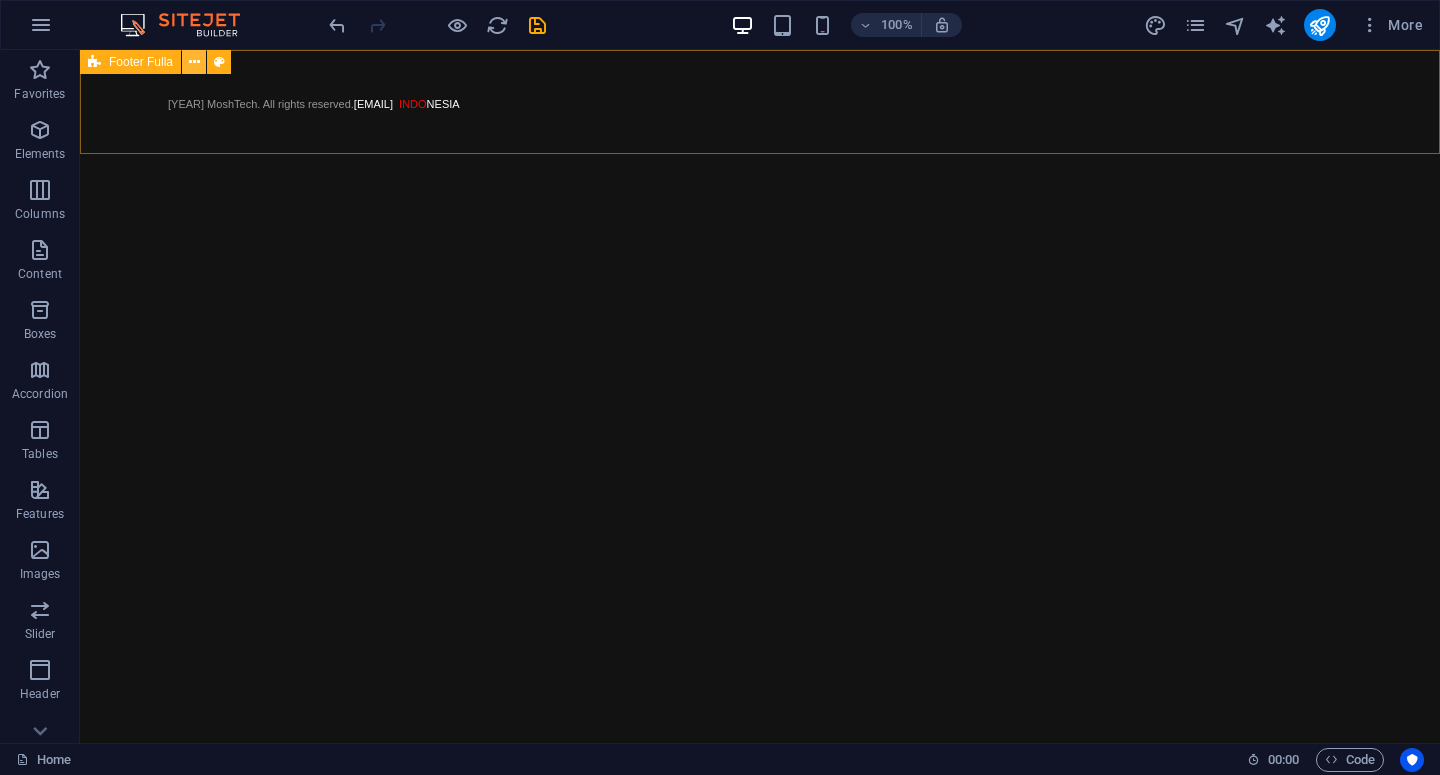 click at bounding box center [194, 62] 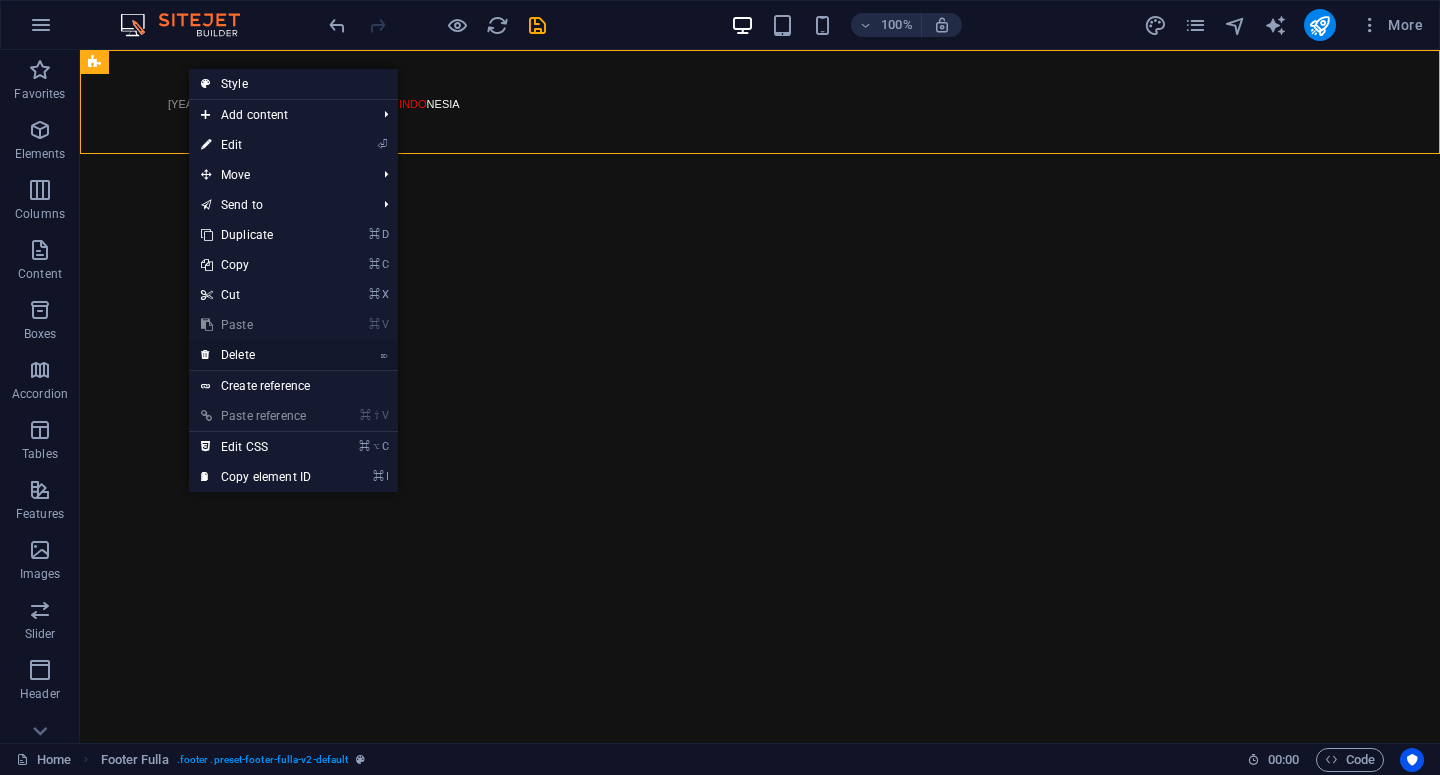 click on "⌦  Delete" at bounding box center [256, 355] 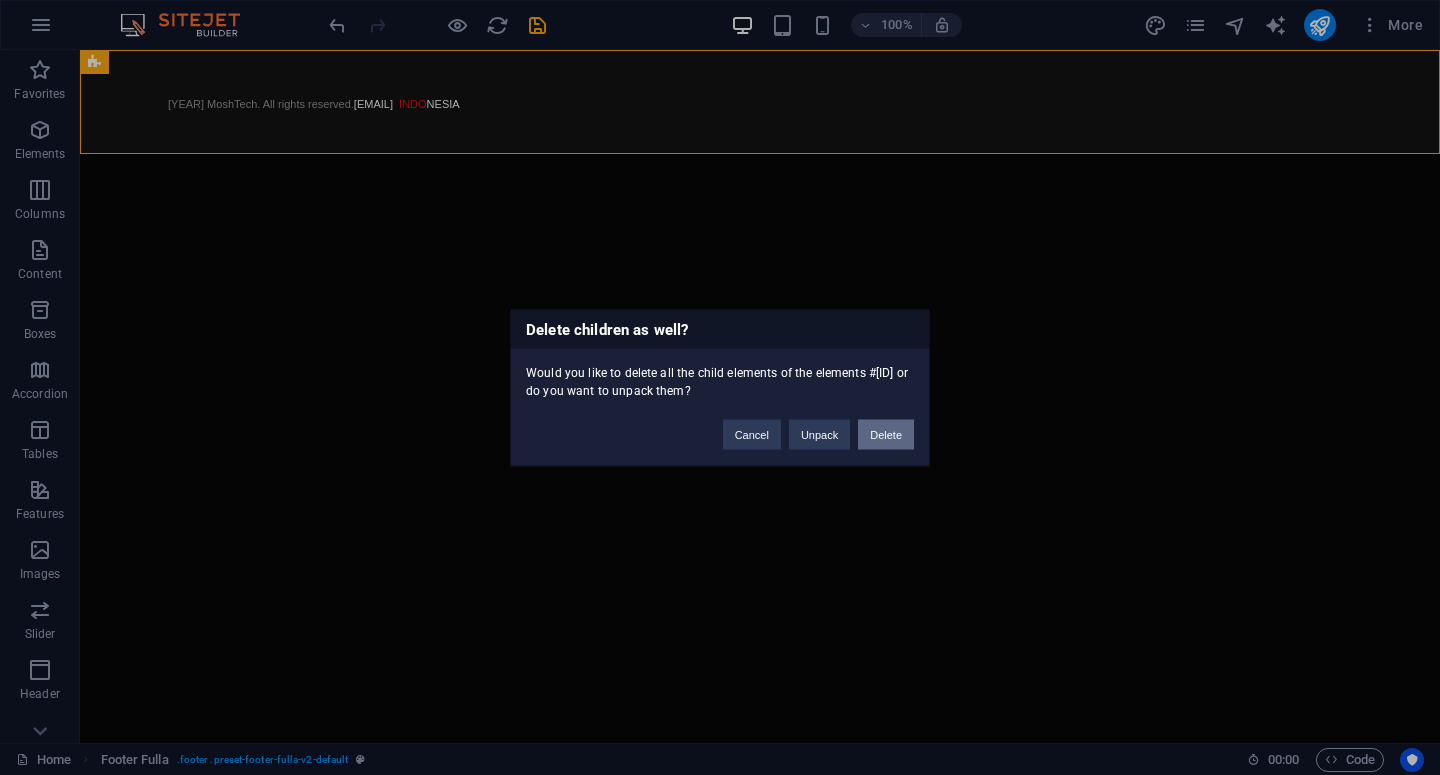 click on "Delete" at bounding box center [886, 434] 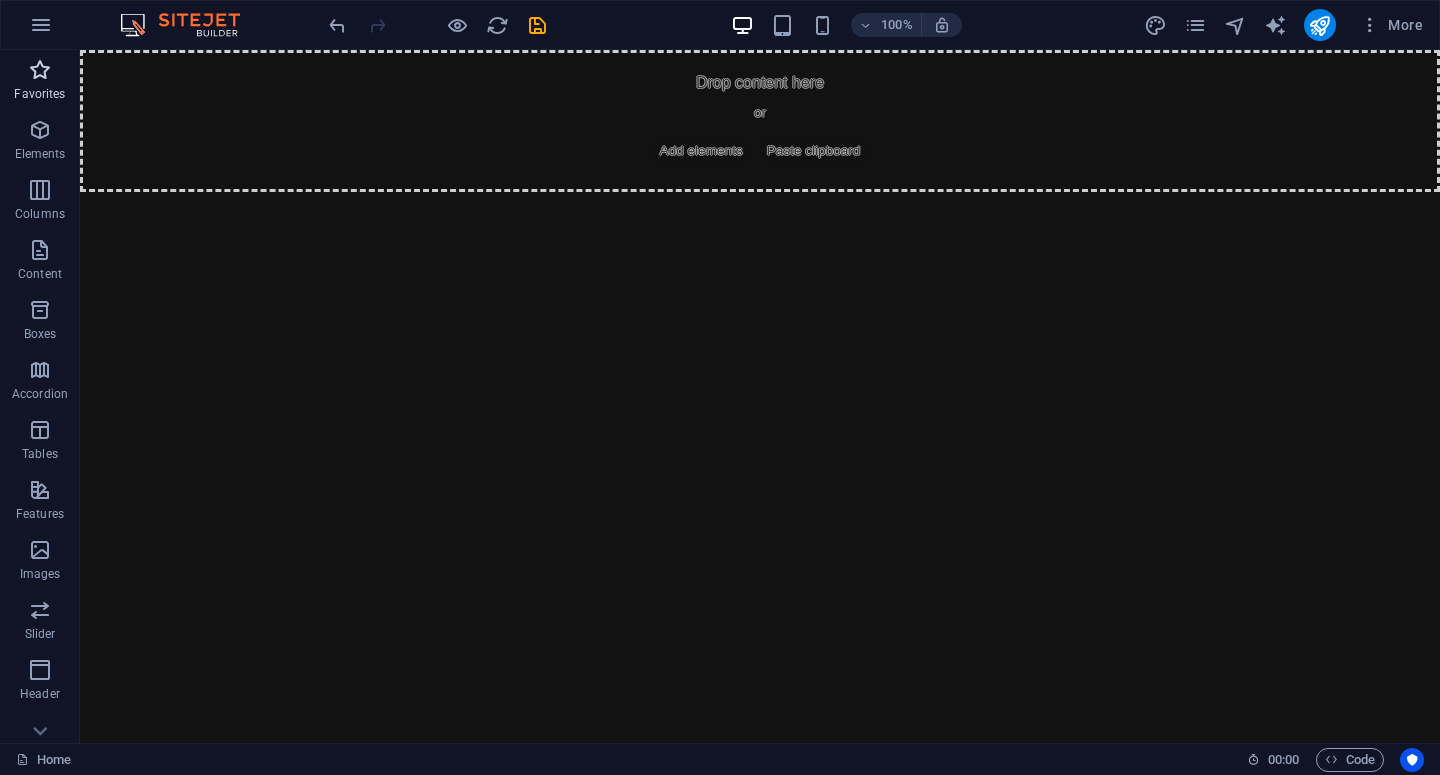 click on "Favorites" at bounding box center (40, 82) 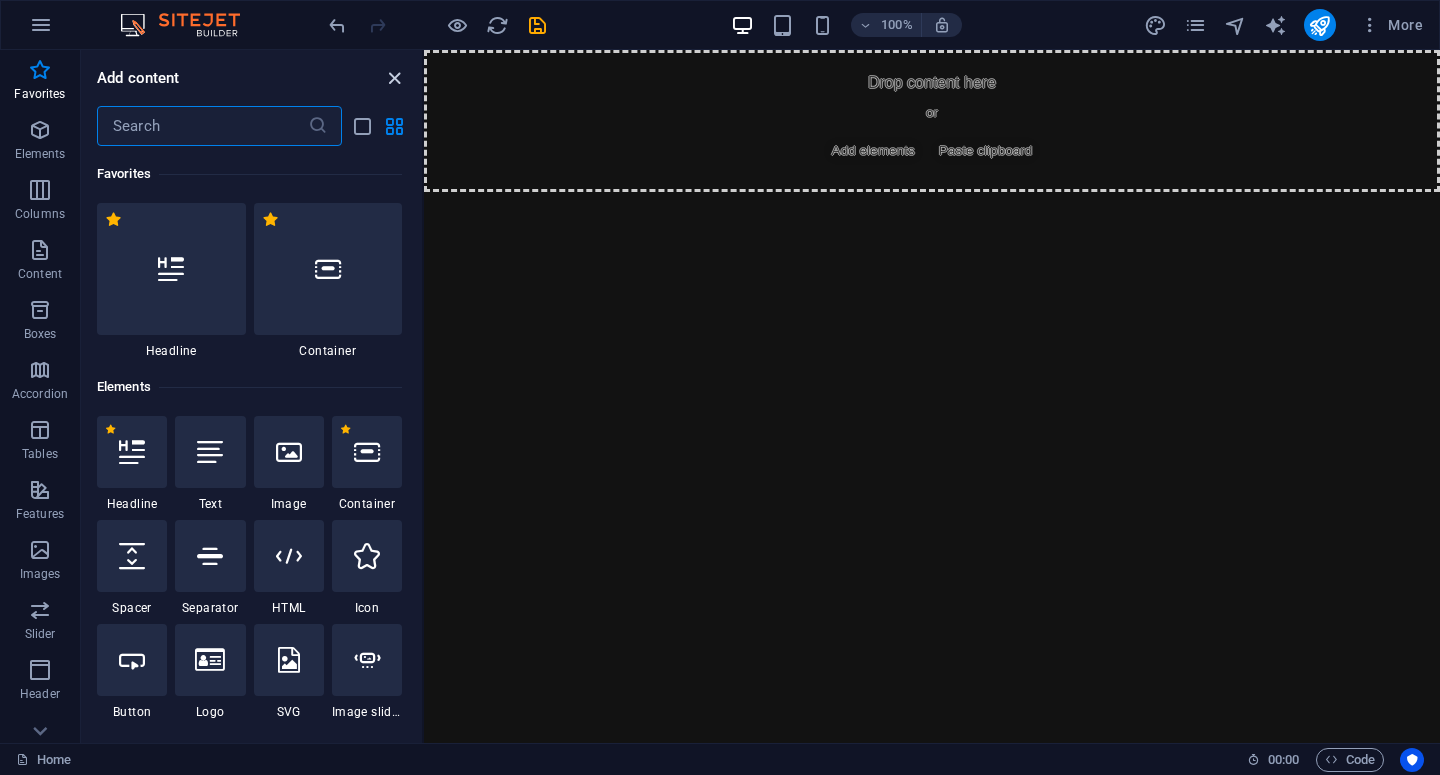 click at bounding box center (394, 78) 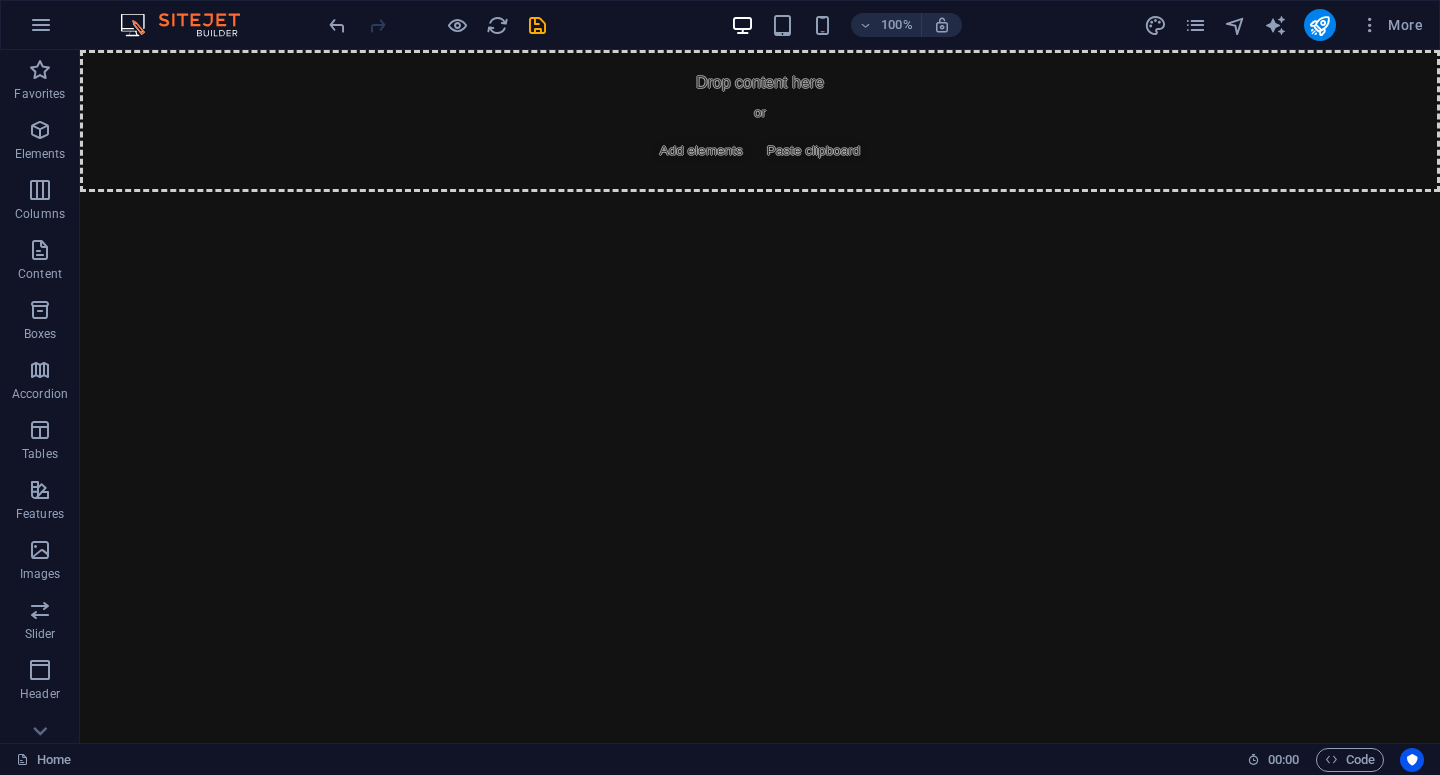 click on "Skip to main content
Drop content here or  Add elements  Paste clipboard" at bounding box center [760, 121] 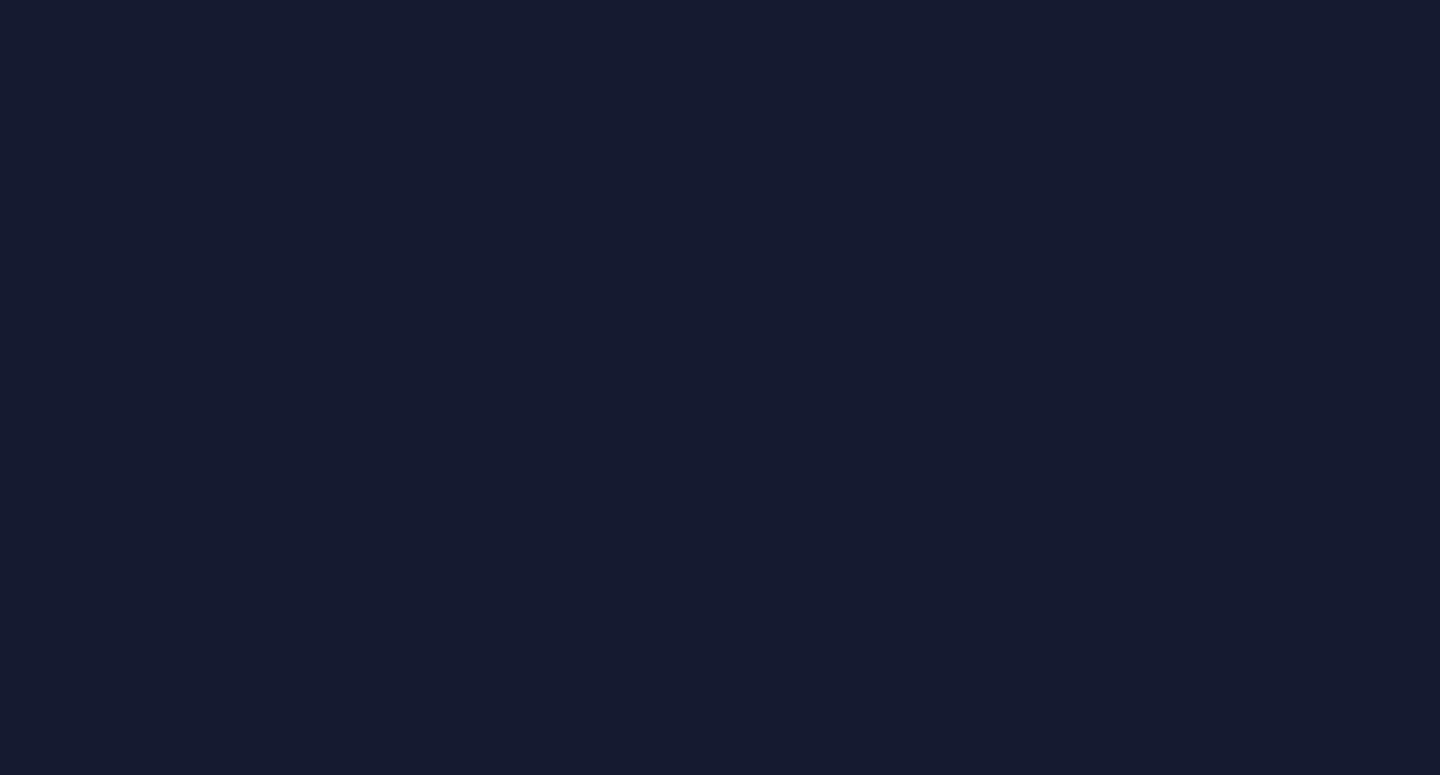 scroll, scrollTop: 0, scrollLeft: 0, axis: both 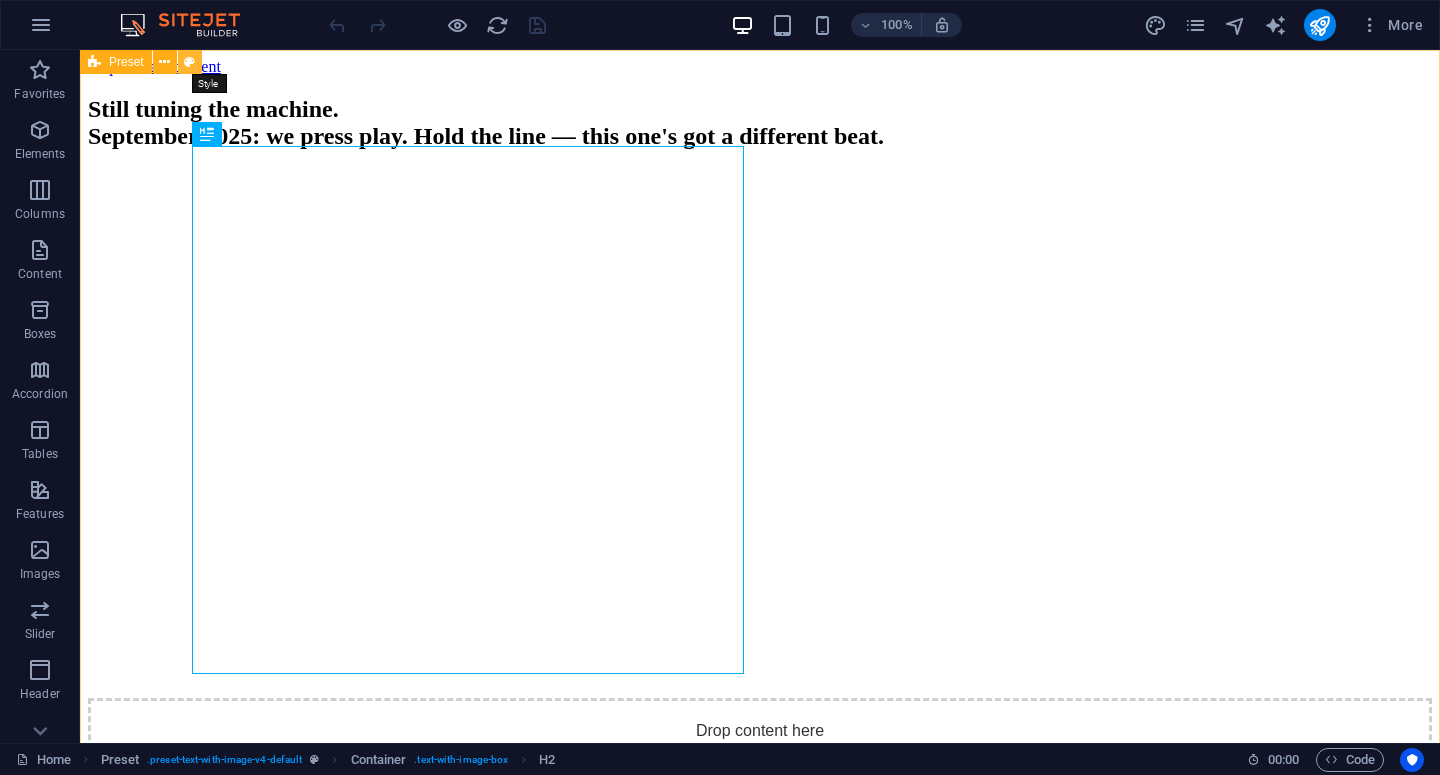 click at bounding box center [190, 62] 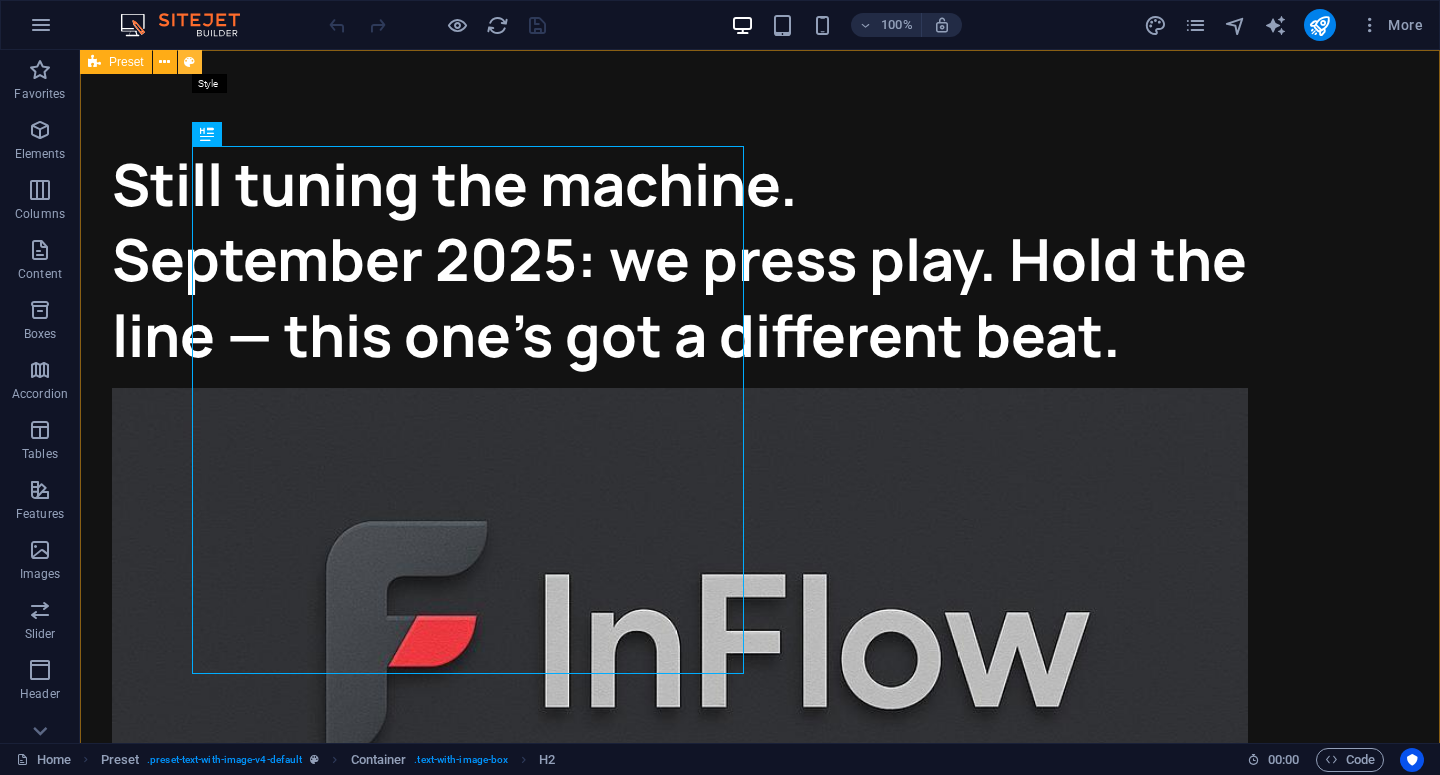 select on "rem" 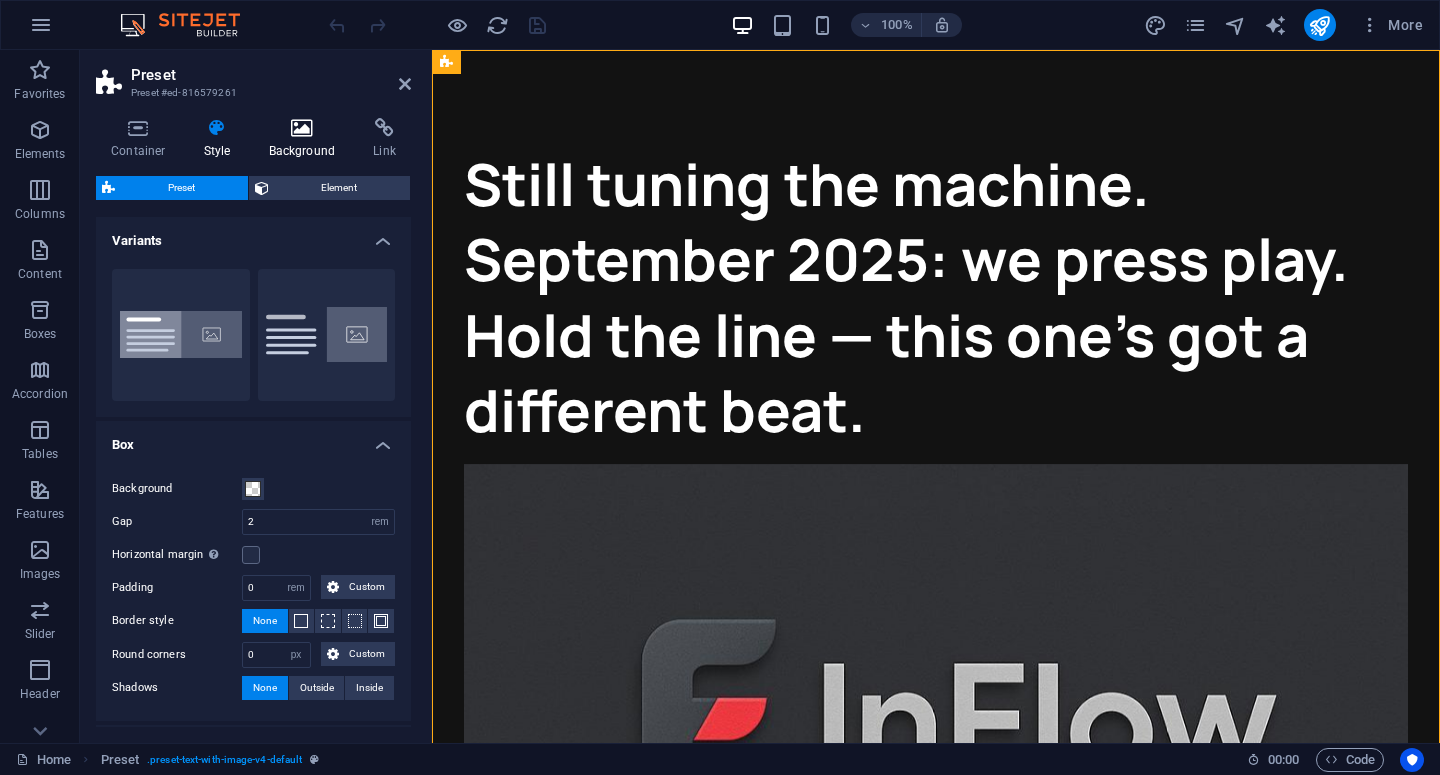 click at bounding box center [302, 128] 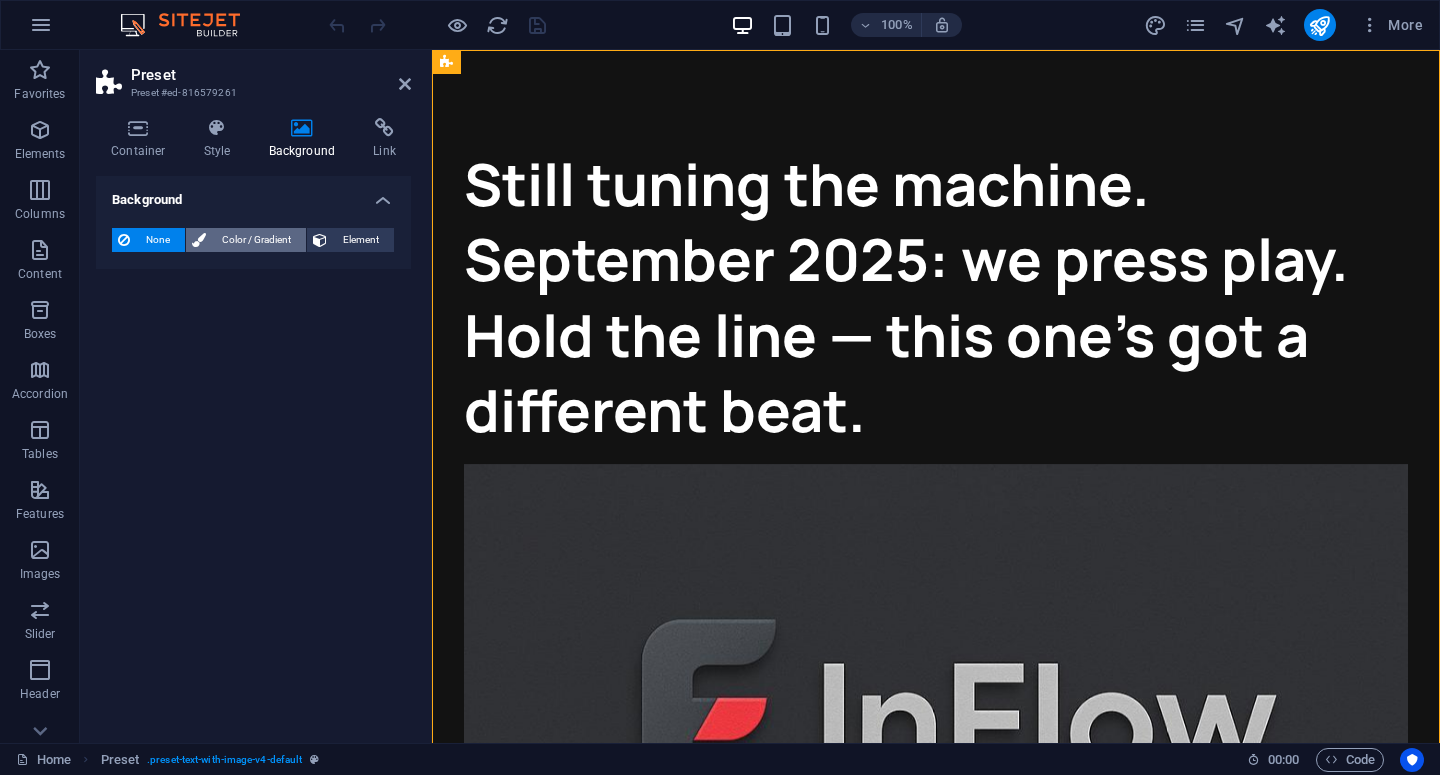 click on "Color / Gradient" at bounding box center (256, 240) 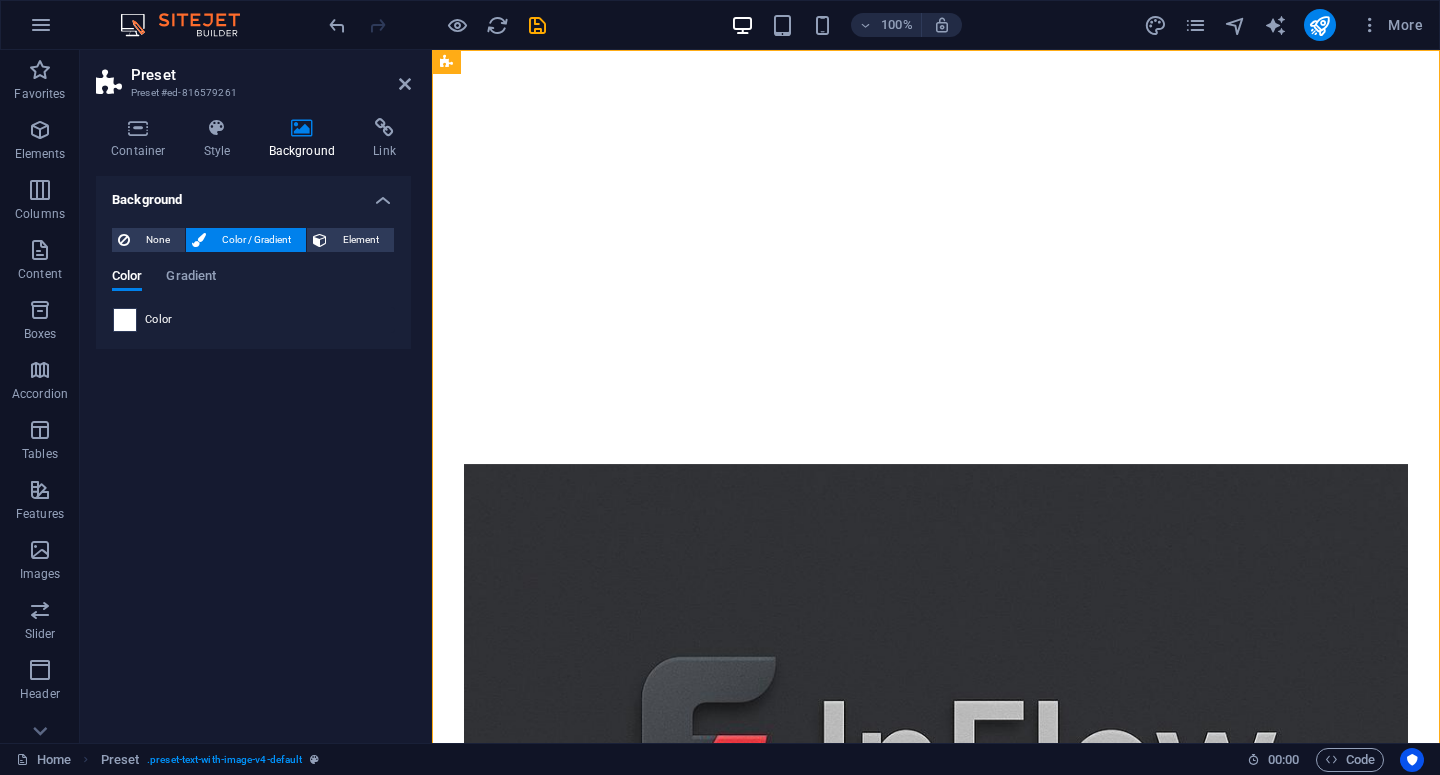 click at bounding box center (125, 320) 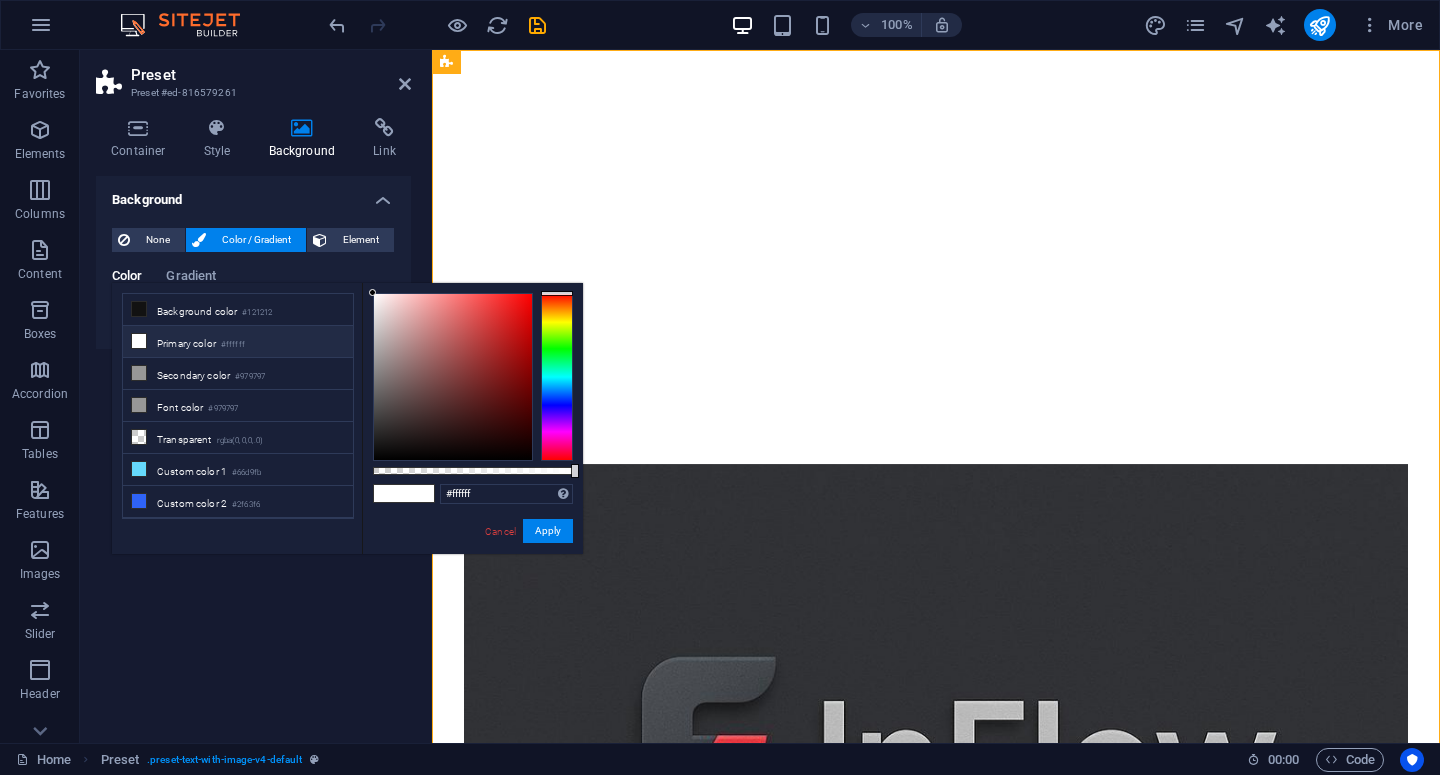 click on "Primary color
#ffffff" at bounding box center (238, 342) 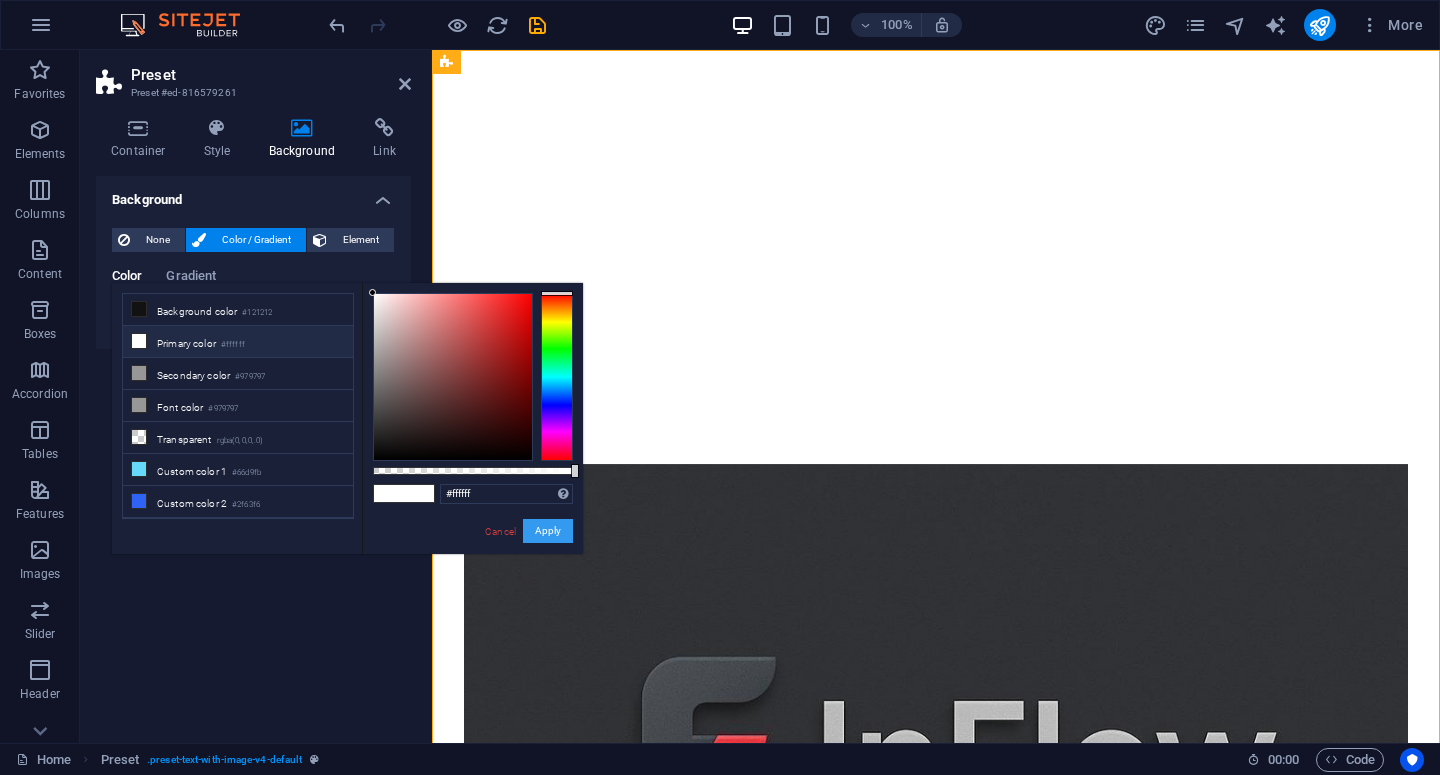 click on "Apply" at bounding box center [548, 531] 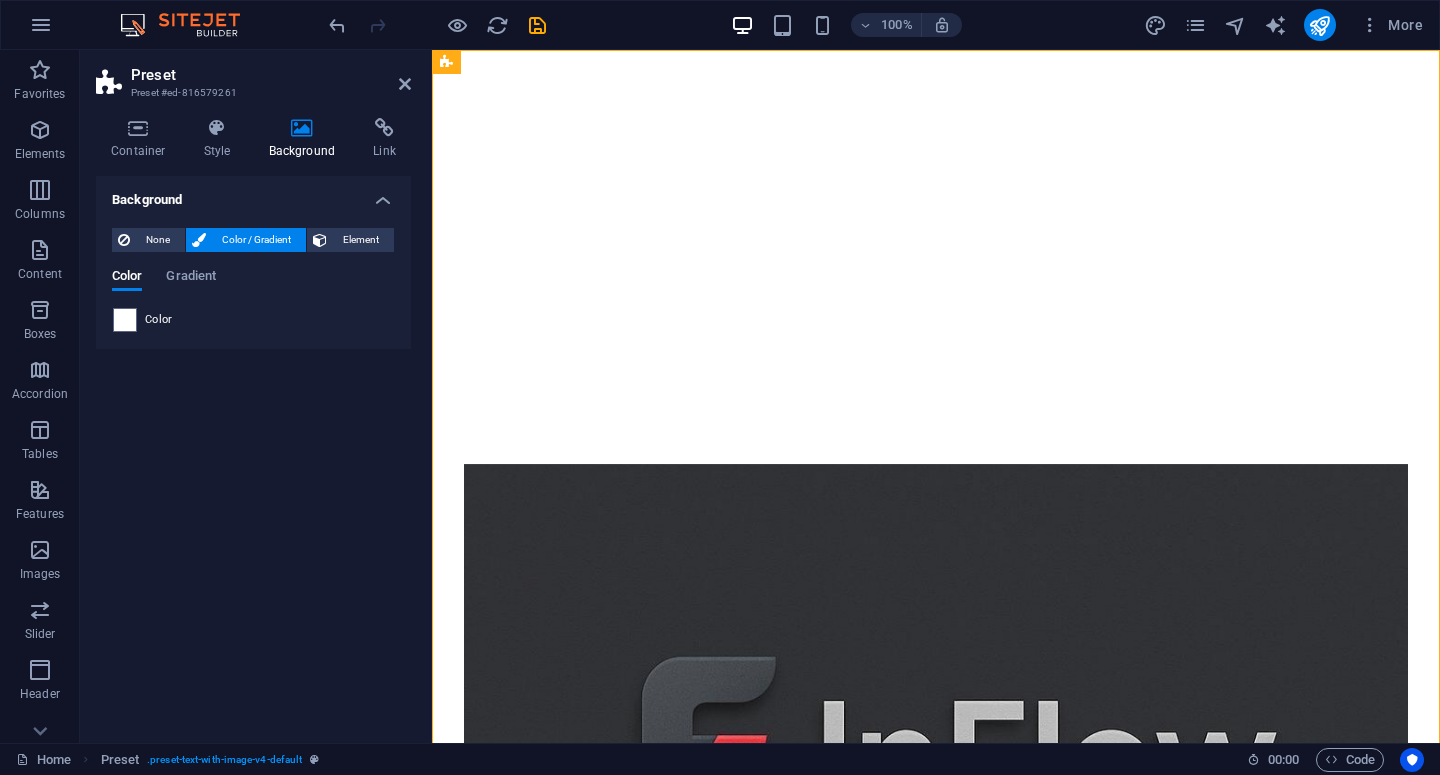 click on "Preset Preset #ed-816579261" at bounding box center (253, 76) 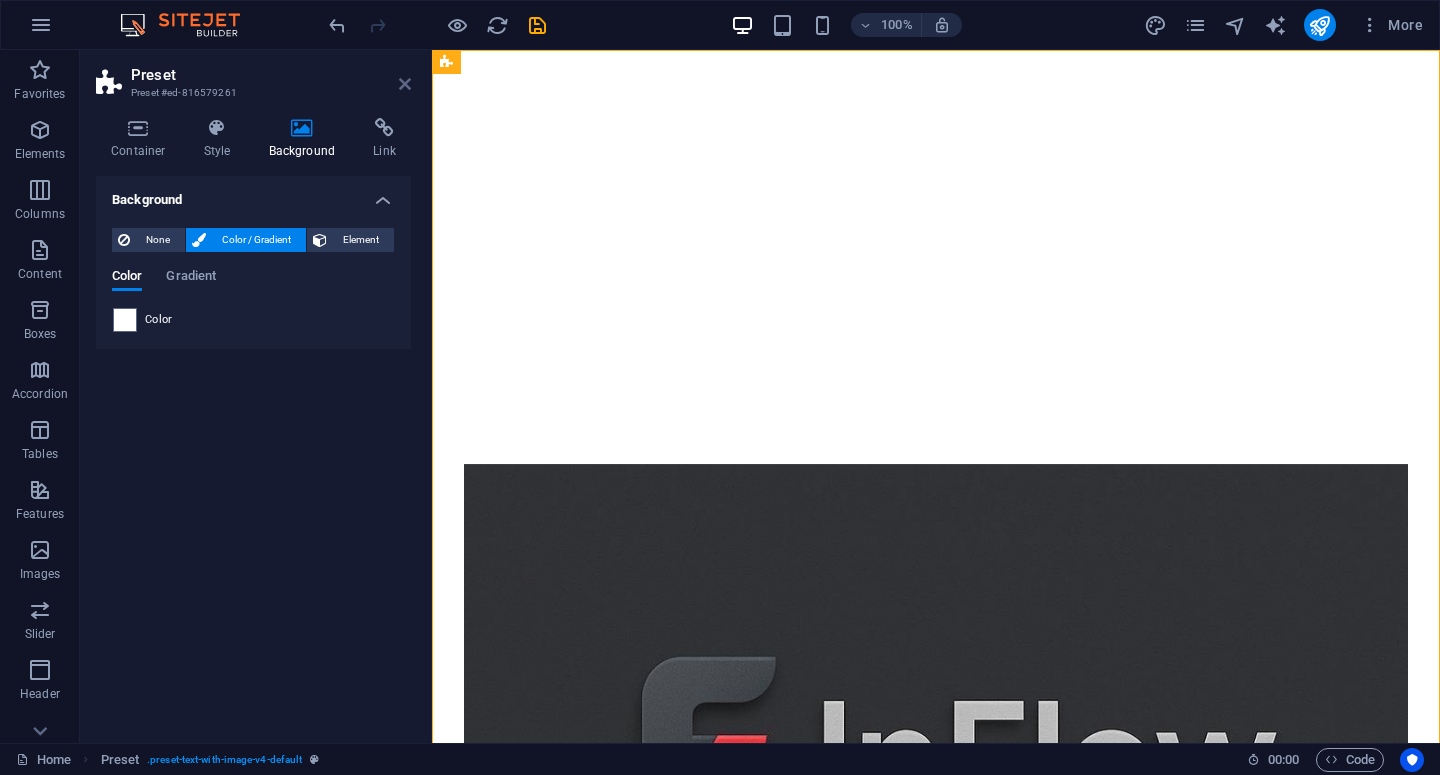 click at bounding box center (405, 84) 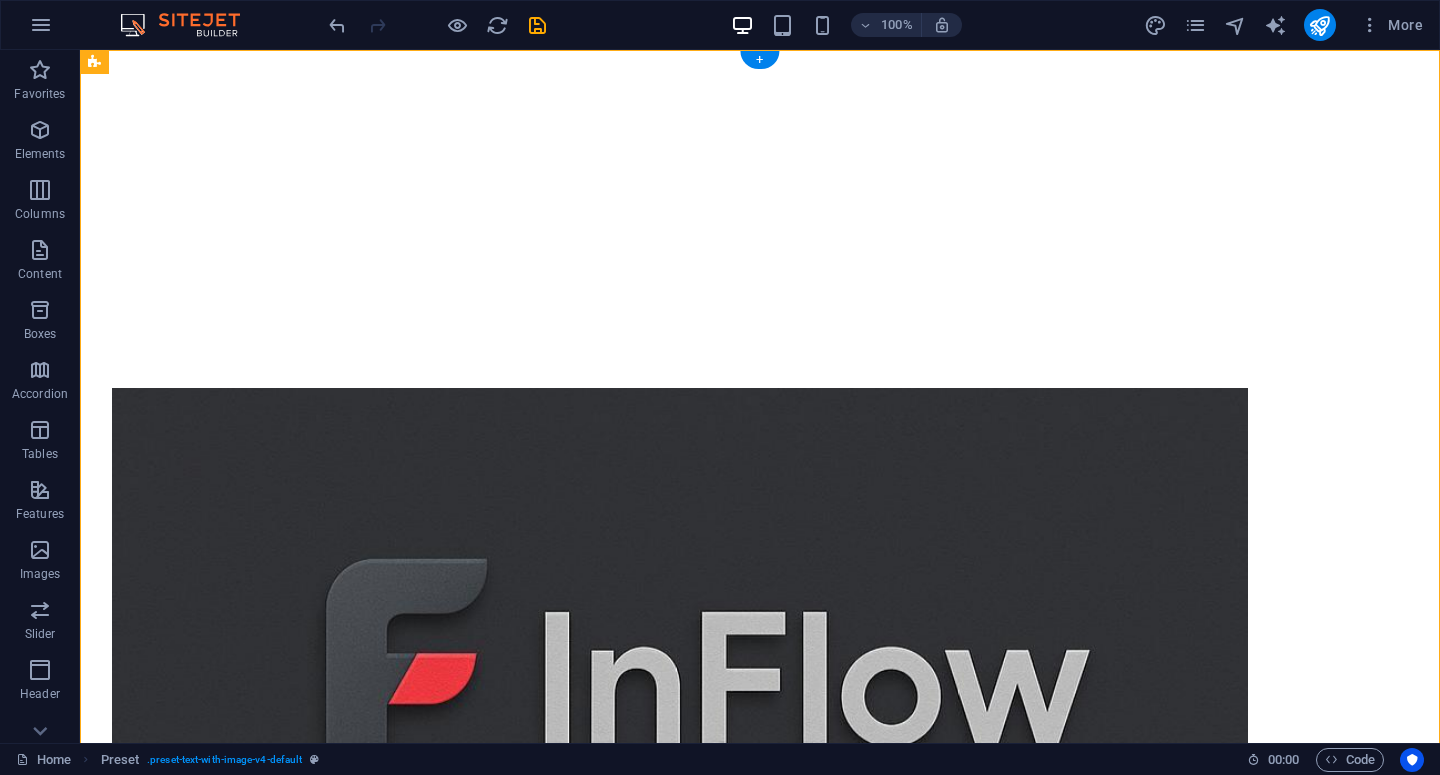 click at bounding box center [680, 689] 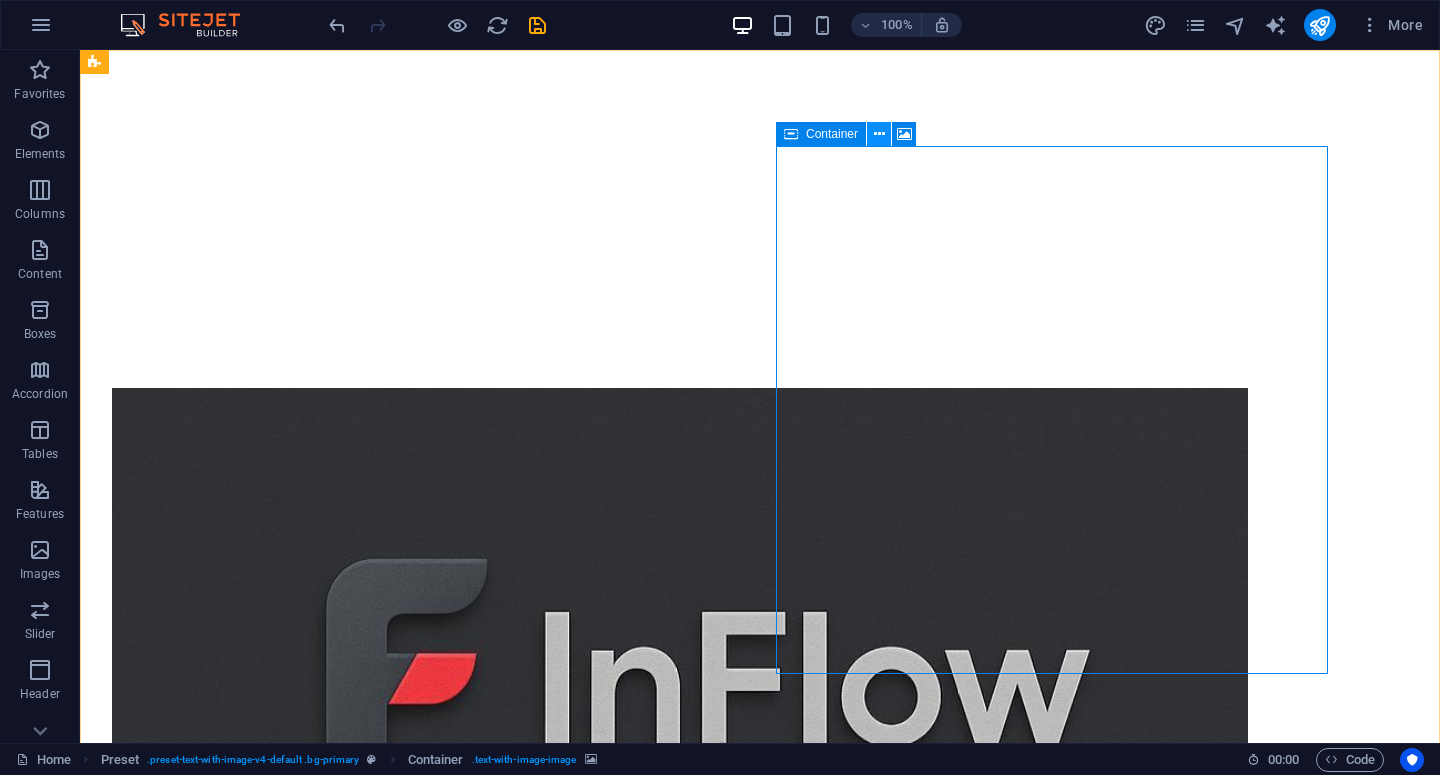 click at bounding box center [879, 134] 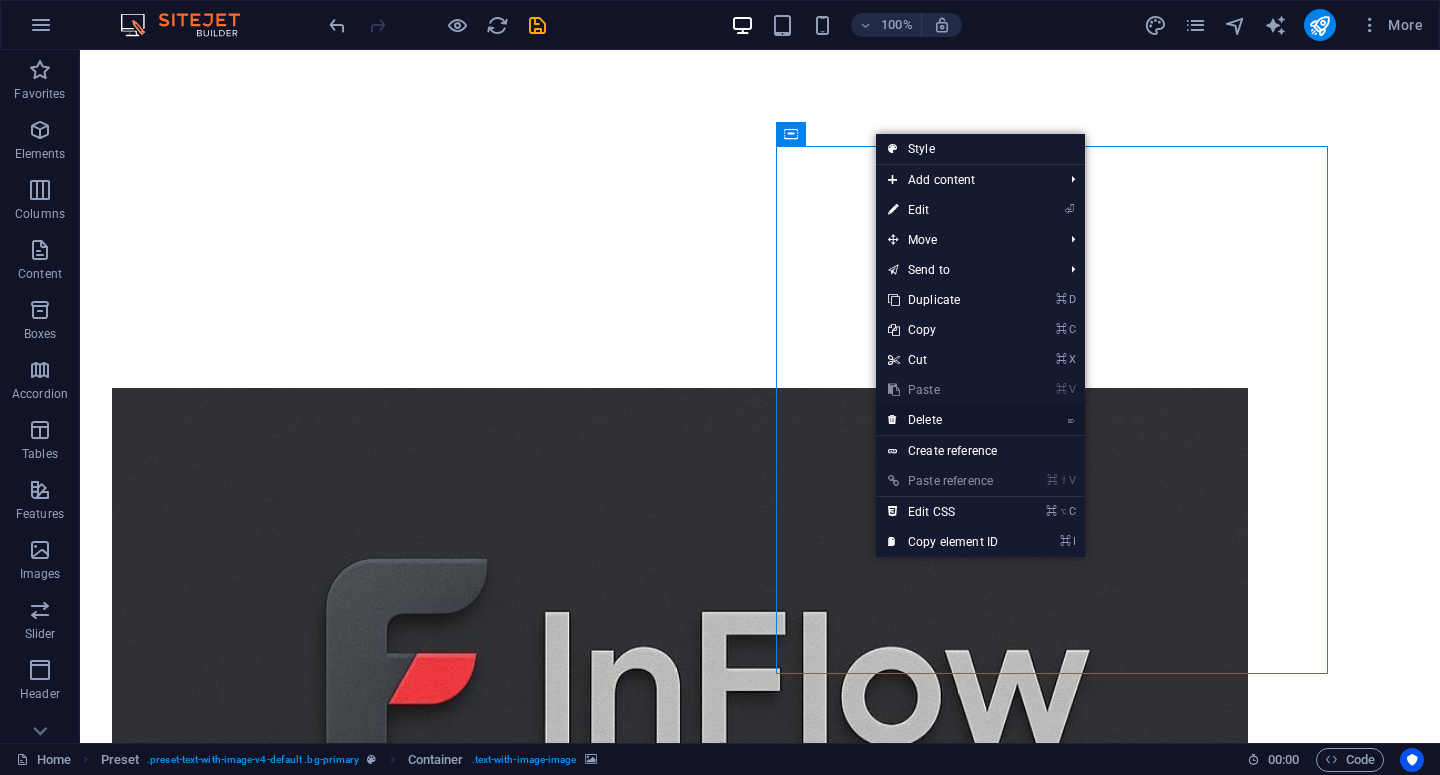 click on "⌦  Delete" at bounding box center (943, 420) 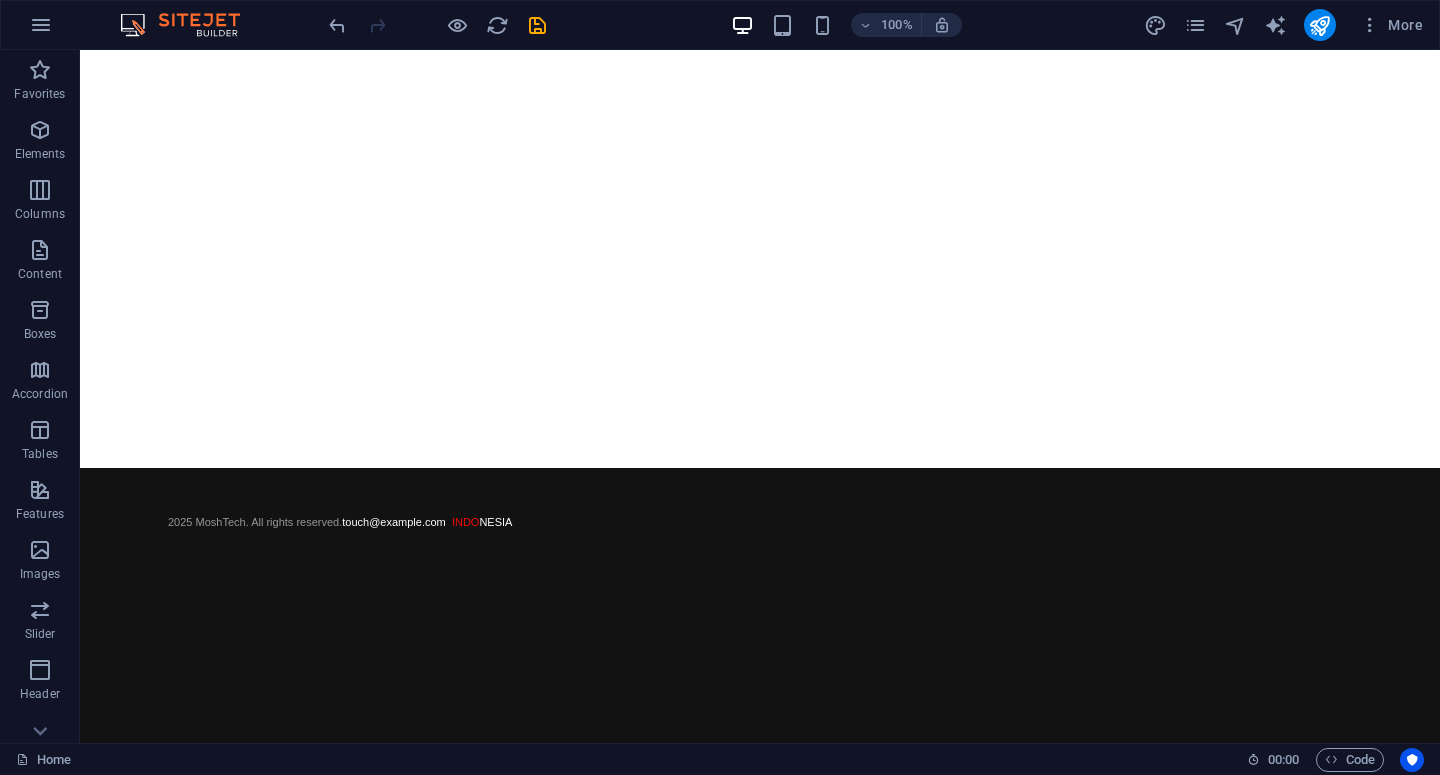 click on "Skip to main content
Still tuning the machine. September 2025: we press play. Hold the line — this one's got a different beat.  2025 MoshTech. All rights reserved .  touch@inflowinsight.com    INDO NESIA" at bounding box center (760, 311) 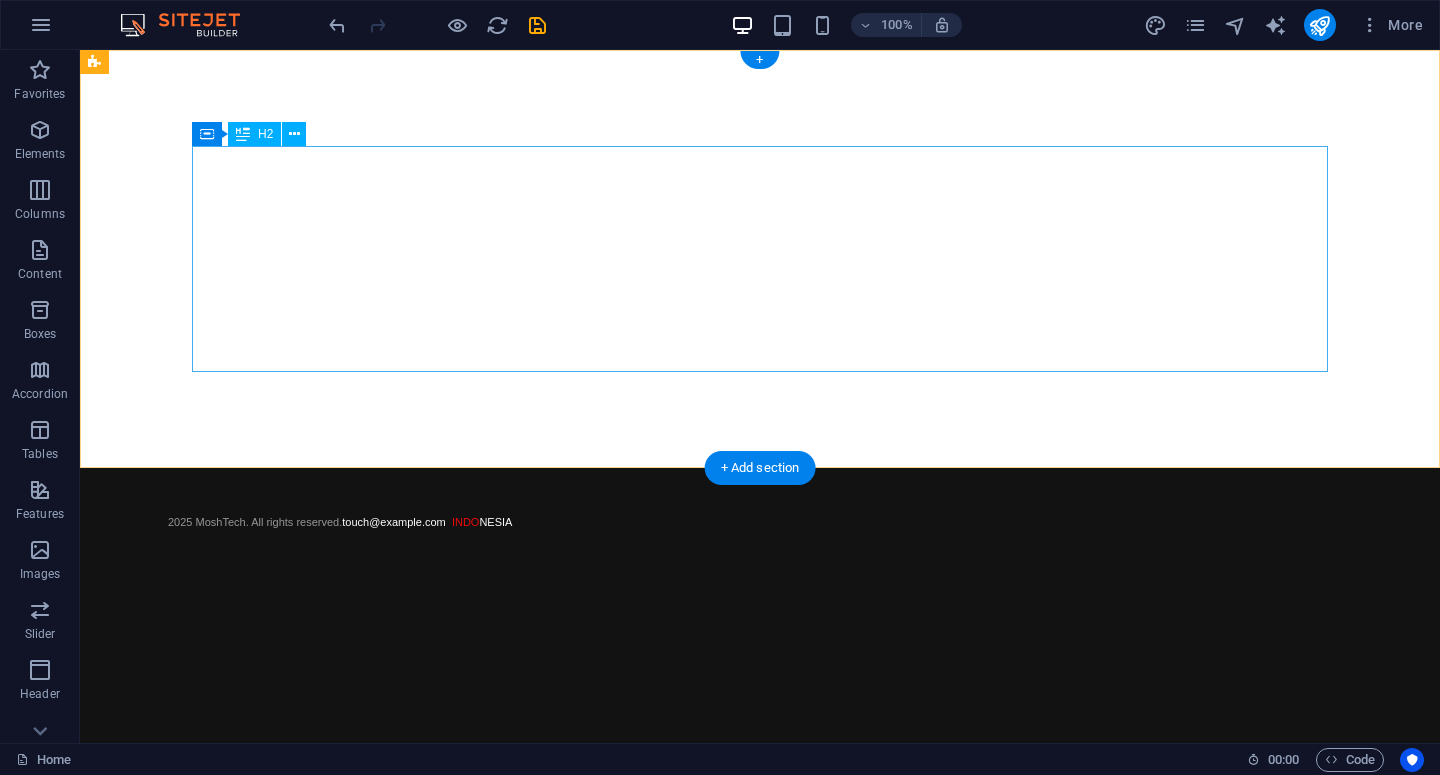 click on "Still tuning the machine. September 2025: we press play. Hold the line — this one's got a different beat." at bounding box center [680, 259] 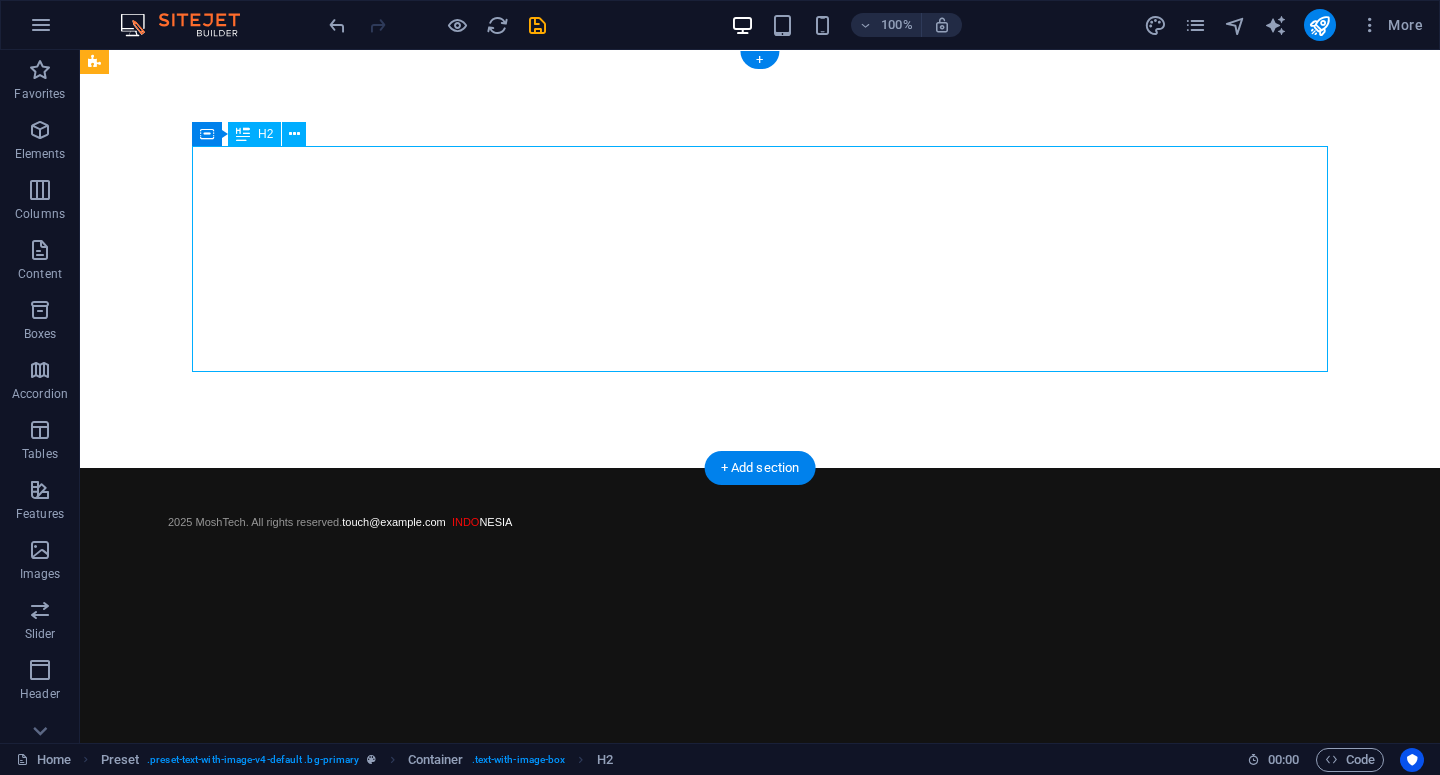 click on "Still tuning the machine. September 2025: we press play. Hold the line — this one's got a different beat." at bounding box center [680, 259] 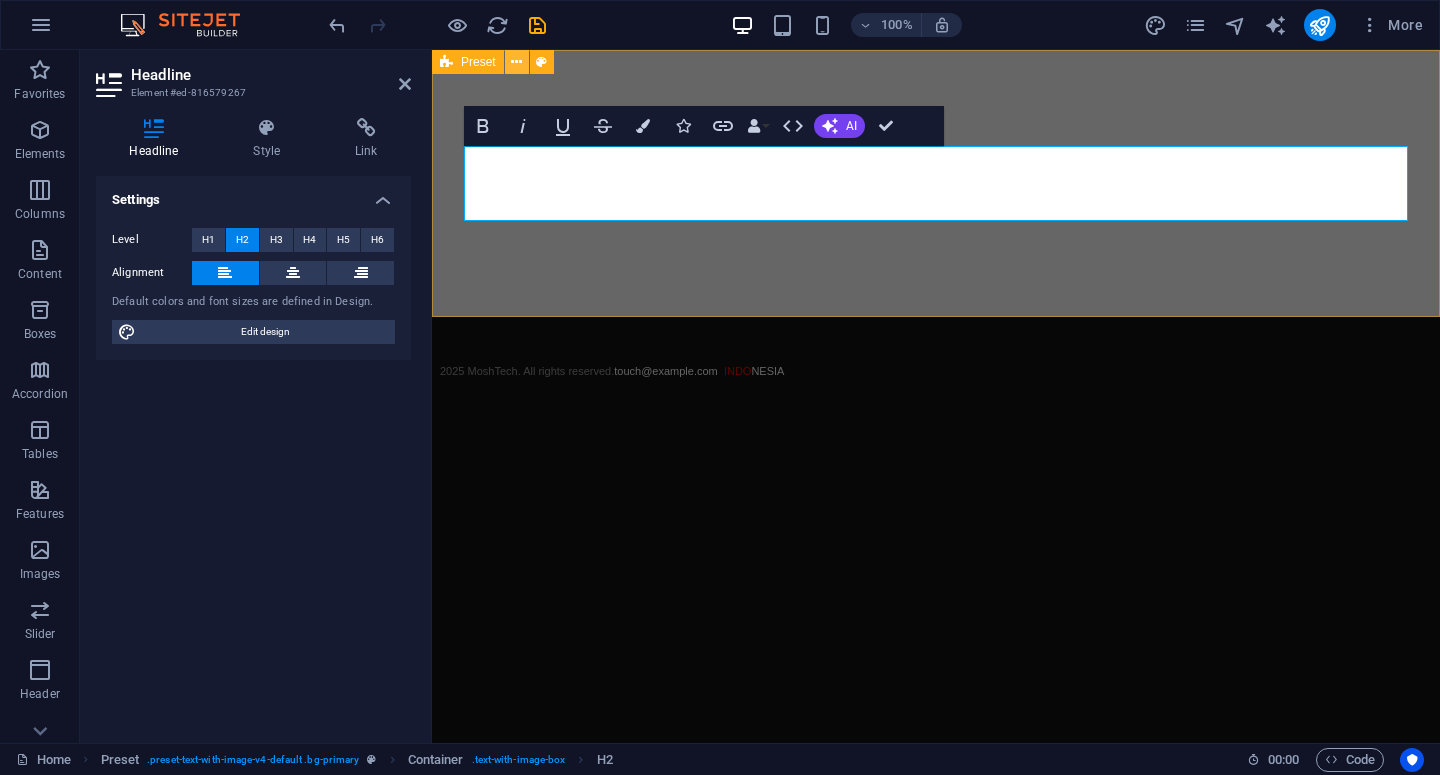 click at bounding box center (516, 62) 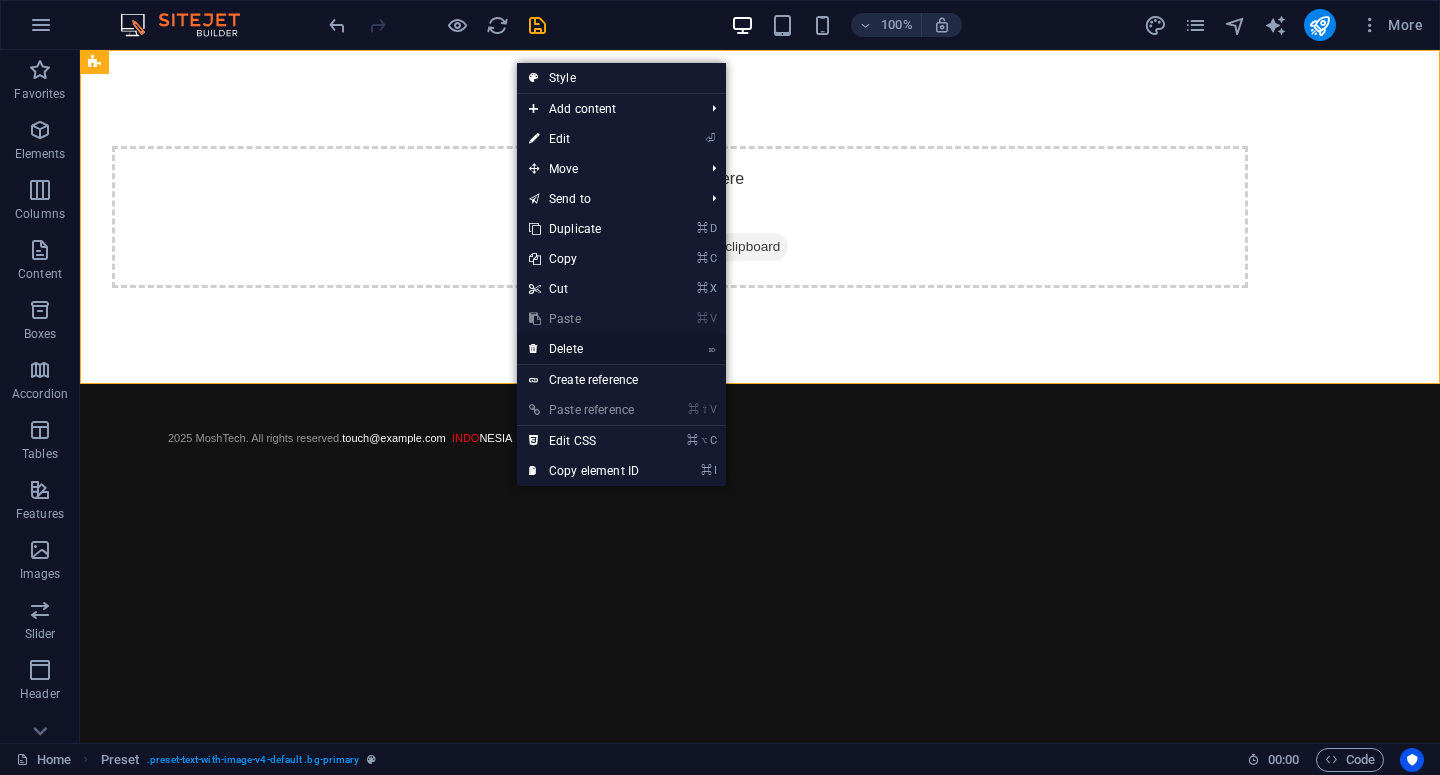 click on "⌦  Delete" at bounding box center (584, 349) 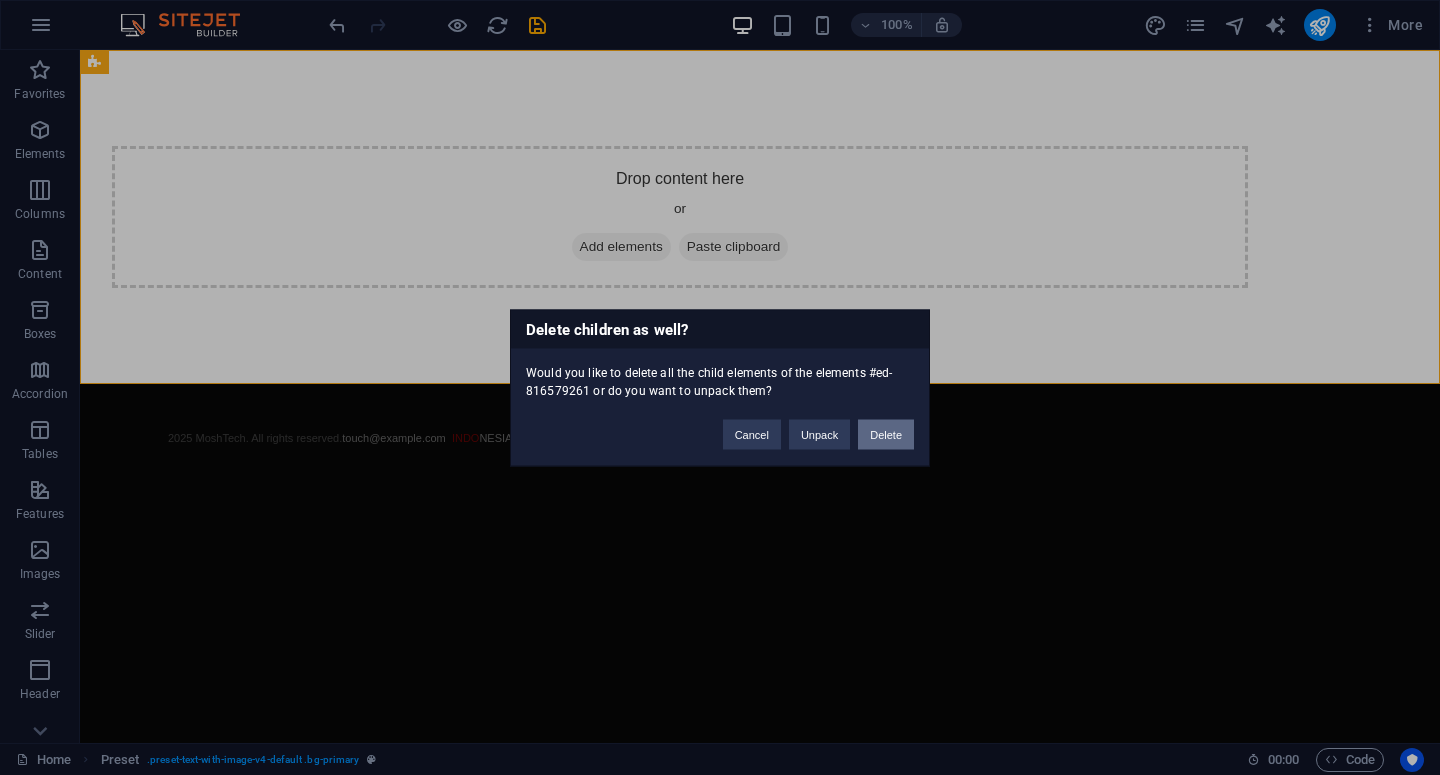 click on "Delete" at bounding box center (886, 434) 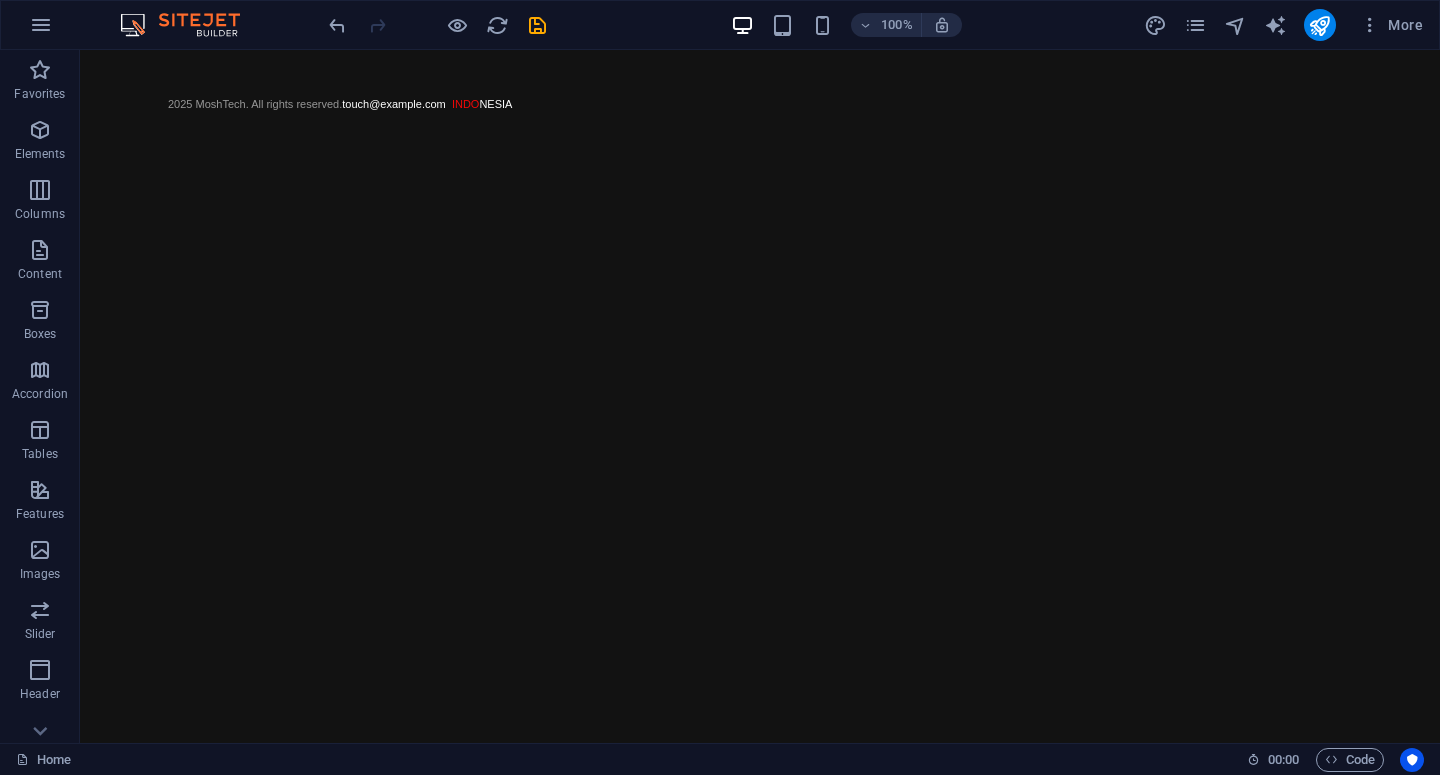 click on "Skip to main content
2025 MoshTech. All rights reserved .  touch@inflowinsight.com    INDO NESIA" at bounding box center (760, 102) 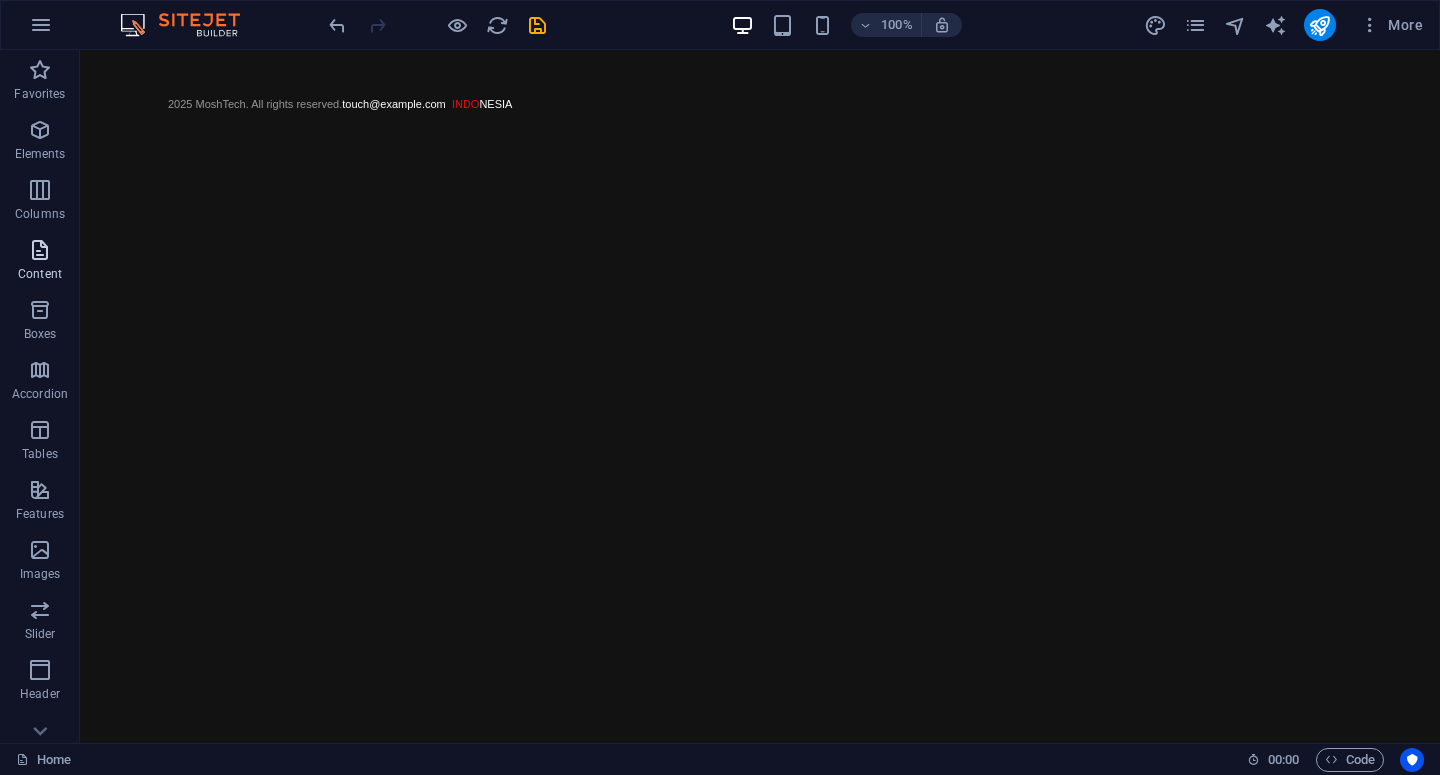 click at bounding box center (40, 250) 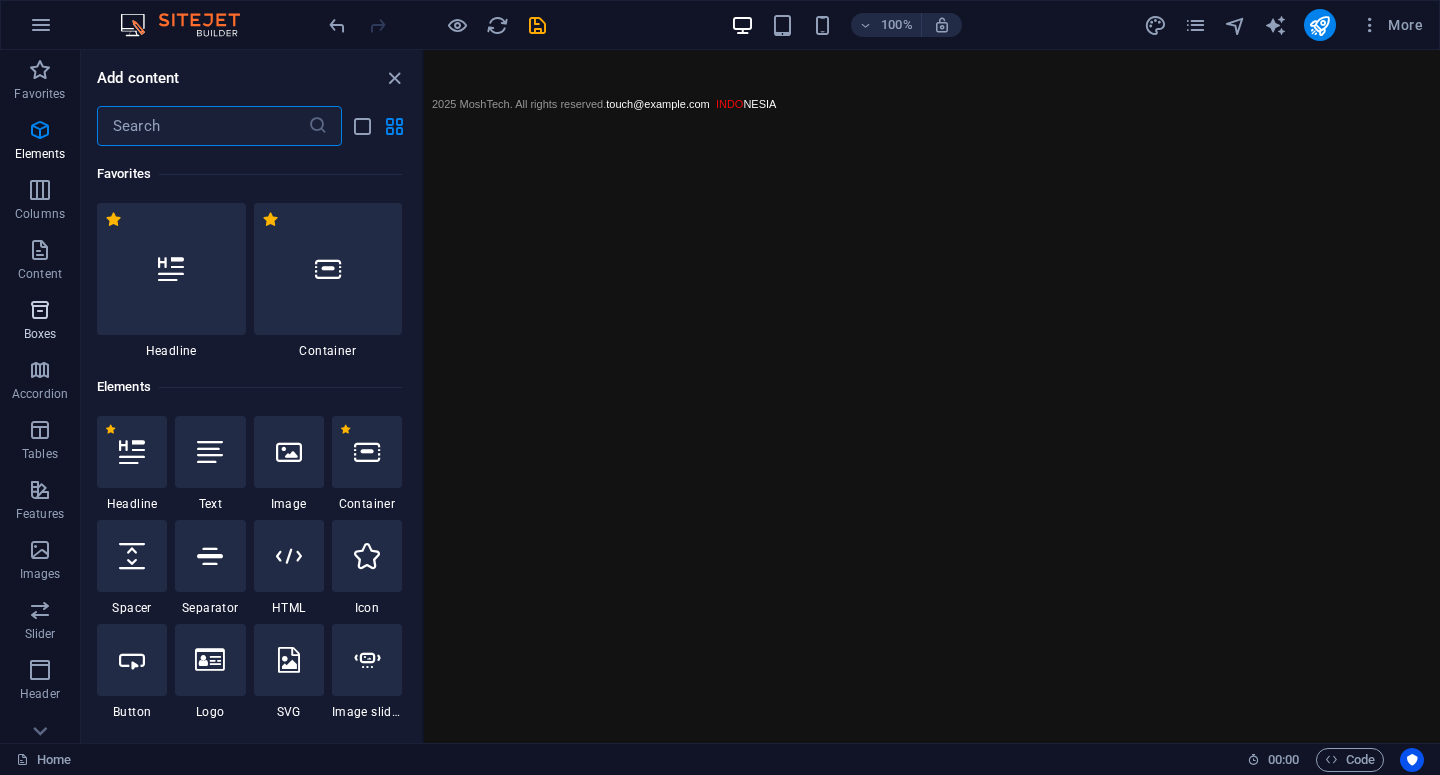 scroll, scrollTop: 3499, scrollLeft: 0, axis: vertical 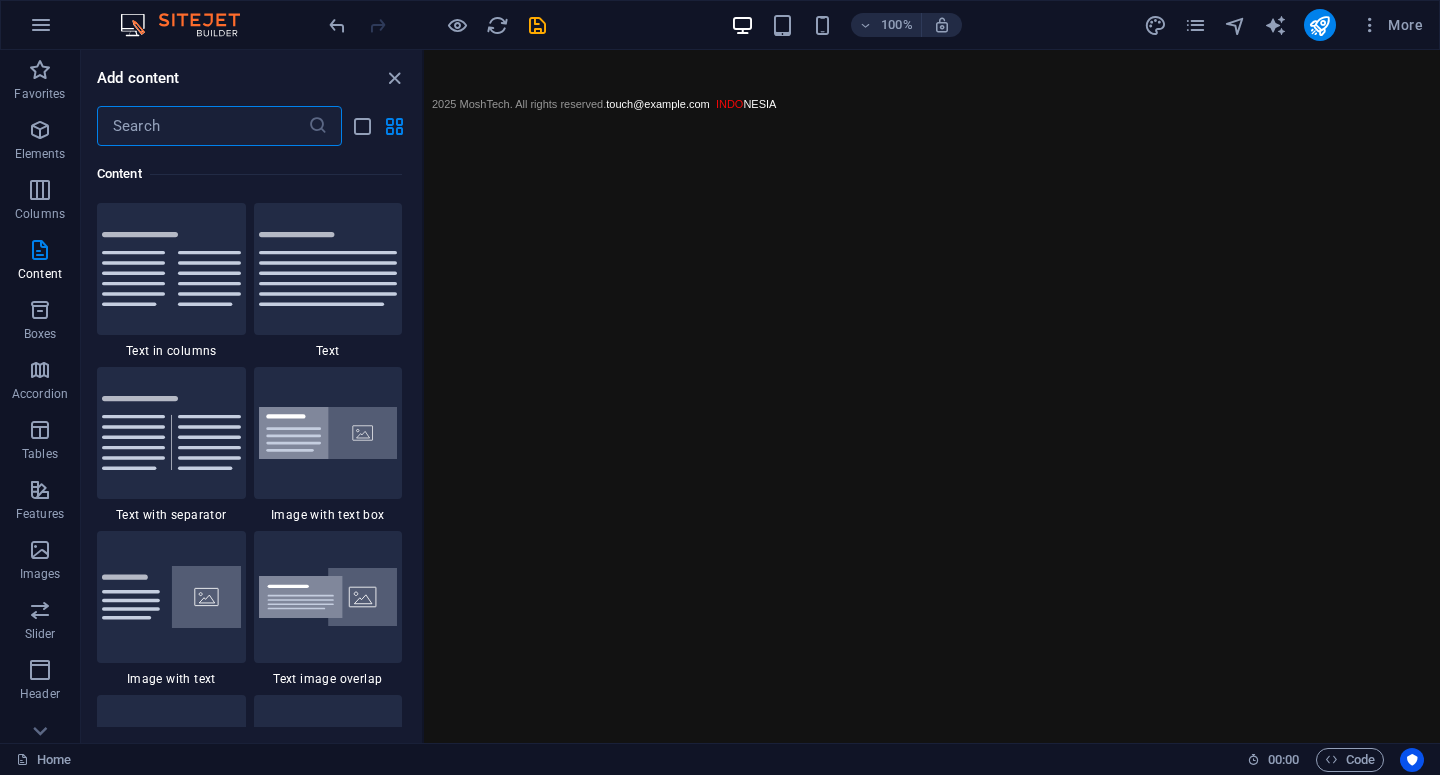 click on "Skip to main content
2025 MoshTech. All rights reserved .  touch@inflowinsight.com    INDO NESIA" at bounding box center [932, 102] 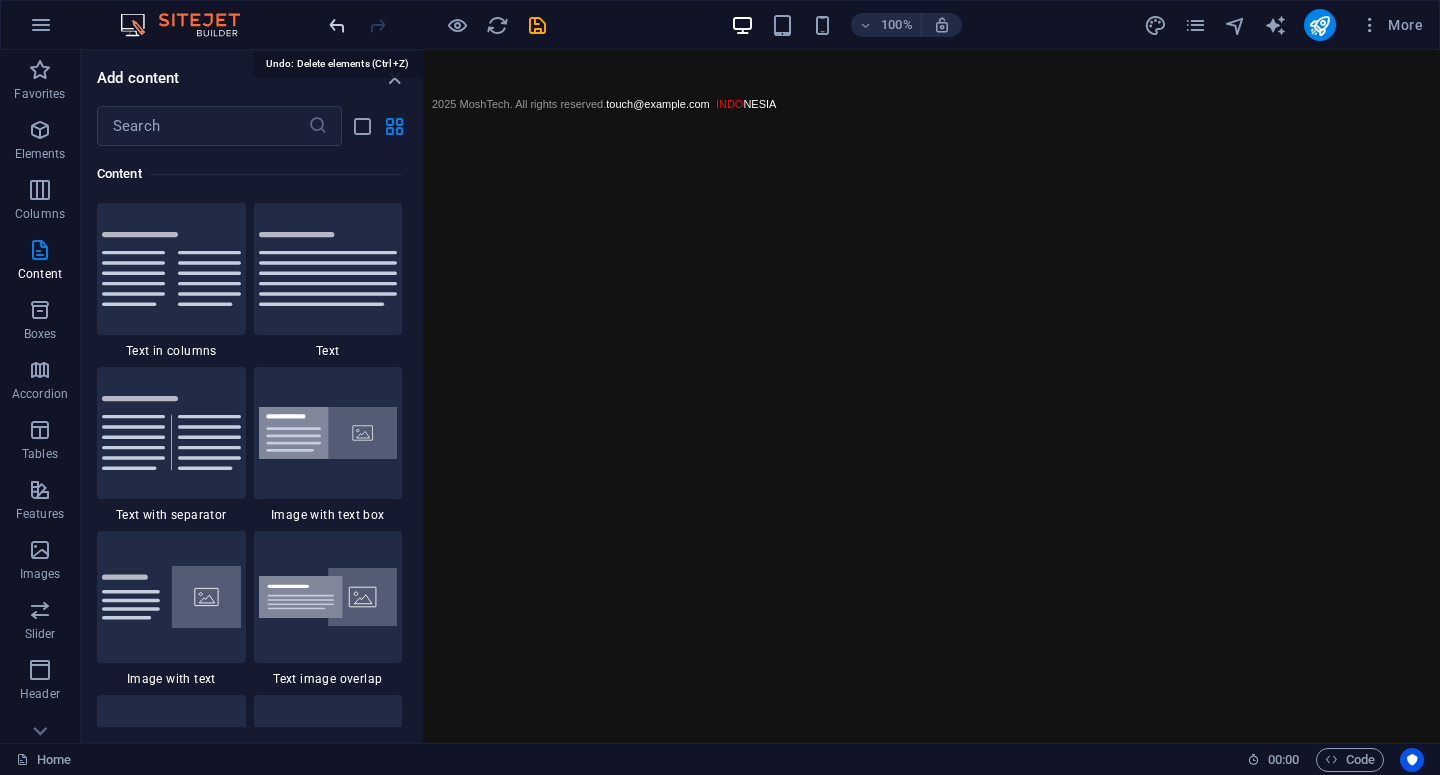 click at bounding box center (337, 25) 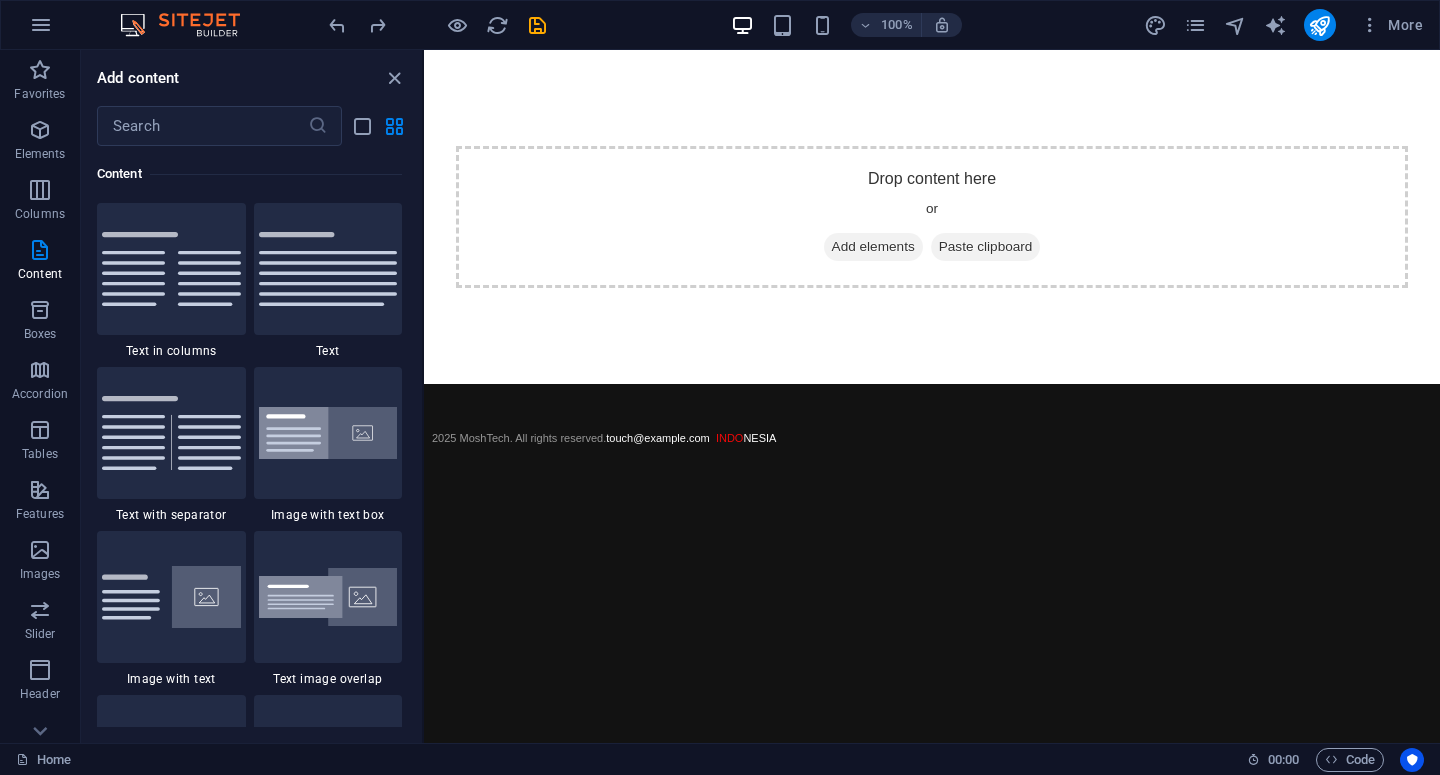 click on "Skip to main content
Drop content here or  Add elements  Paste clipboard  [YEAR] MoshTech. All rights reserved .  [EMAIL]    INDO [LOCATION]" at bounding box center (932, 269) 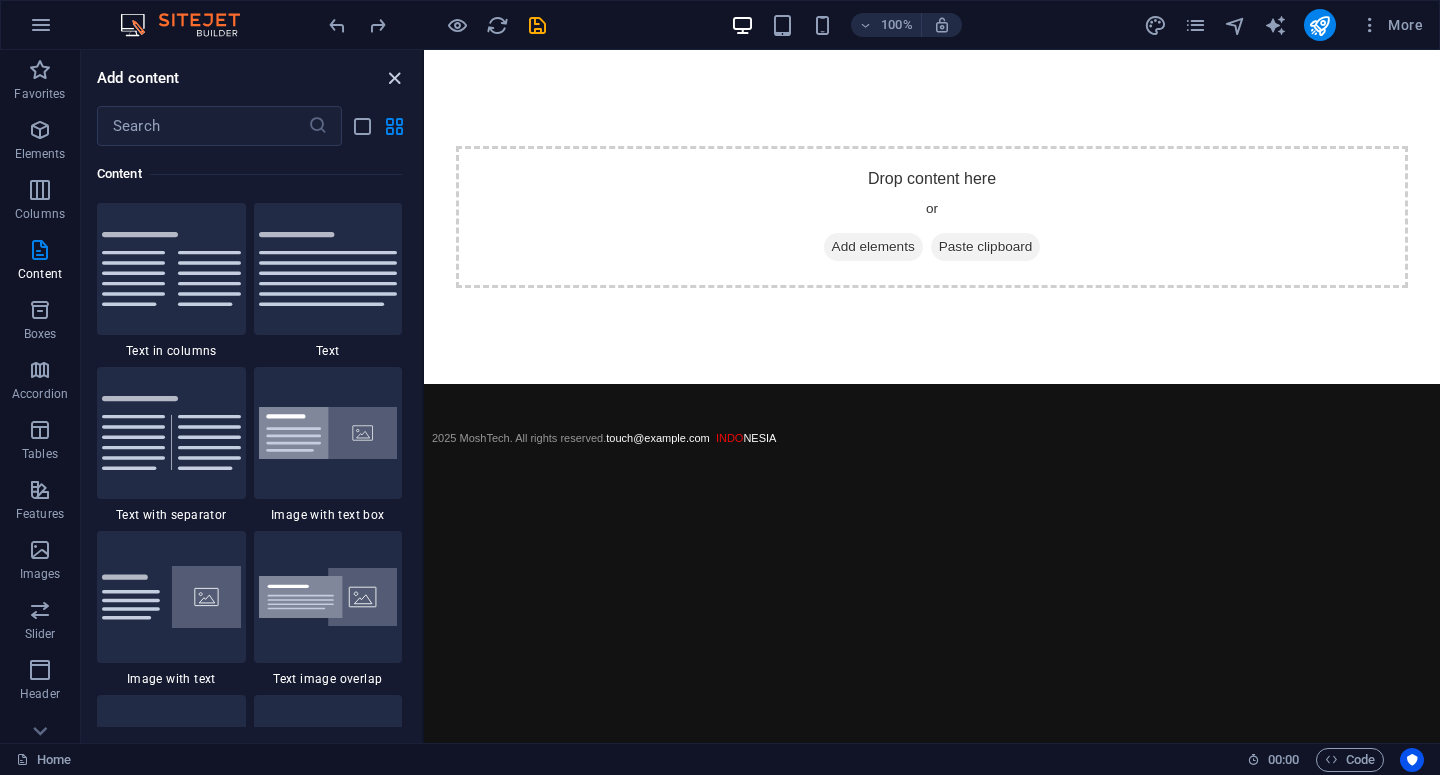 click at bounding box center (394, 78) 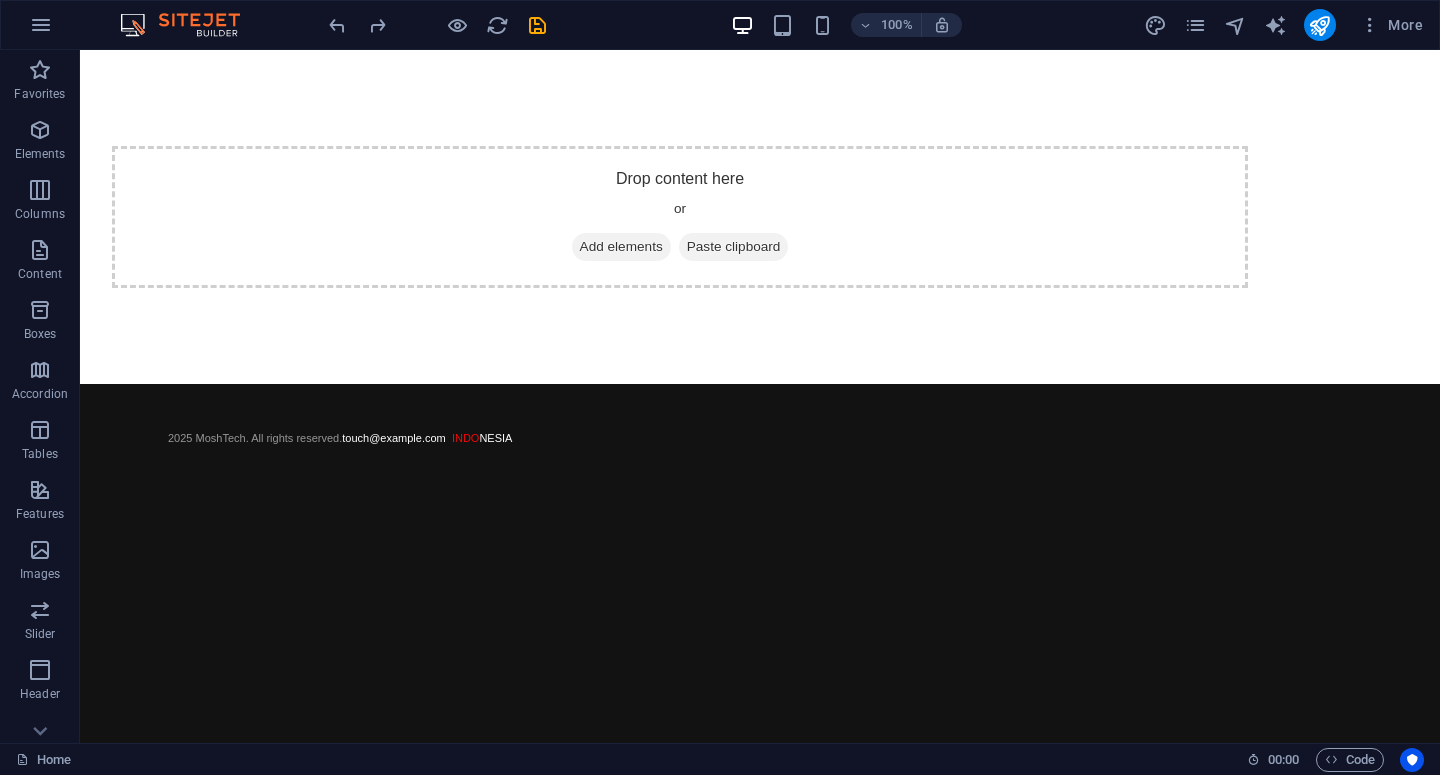 click on "Skip to main content
Drop content here or  Add elements  Paste clipboard  [YEAR] MoshTech. All rights reserved .  [EMAIL]    INDO [LOCATION]" at bounding box center (760, 269) 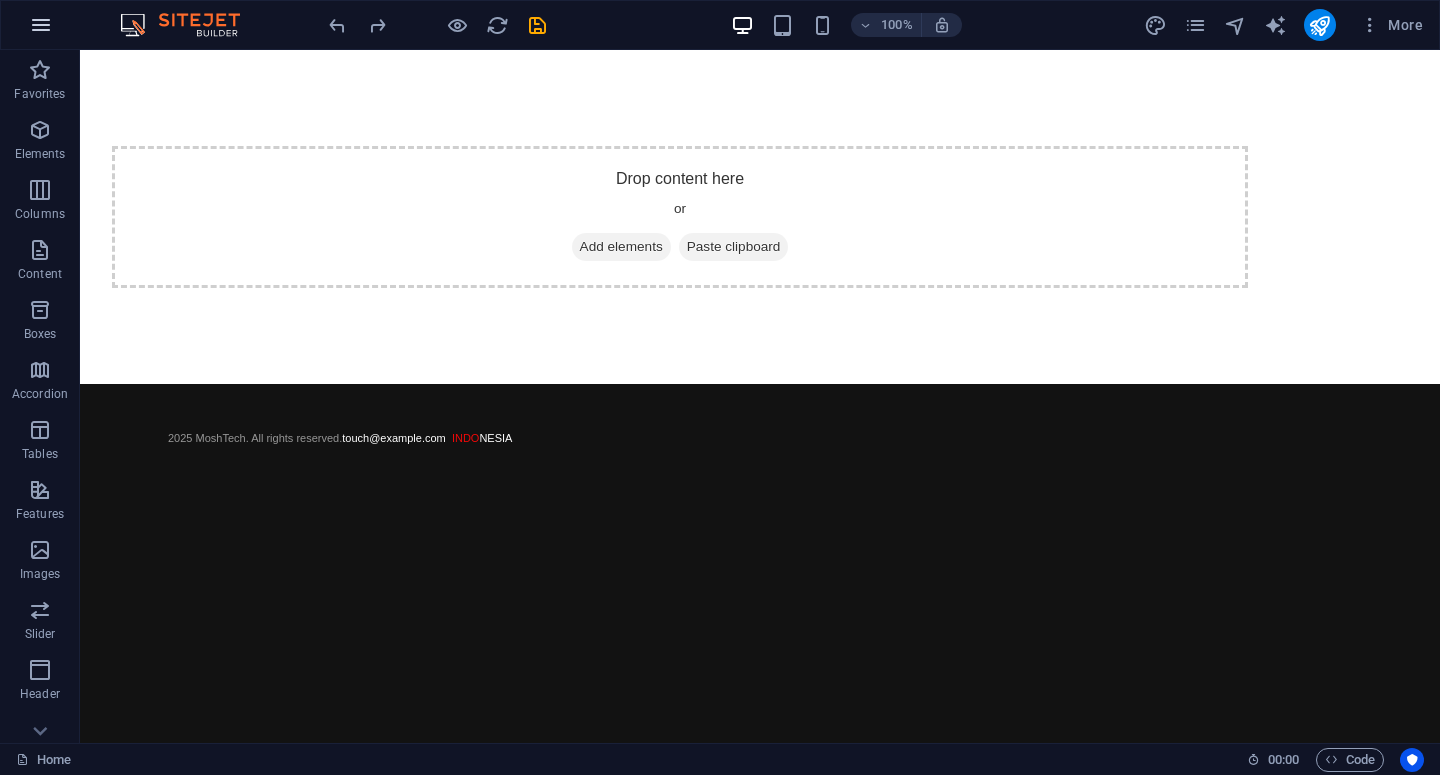 click at bounding box center (41, 25) 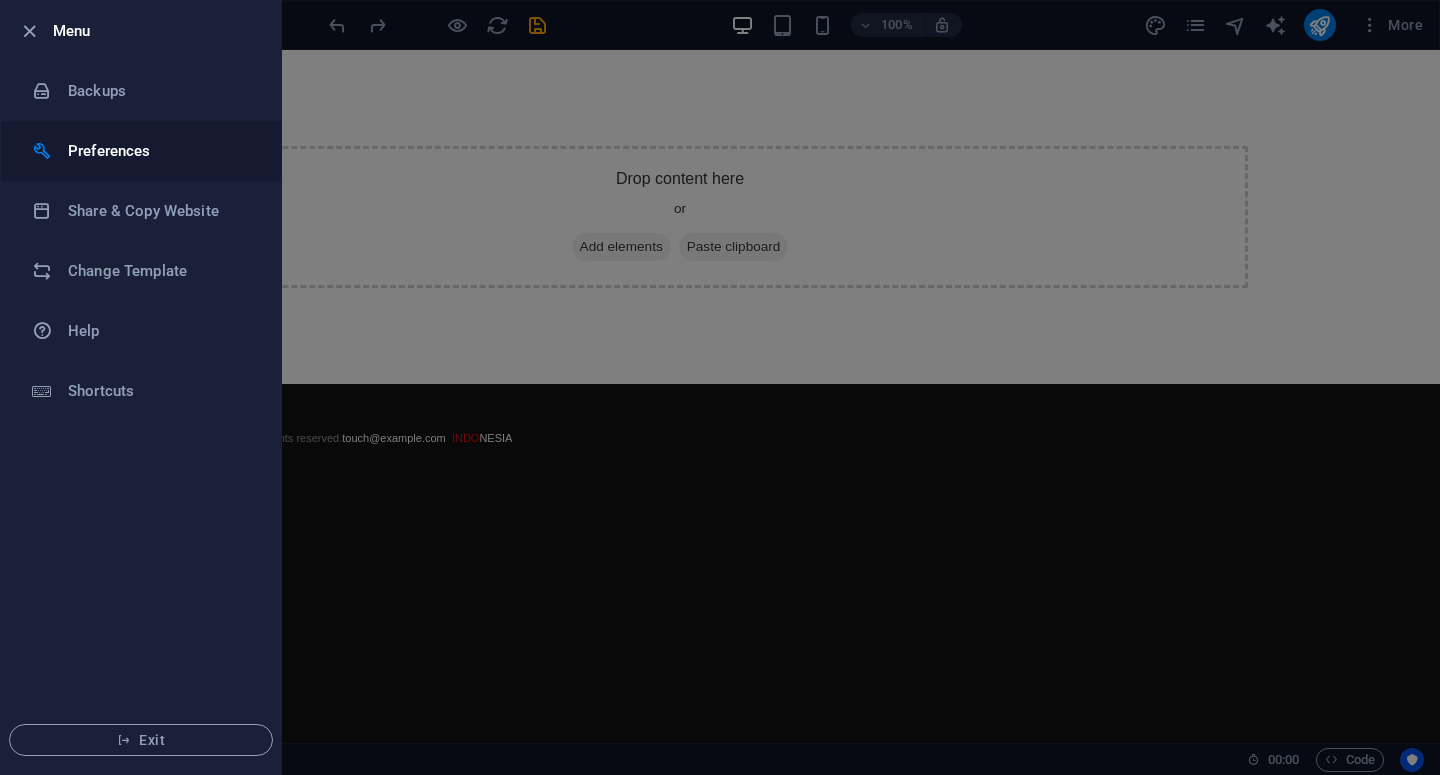 click on "Preferences" at bounding box center (160, 151) 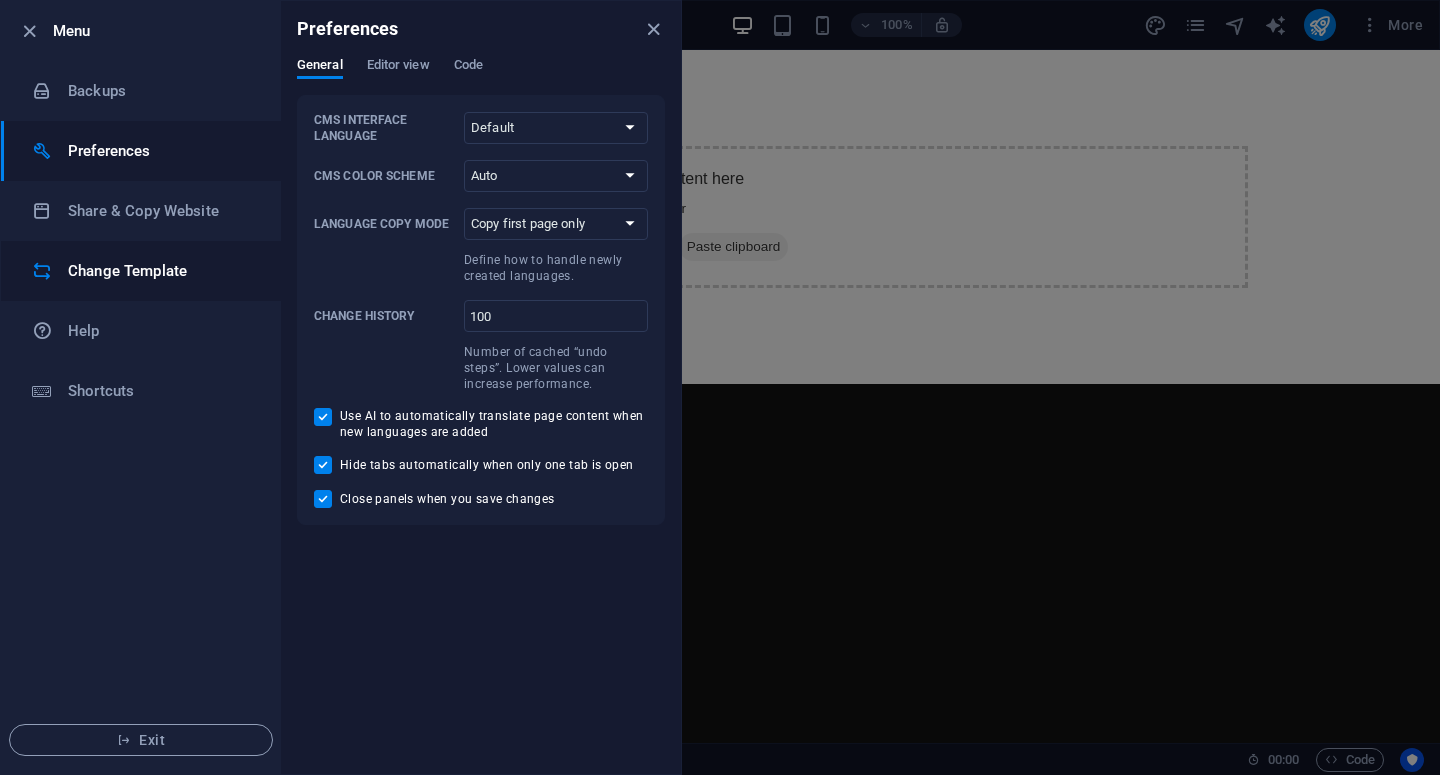 click on "Change Template" at bounding box center (160, 271) 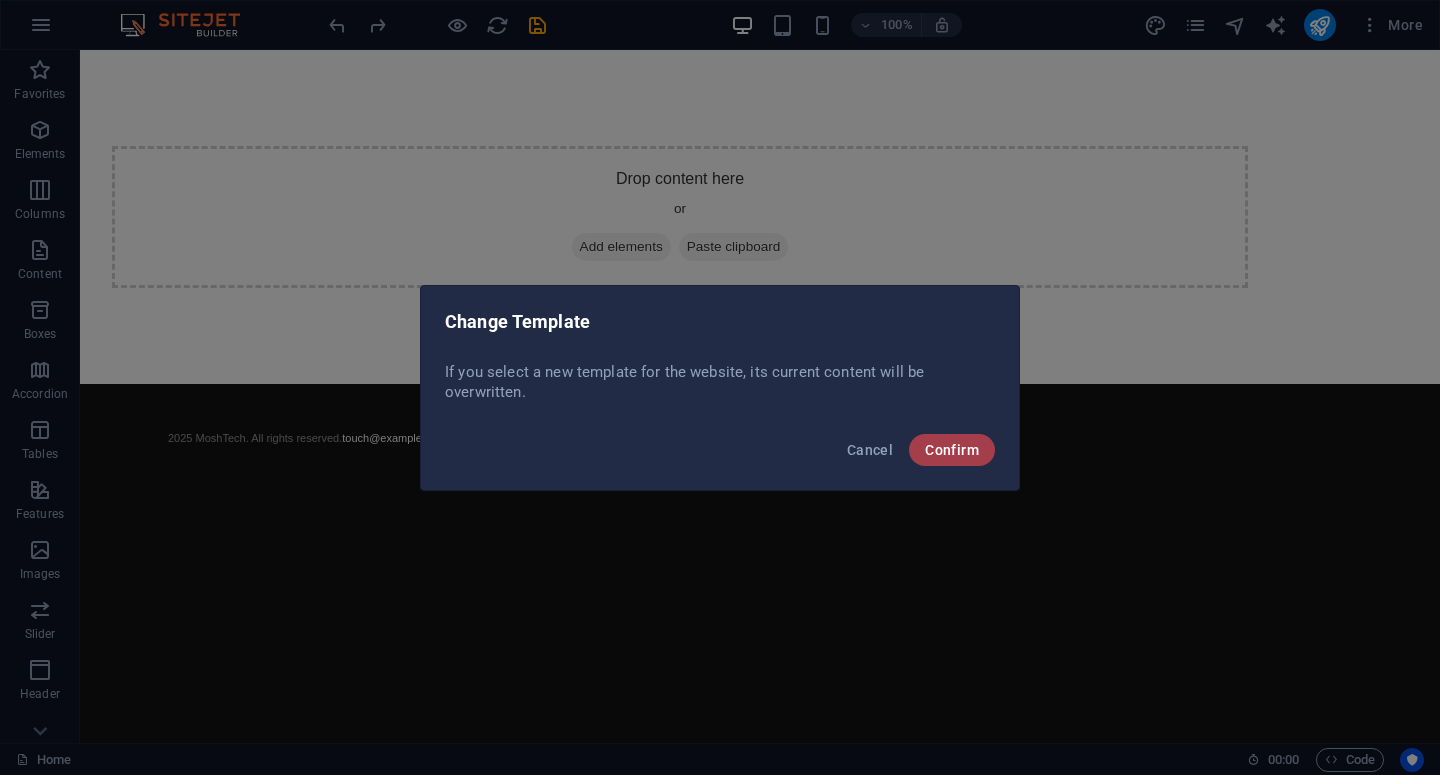 click on "Confirm" at bounding box center (952, 450) 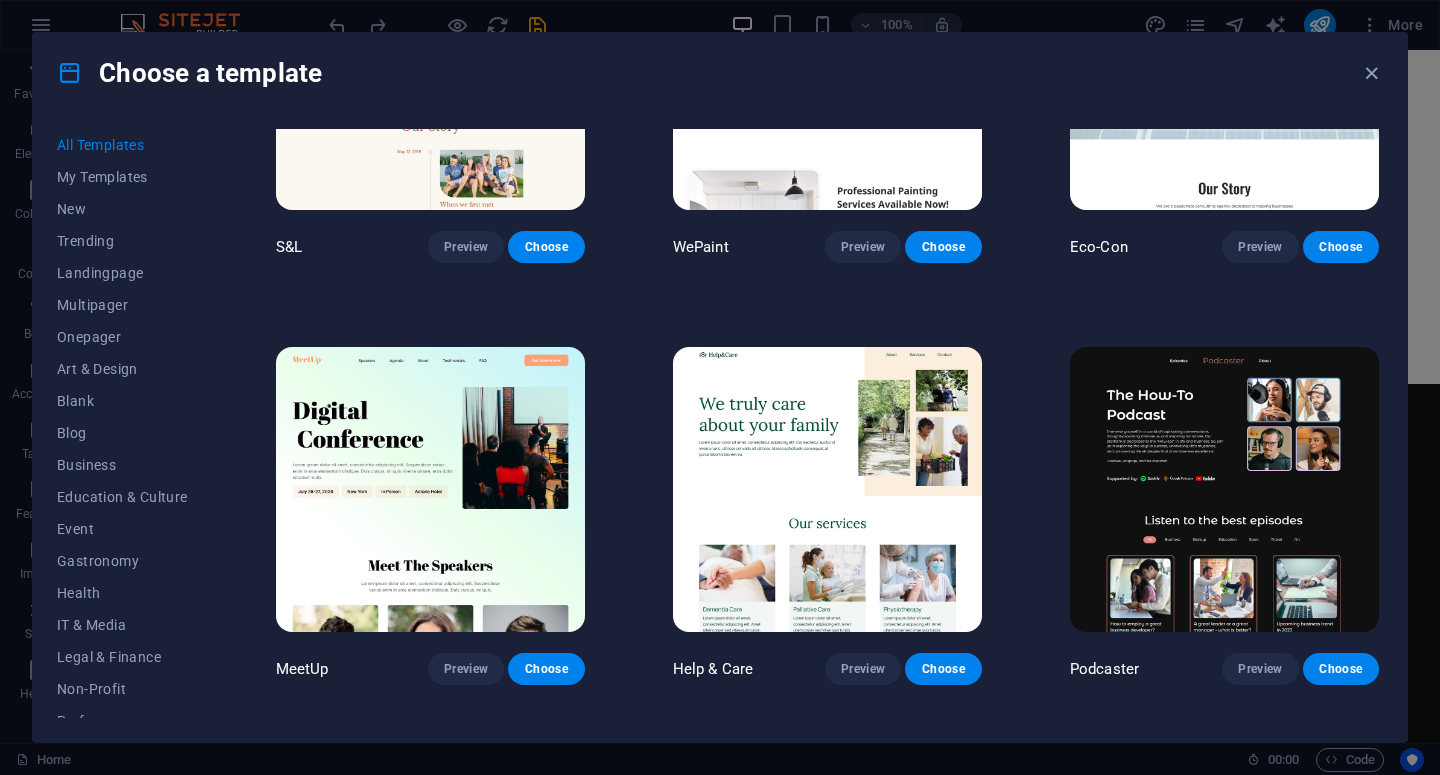 scroll, scrollTop: 1211, scrollLeft: 0, axis: vertical 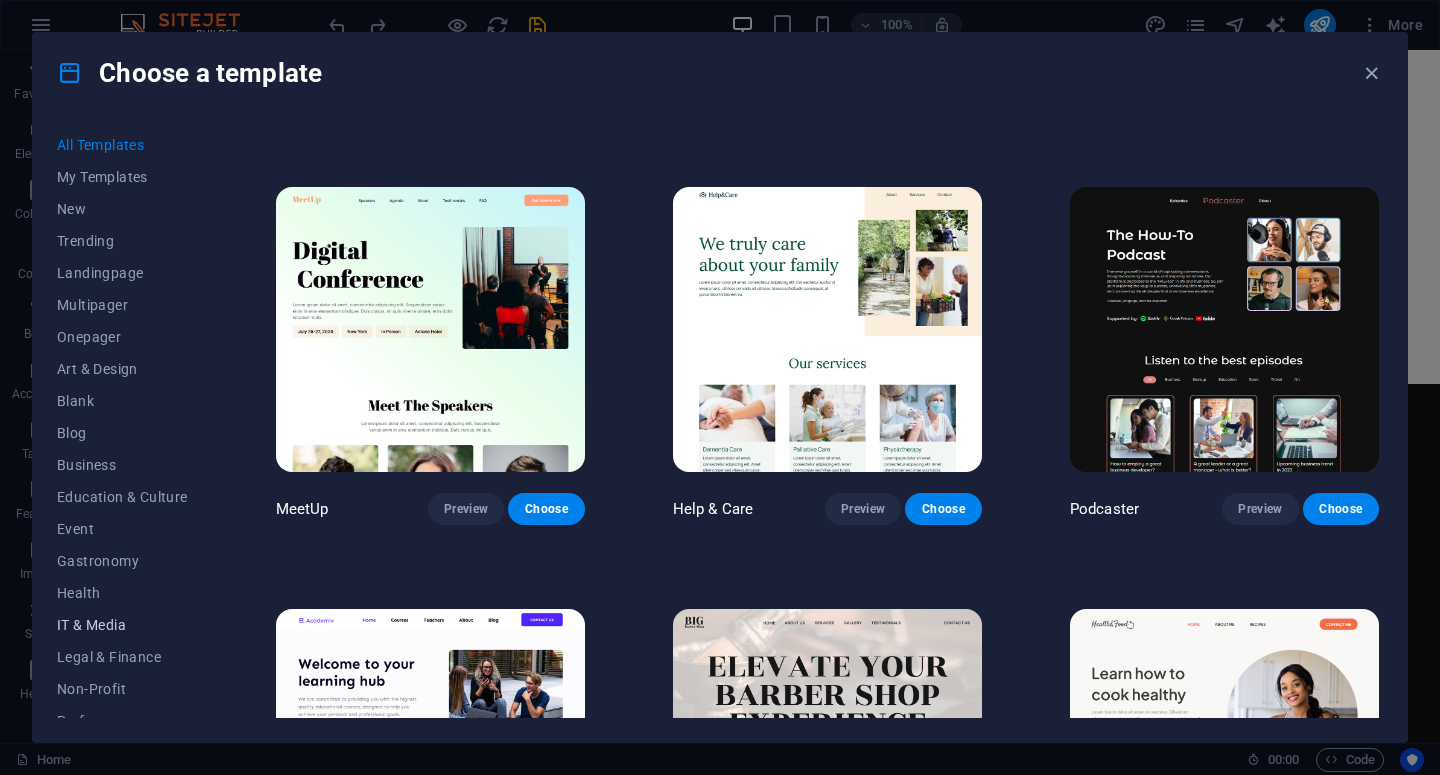 click on "IT & Media" at bounding box center [122, 625] 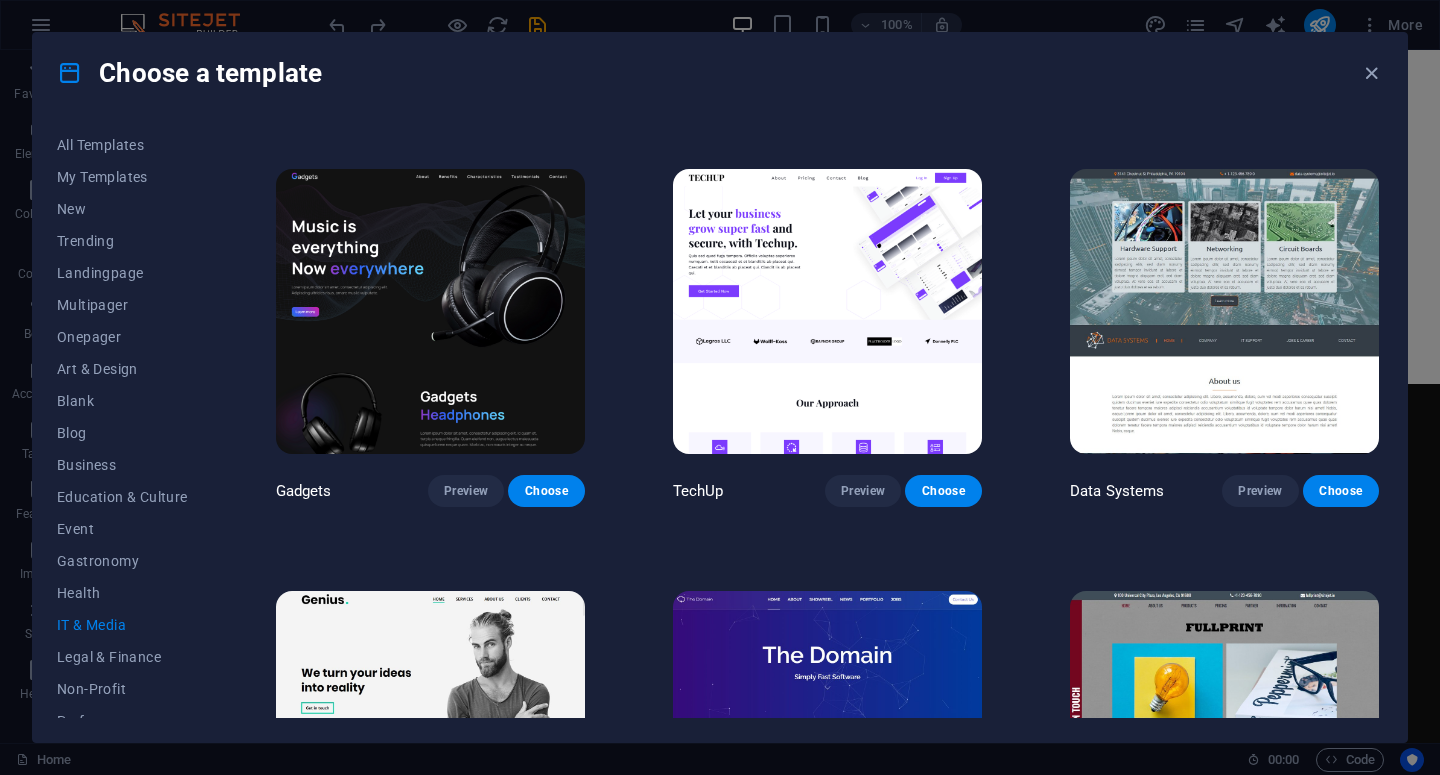 scroll, scrollTop: 1009, scrollLeft: 0, axis: vertical 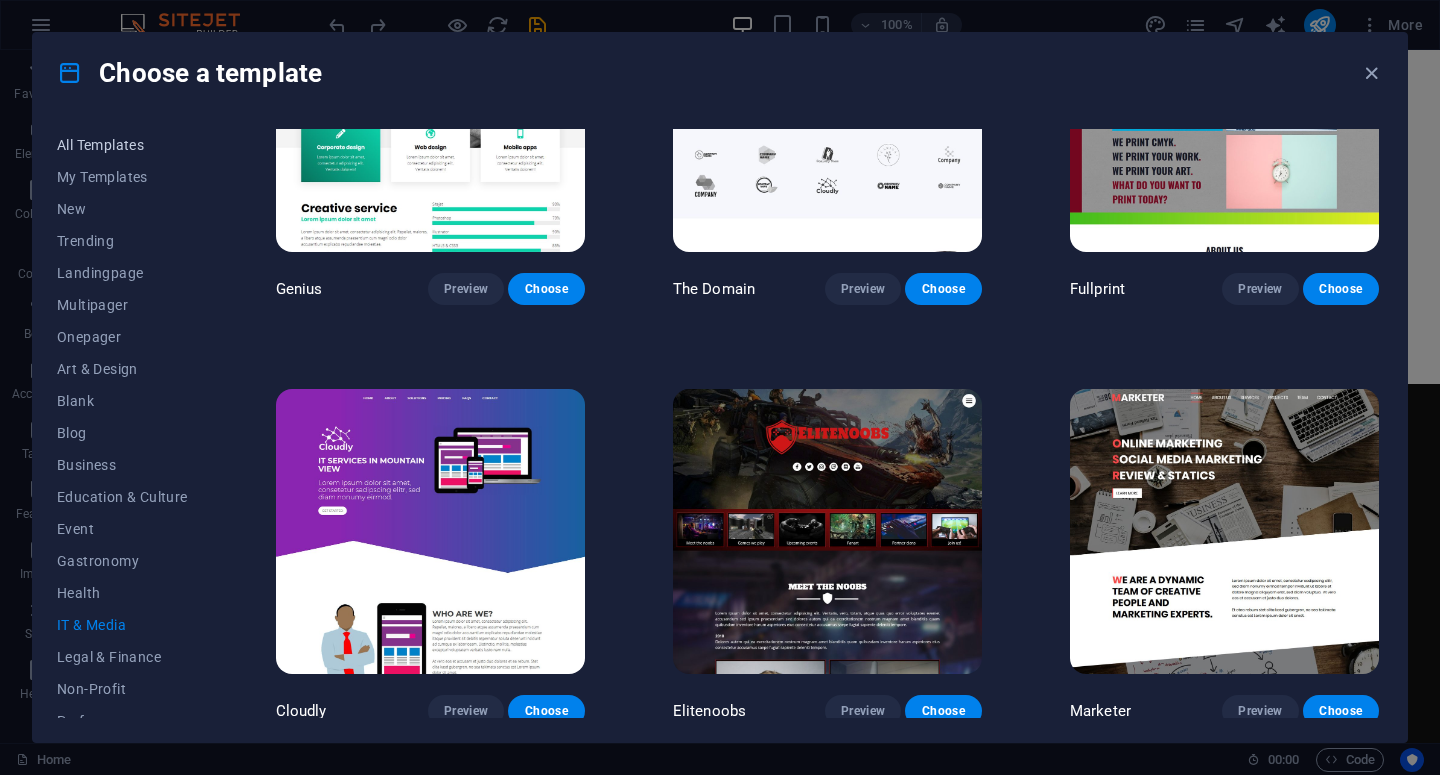 click on "All Templates" at bounding box center [122, 145] 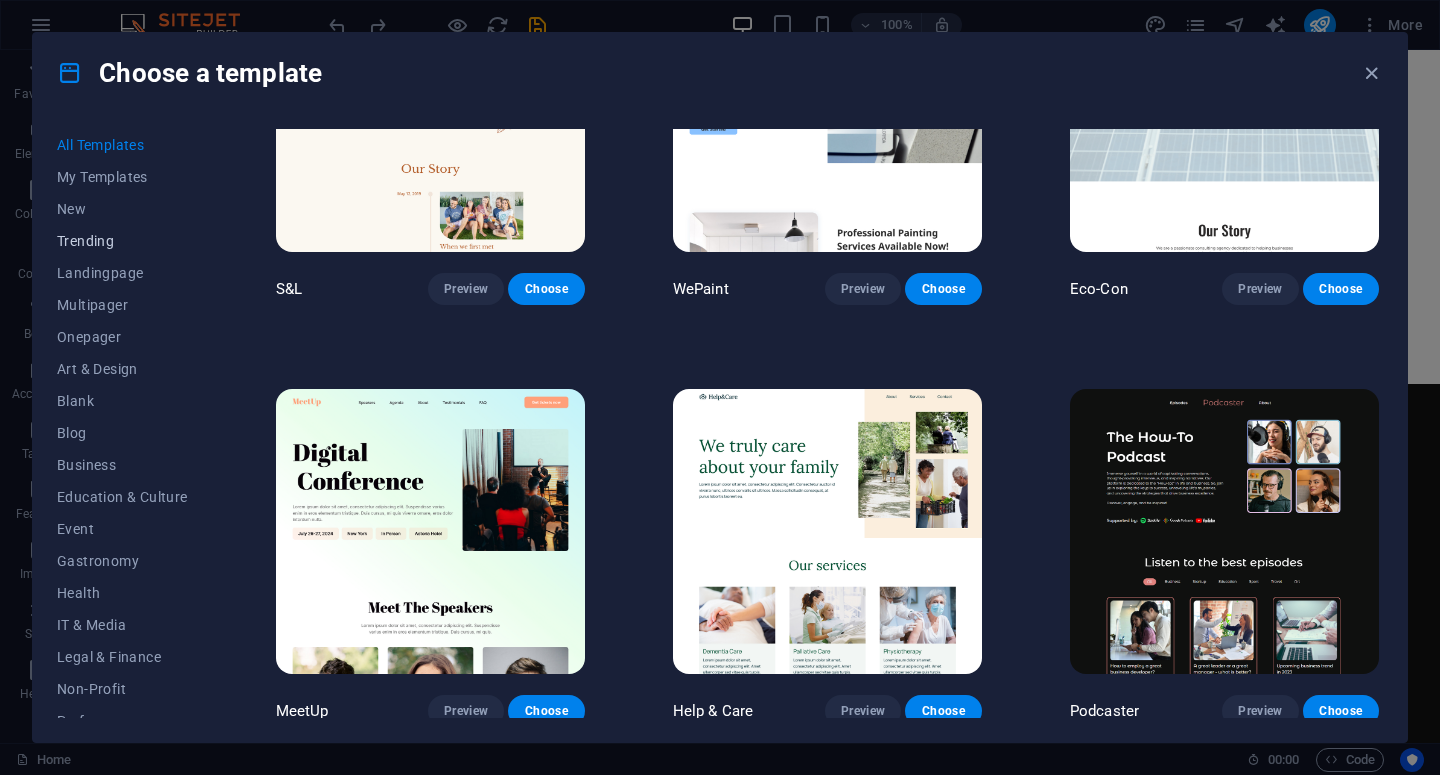 scroll, scrollTop: 9820, scrollLeft: 0, axis: vertical 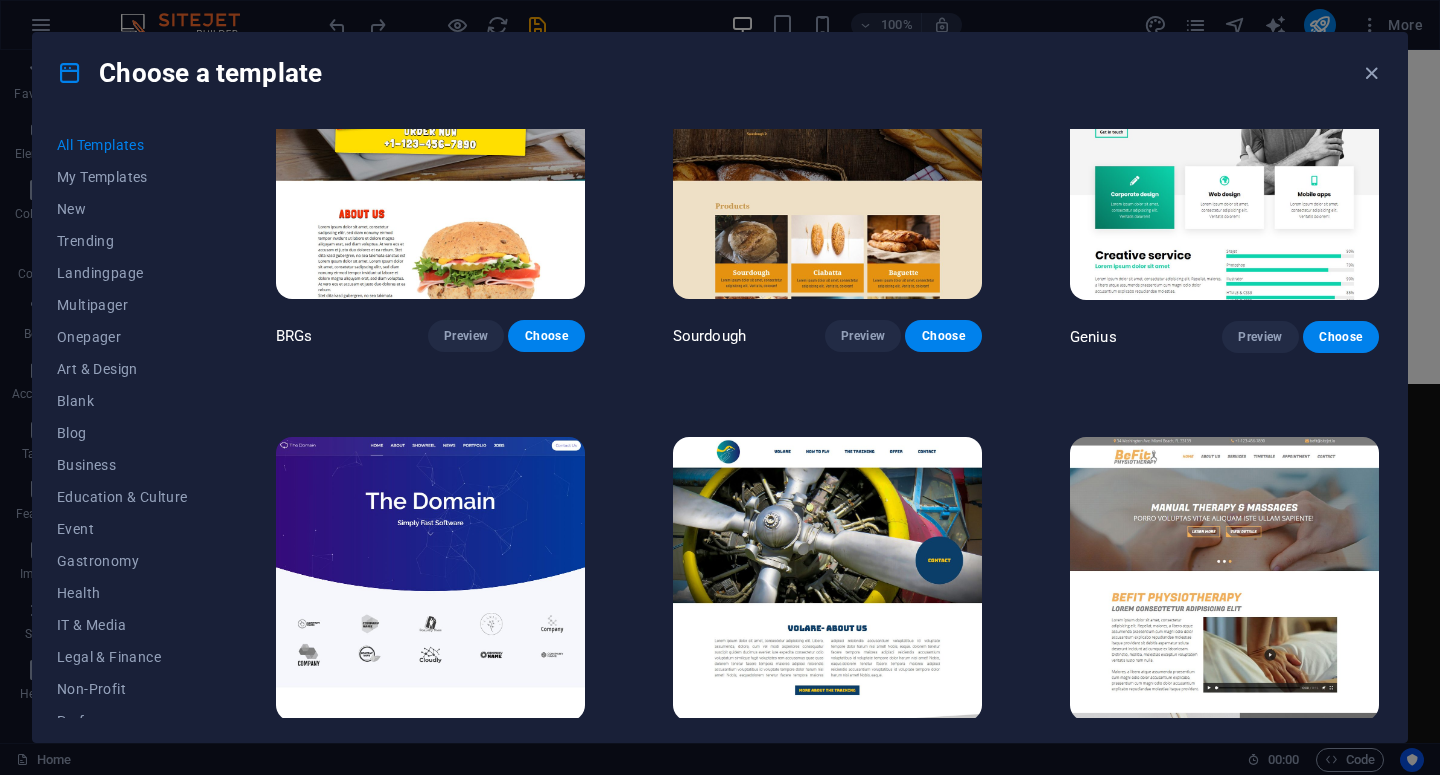 click at bounding box center (430, 579) 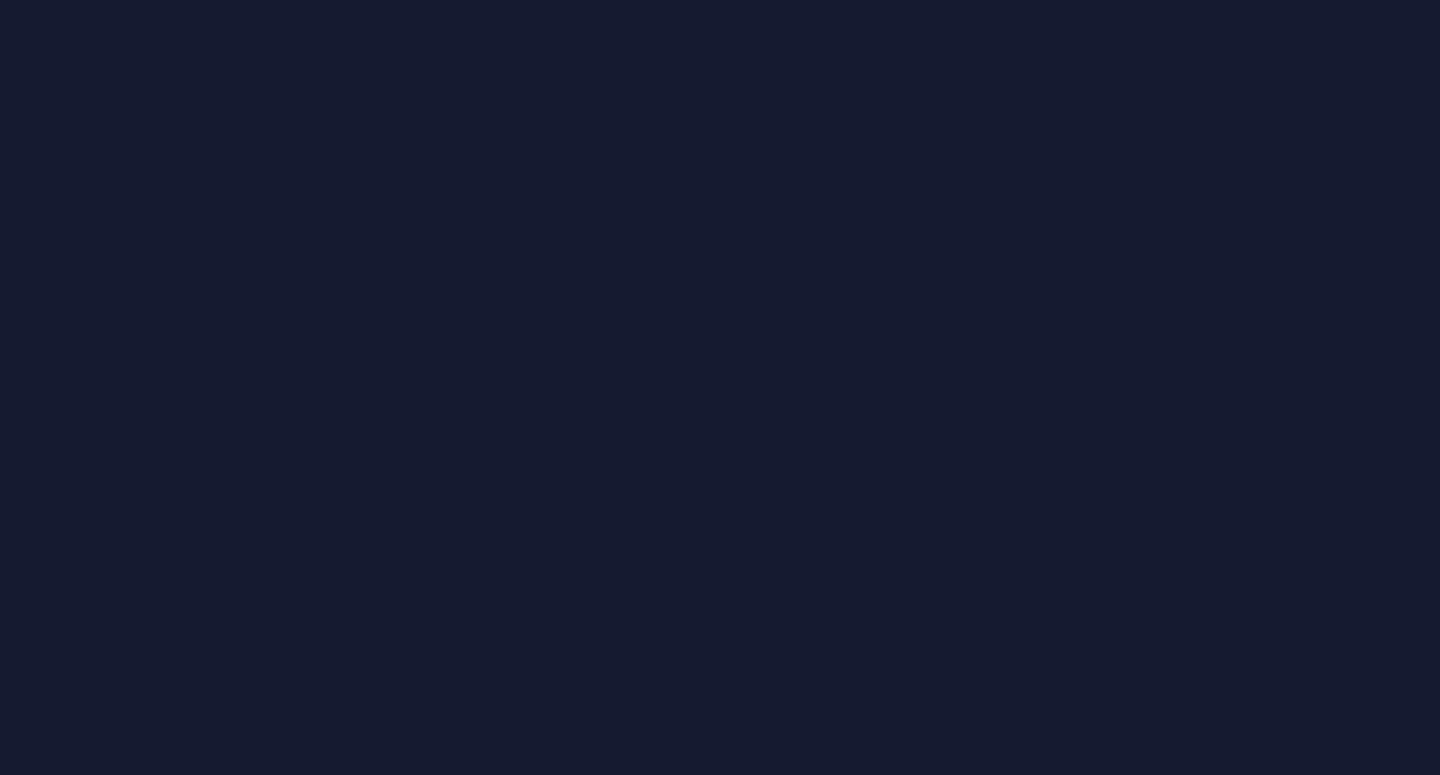 scroll, scrollTop: 0, scrollLeft: 0, axis: both 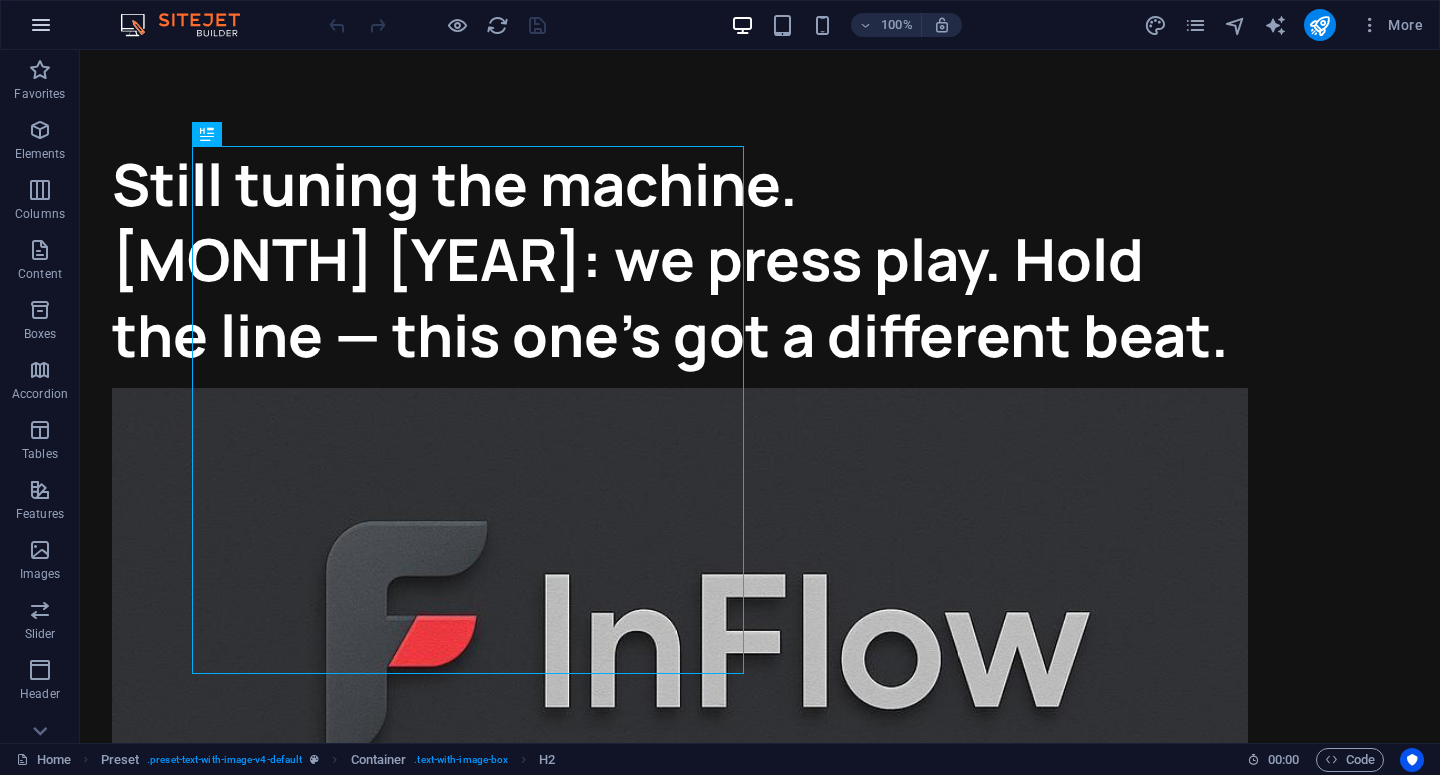 click at bounding box center [41, 25] 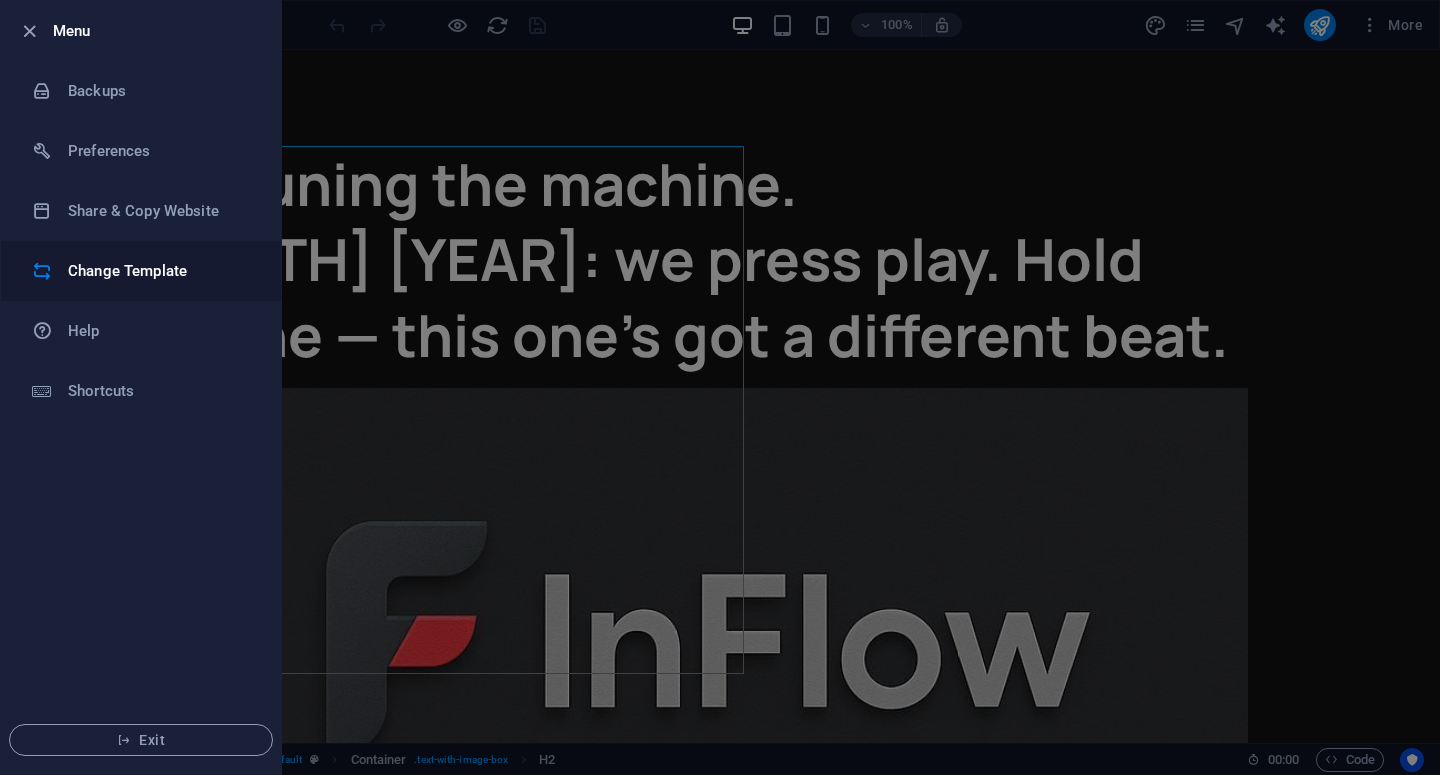 click on "Change Template" at bounding box center (160, 271) 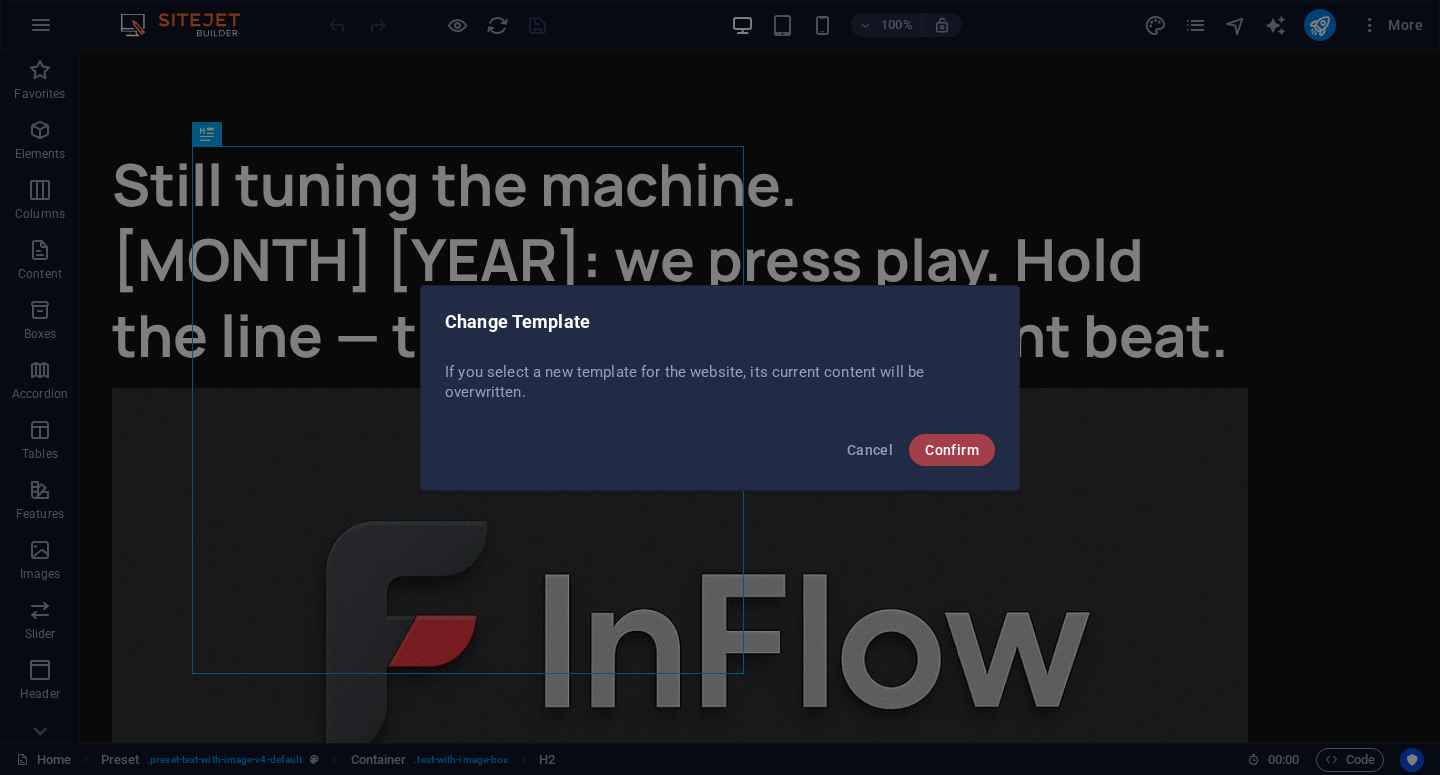 click on "Confirm" at bounding box center [952, 450] 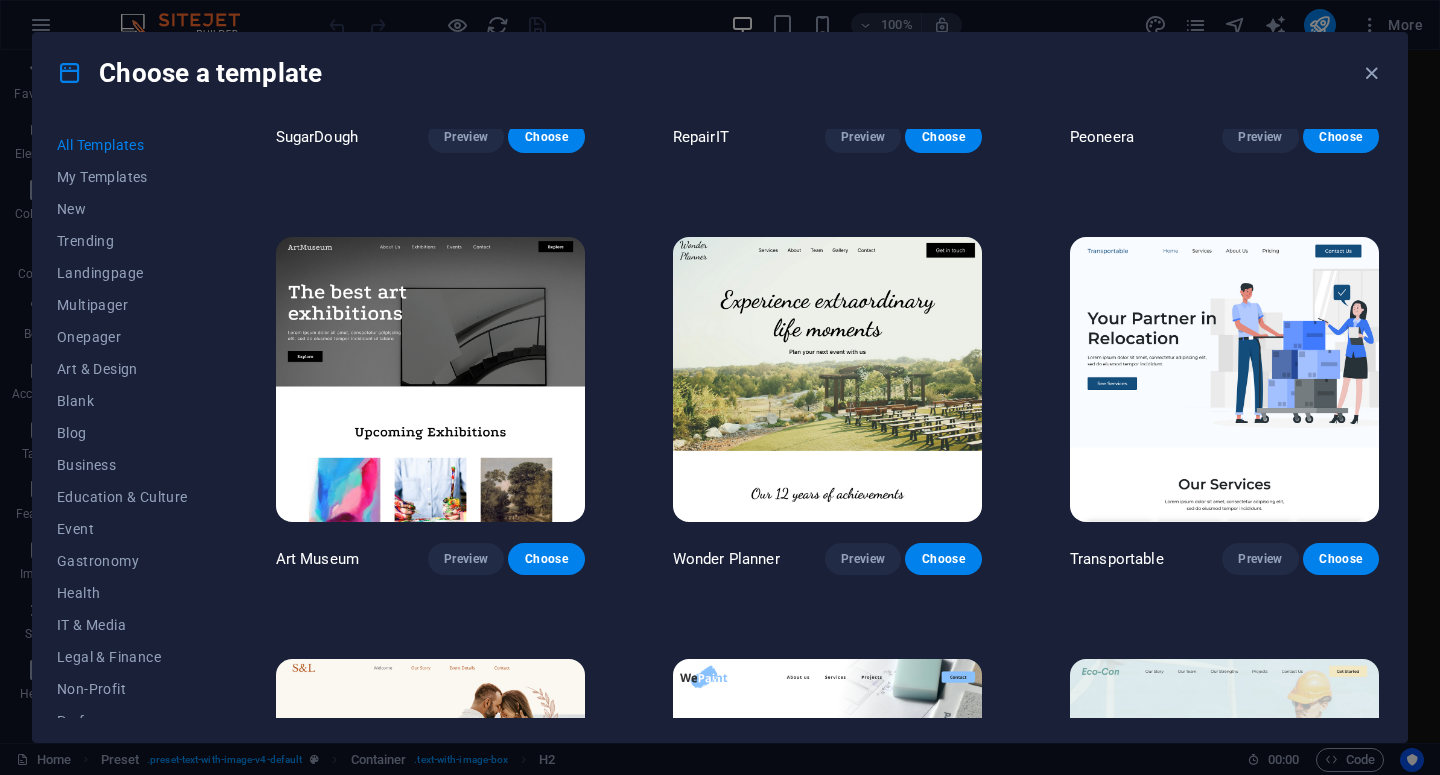 scroll, scrollTop: 333, scrollLeft: 0, axis: vertical 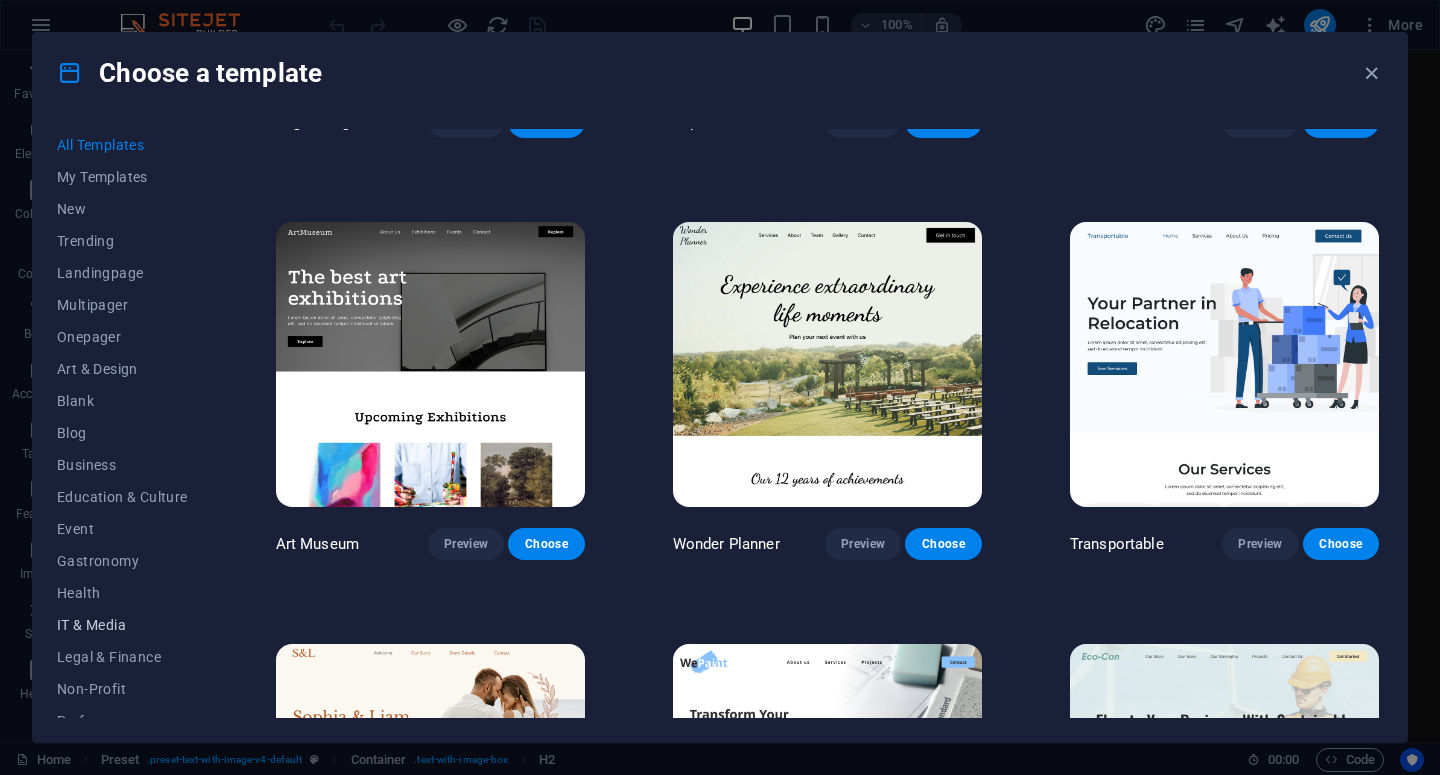 click on "IT & Media" at bounding box center (122, 625) 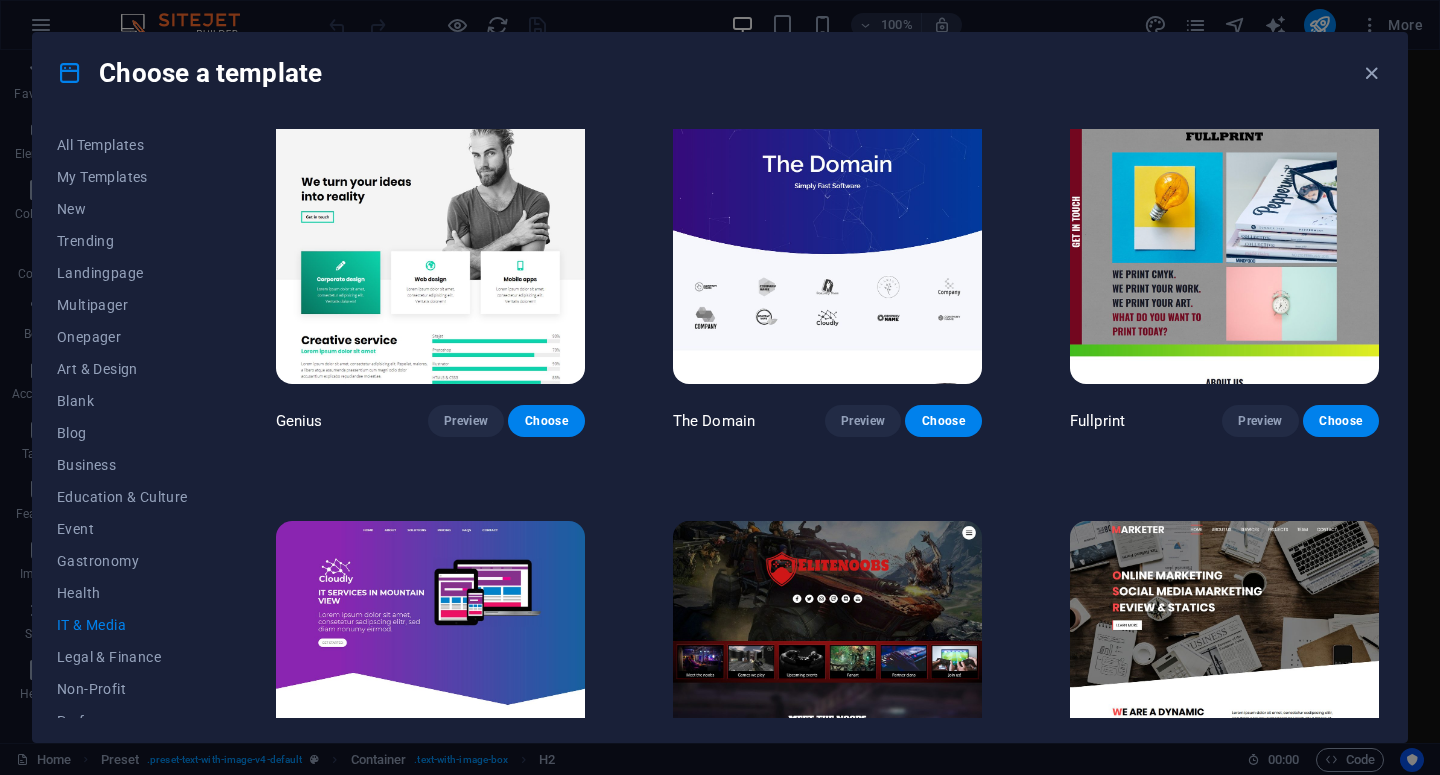 scroll, scrollTop: 850, scrollLeft: 0, axis: vertical 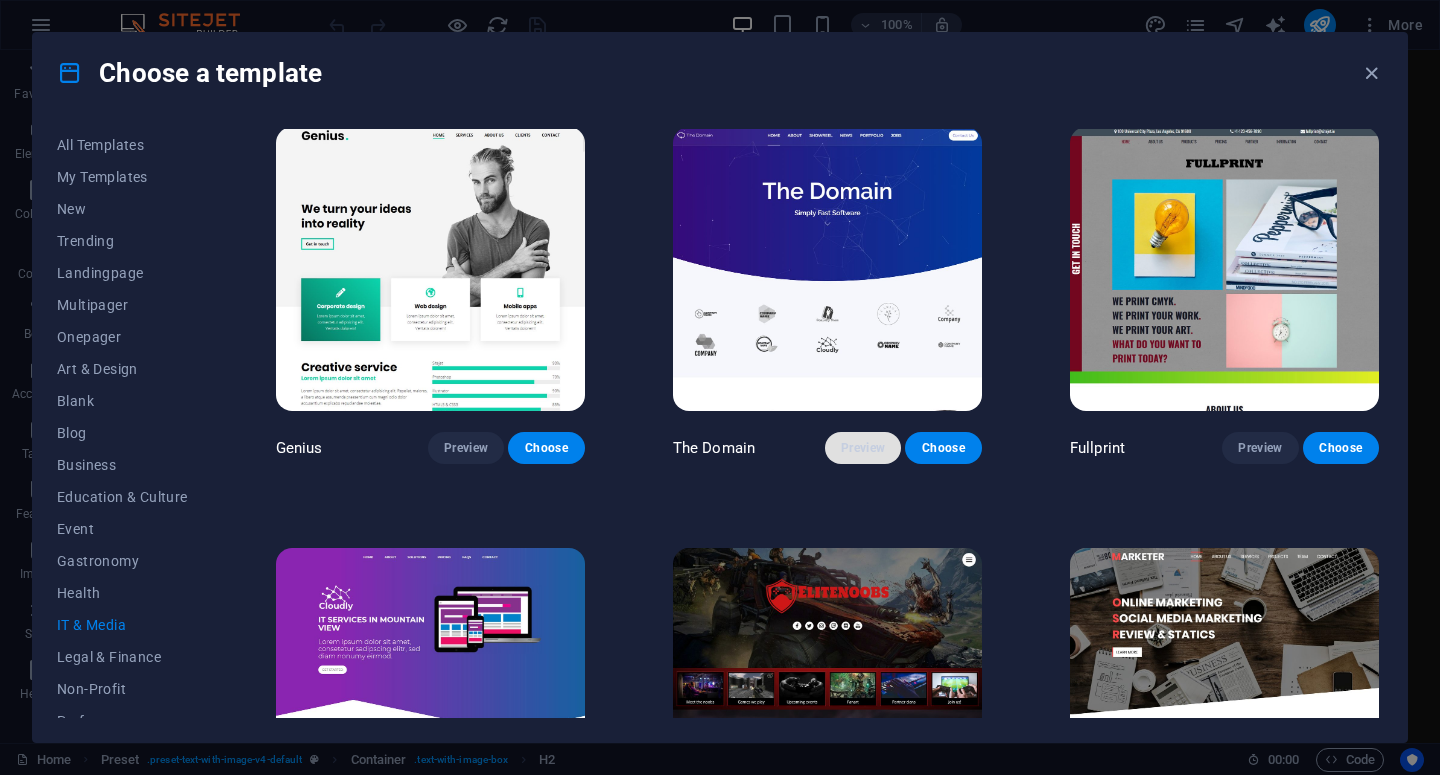 click on "Preview" at bounding box center [863, 448] 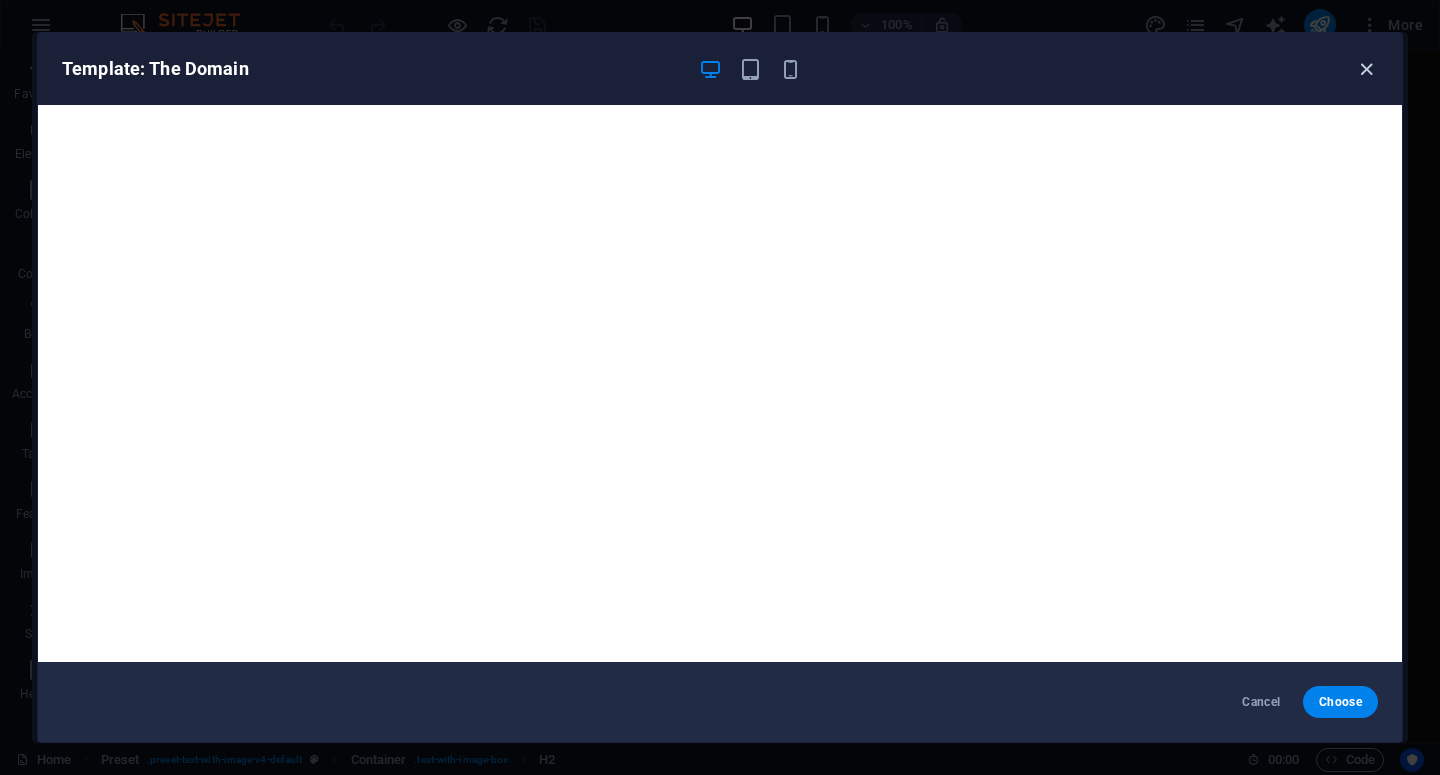 click at bounding box center (1366, 69) 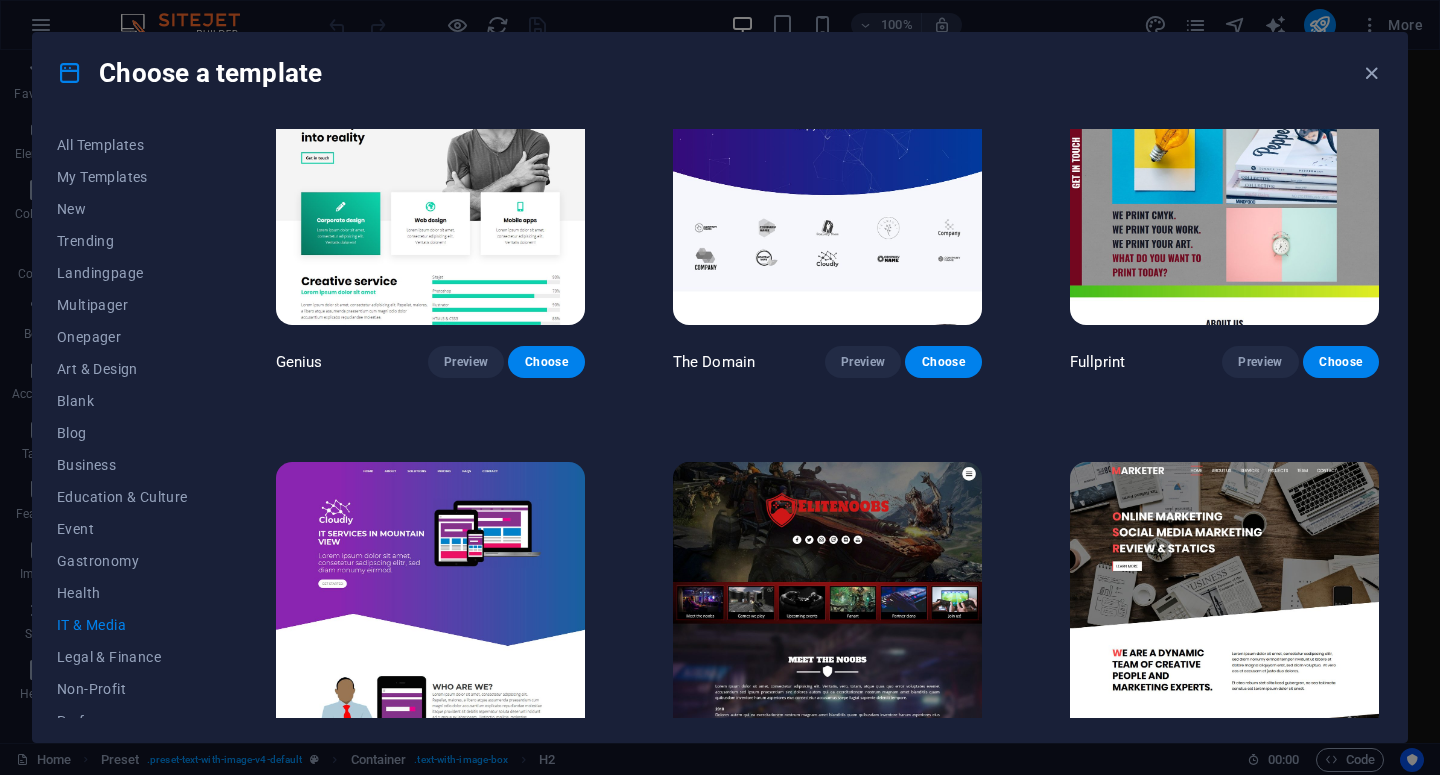 scroll, scrollTop: 920, scrollLeft: 0, axis: vertical 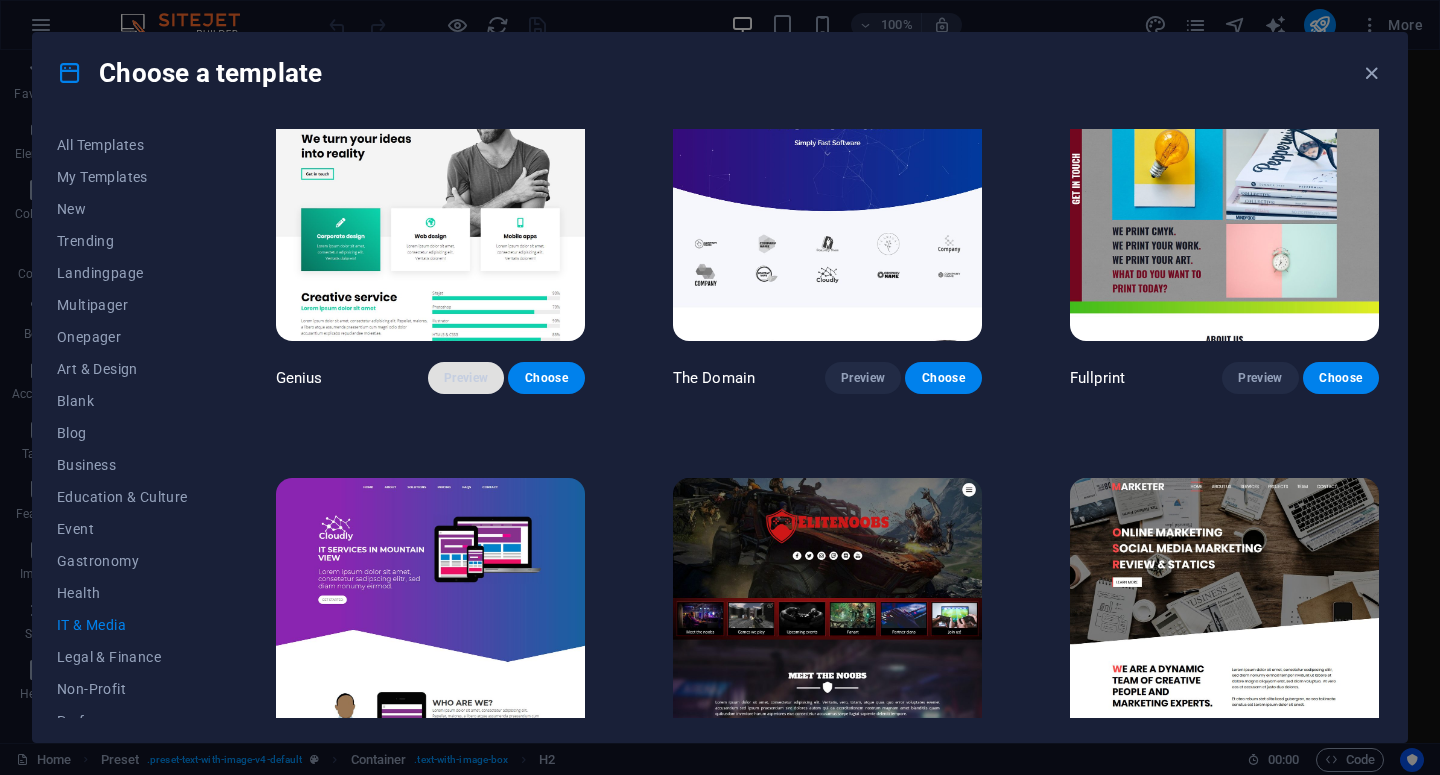 click on "Preview" at bounding box center [466, 378] 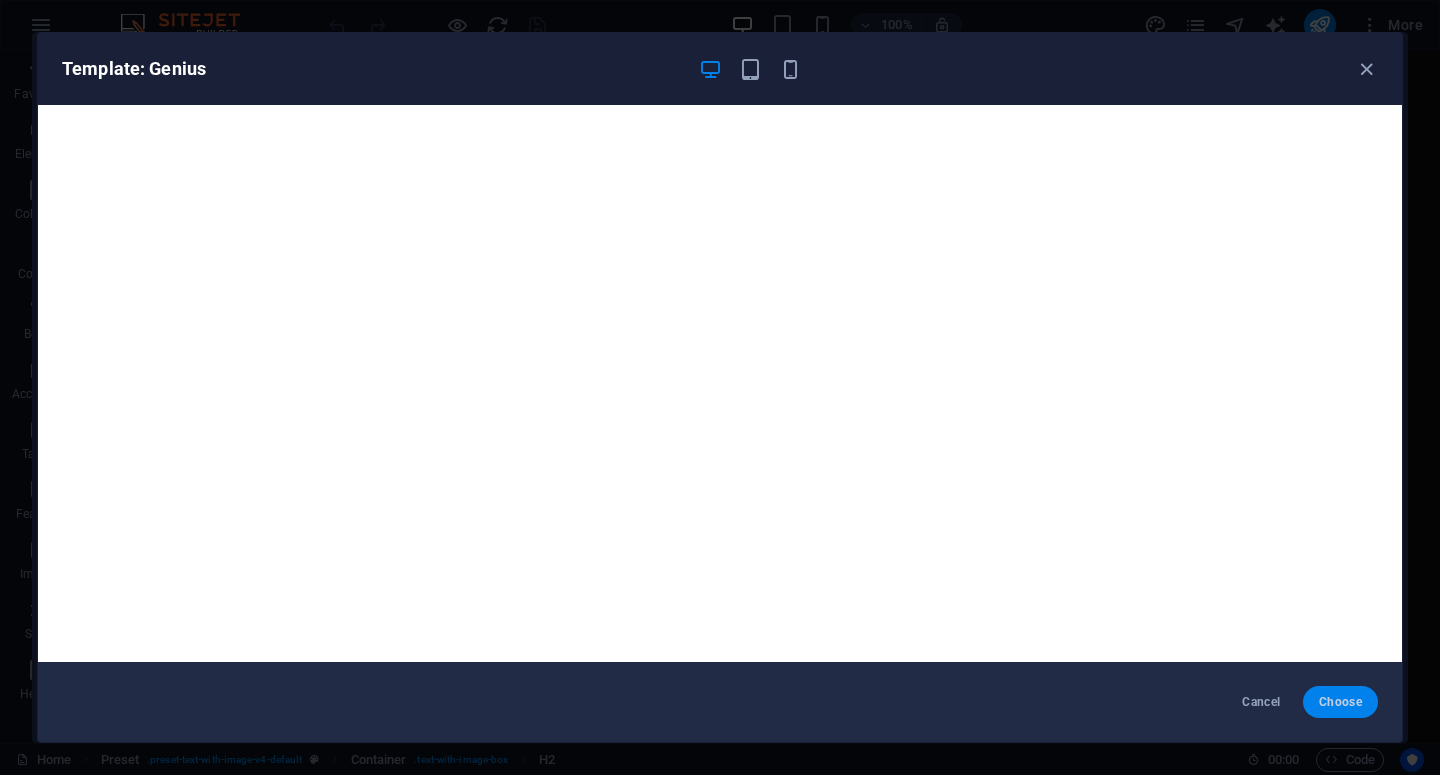 click on "Choose" at bounding box center (1340, 702) 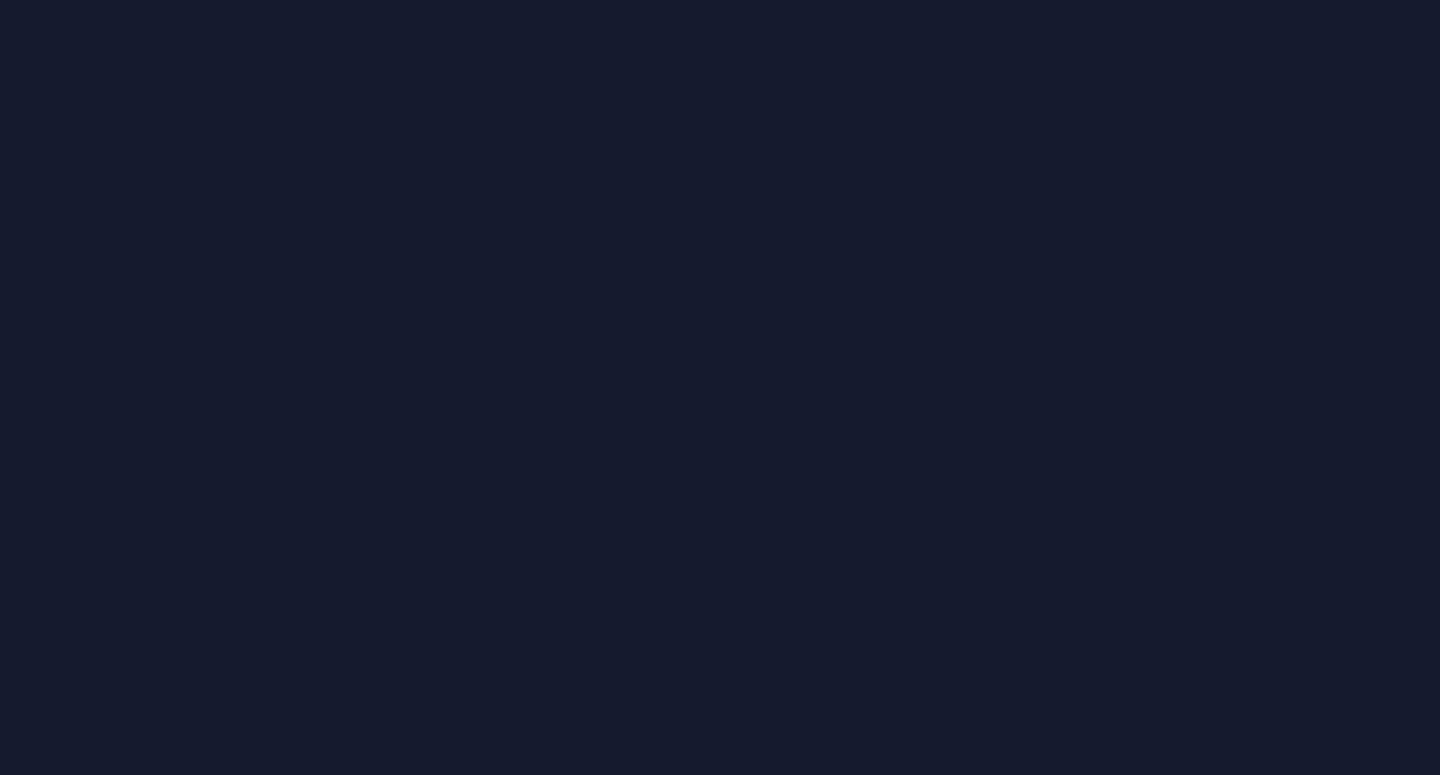 scroll, scrollTop: 0, scrollLeft: 0, axis: both 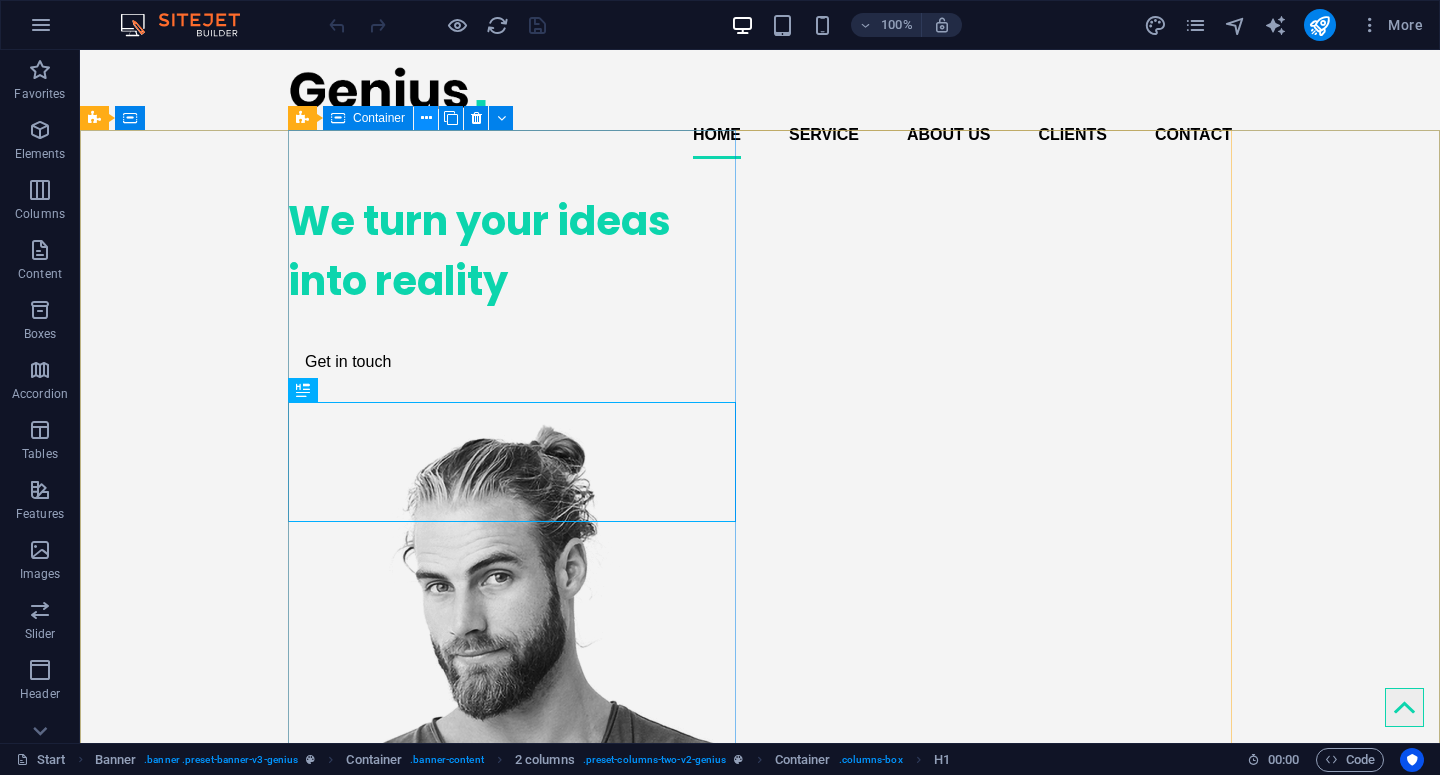 click at bounding box center (426, 118) 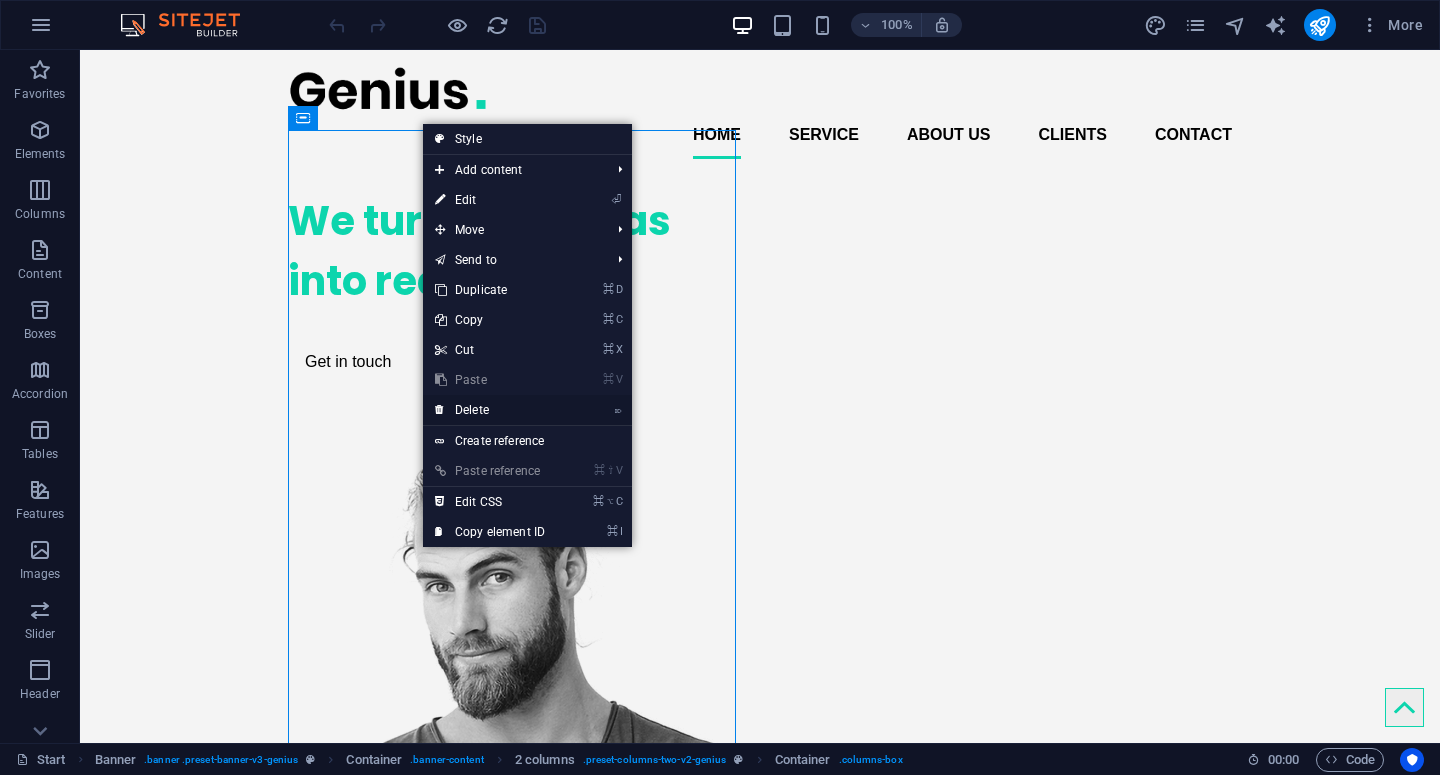 click on "⌦  Delete" at bounding box center [490, 410] 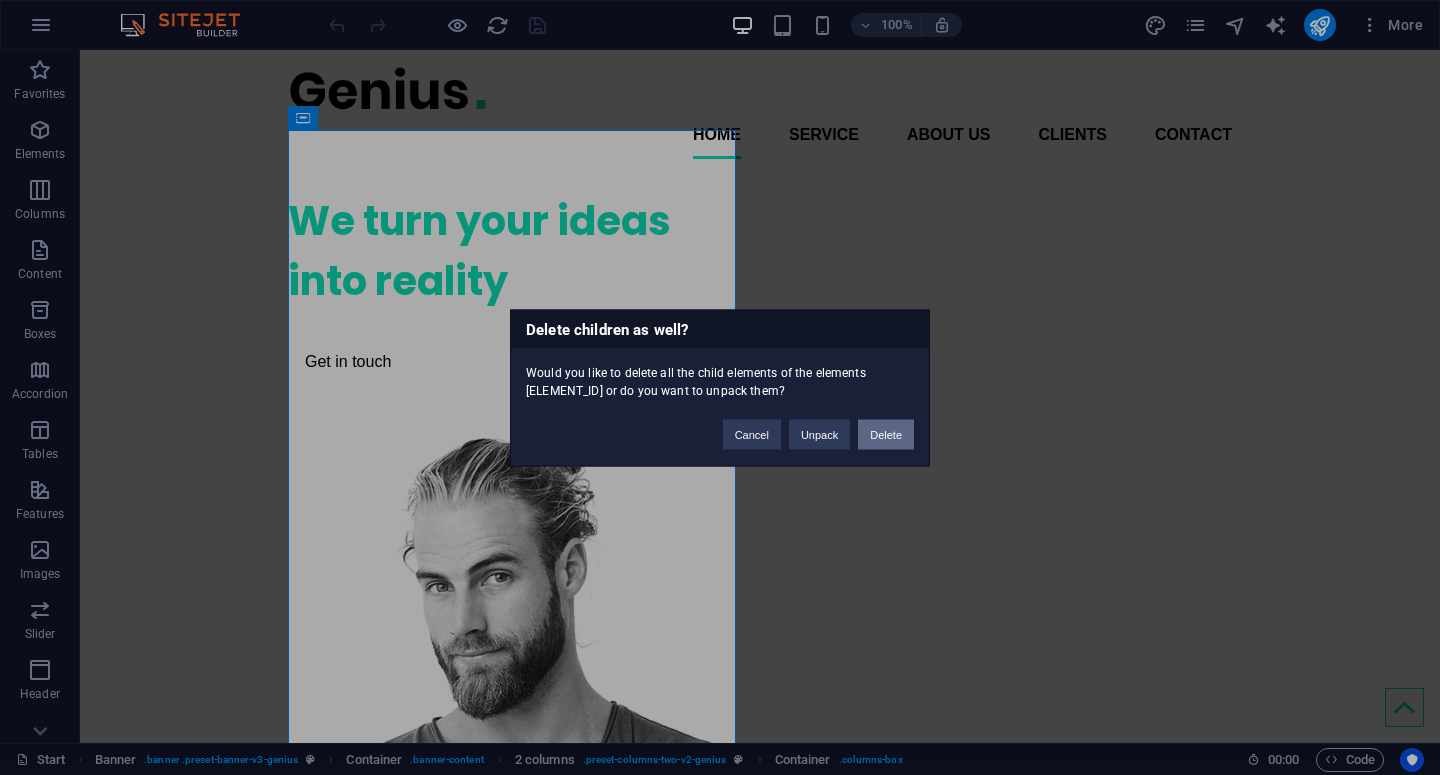 click on "Delete" at bounding box center (886, 434) 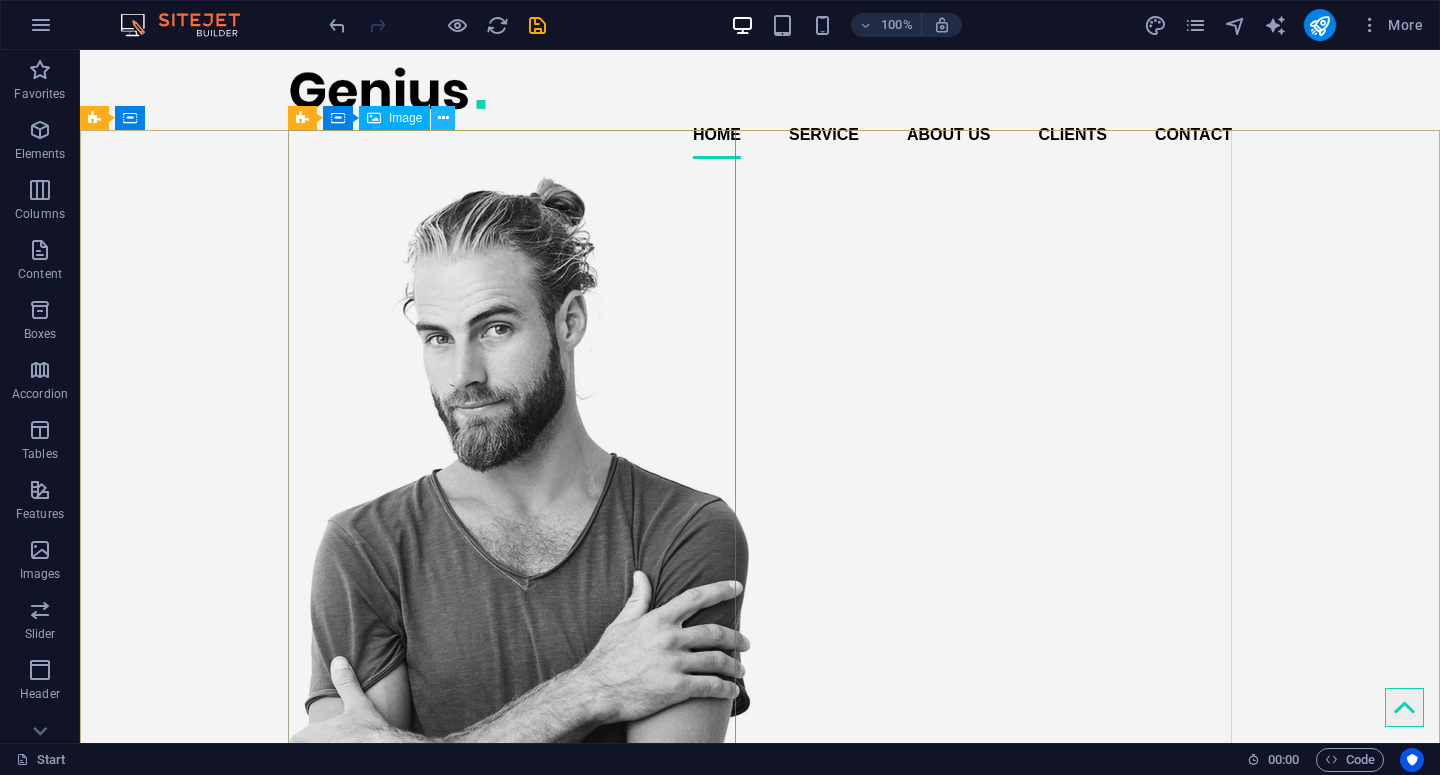 click at bounding box center [443, 118] 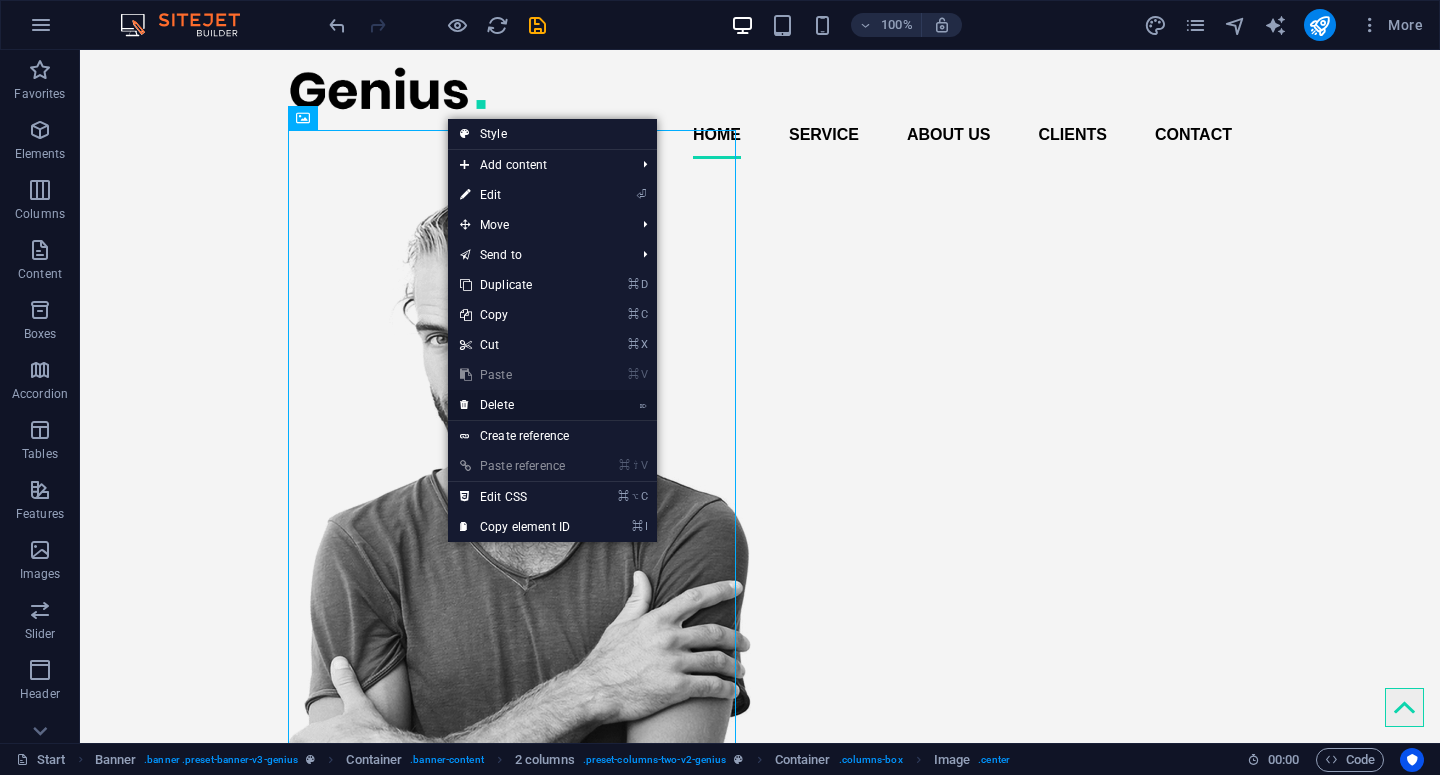 click on "⌦  Delete" at bounding box center [515, 405] 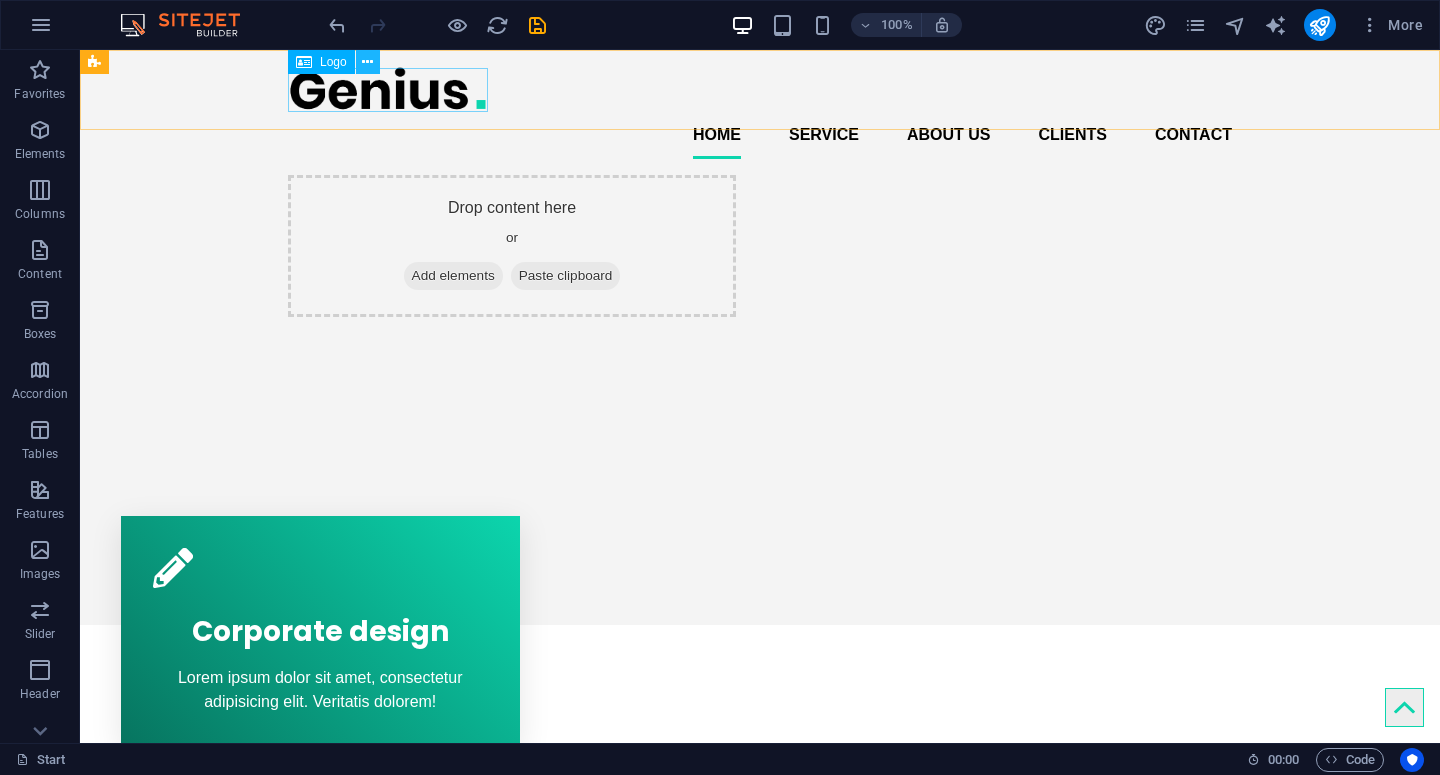 click at bounding box center (367, 62) 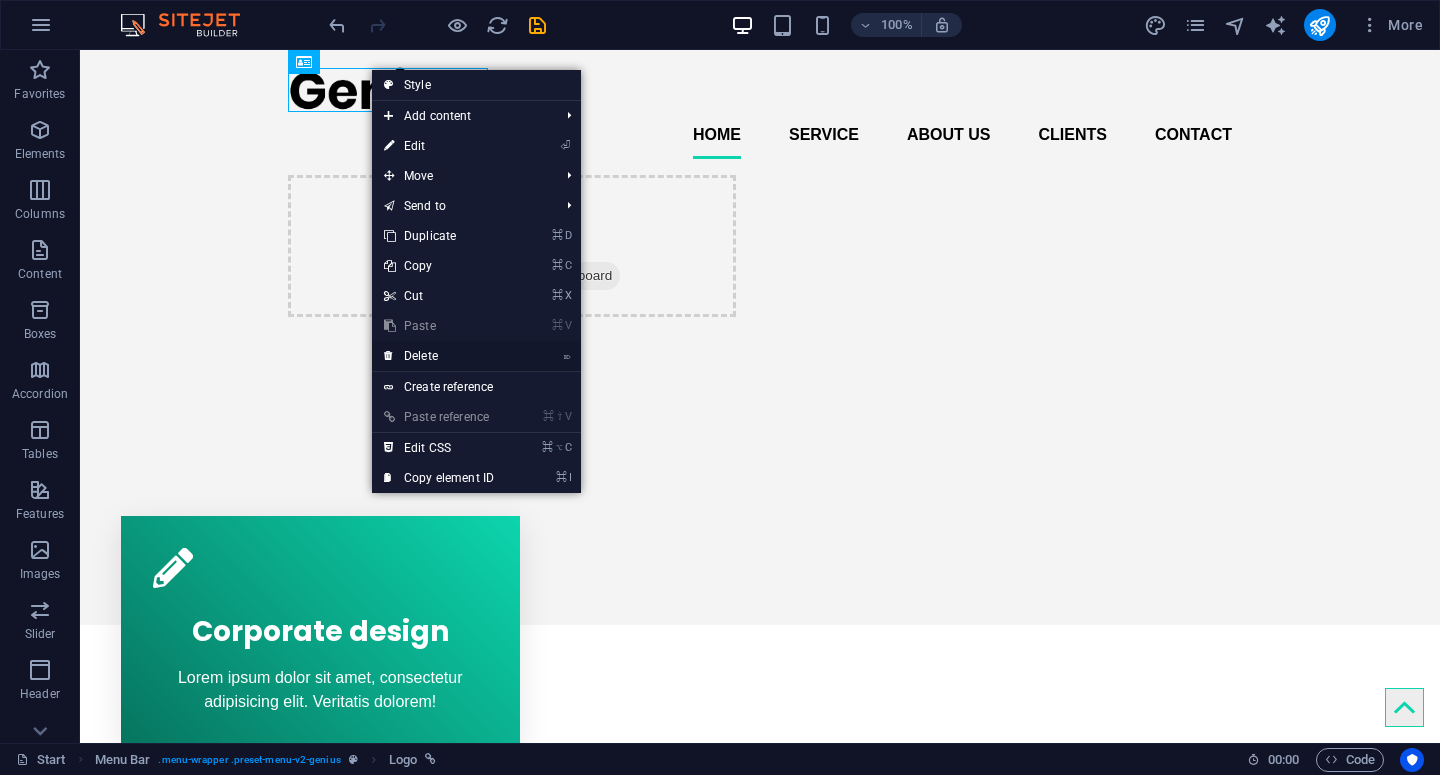 click on "⌦  Delete" at bounding box center (439, 356) 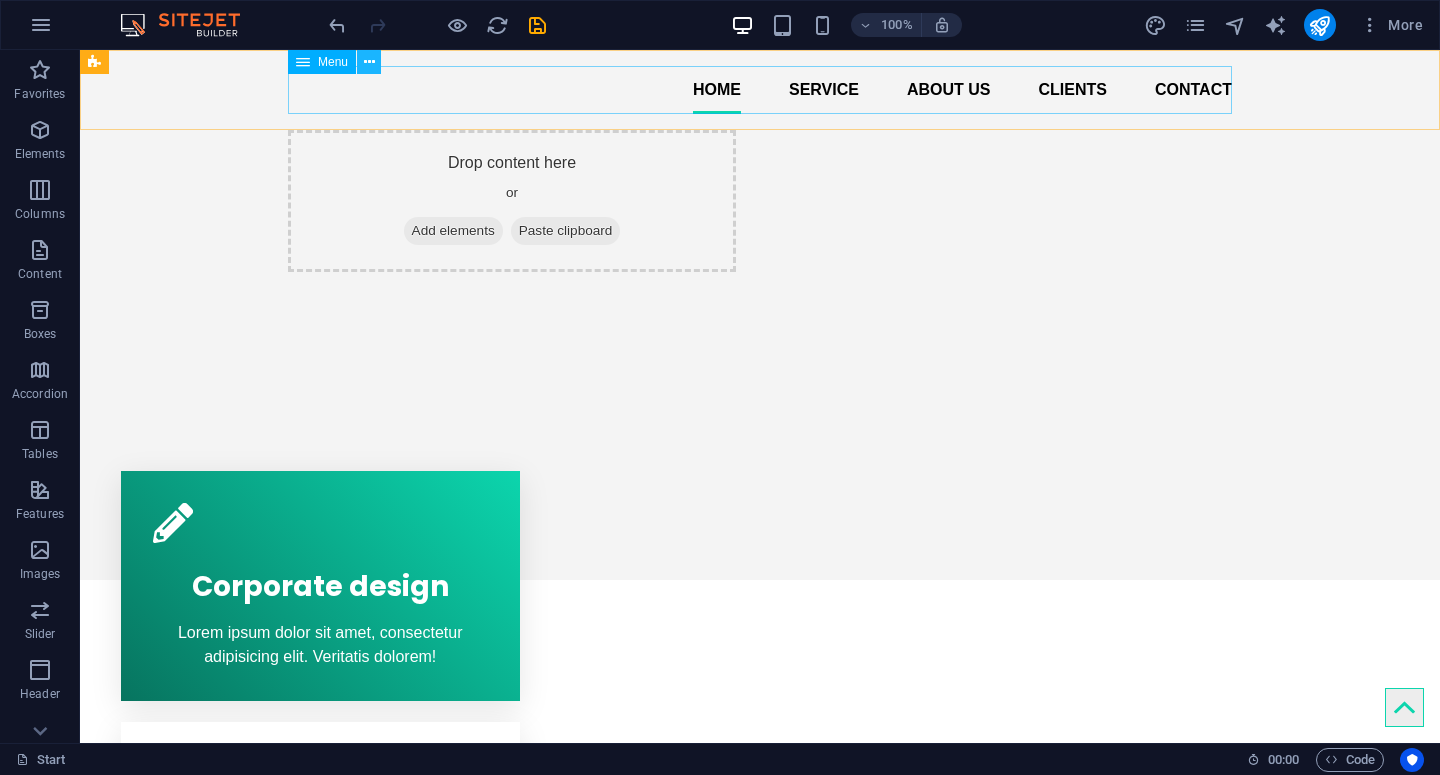 click at bounding box center (369, 62) 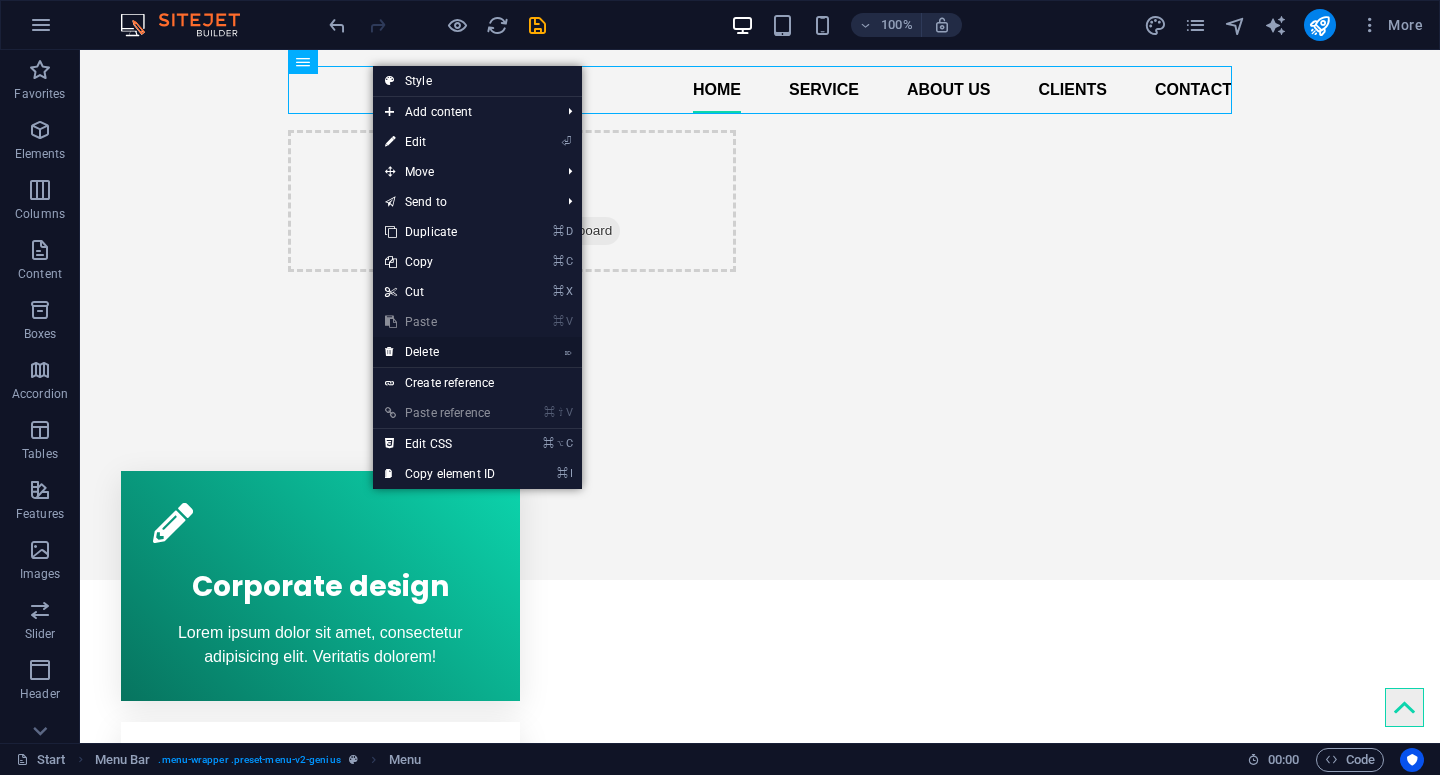 click on "⌦  Delete" at bounding box center (440, 352) 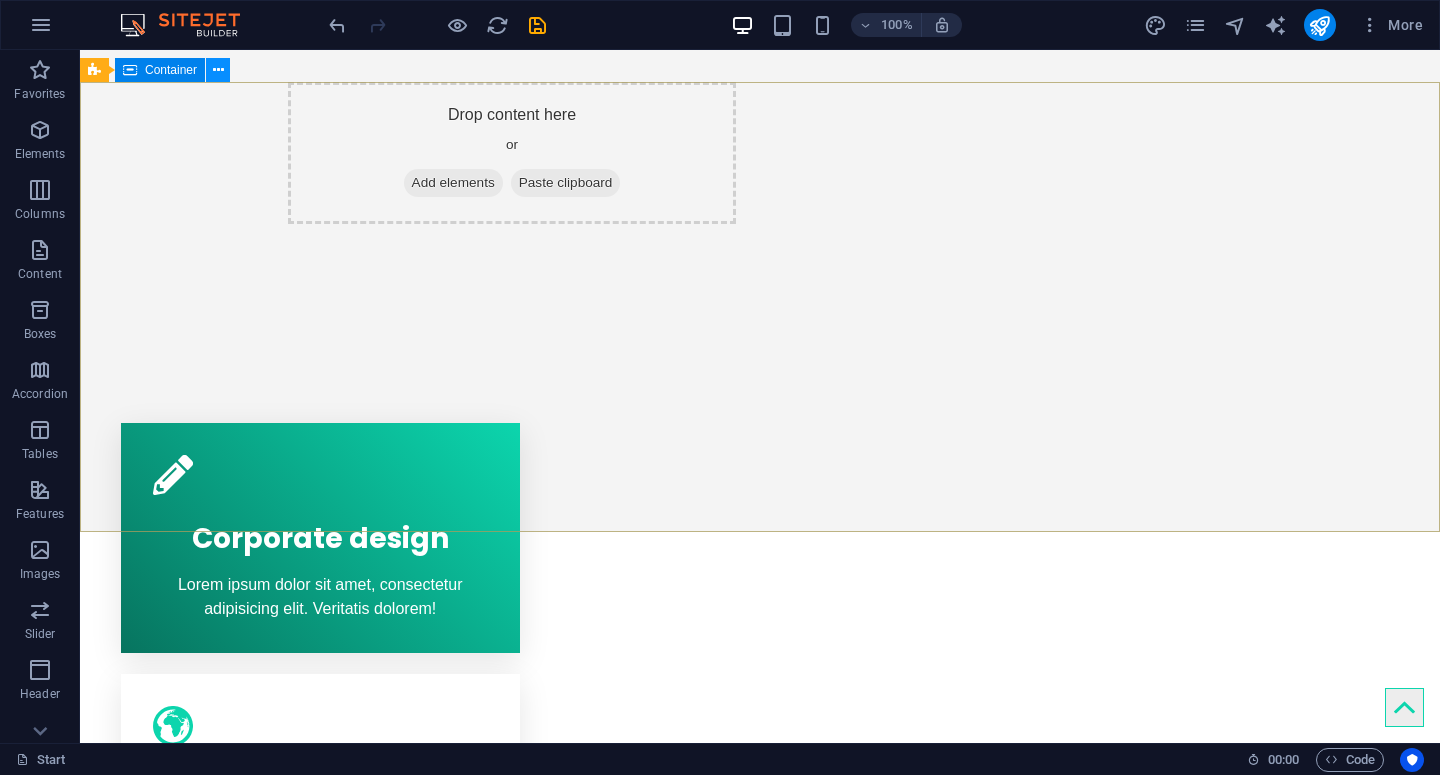 click at bounding box center [218, 70] 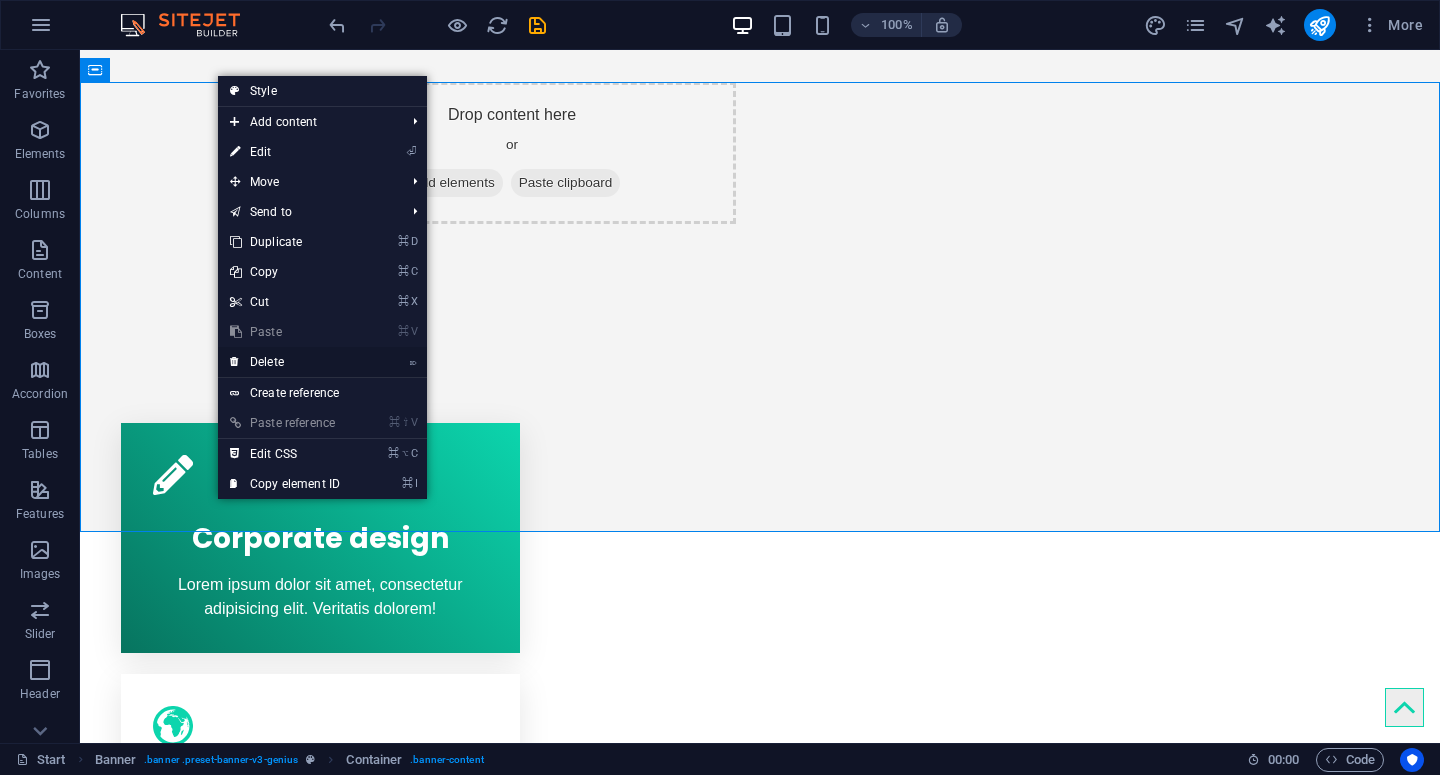 click on "⌦  Delete" at bounding box center (285, 362) 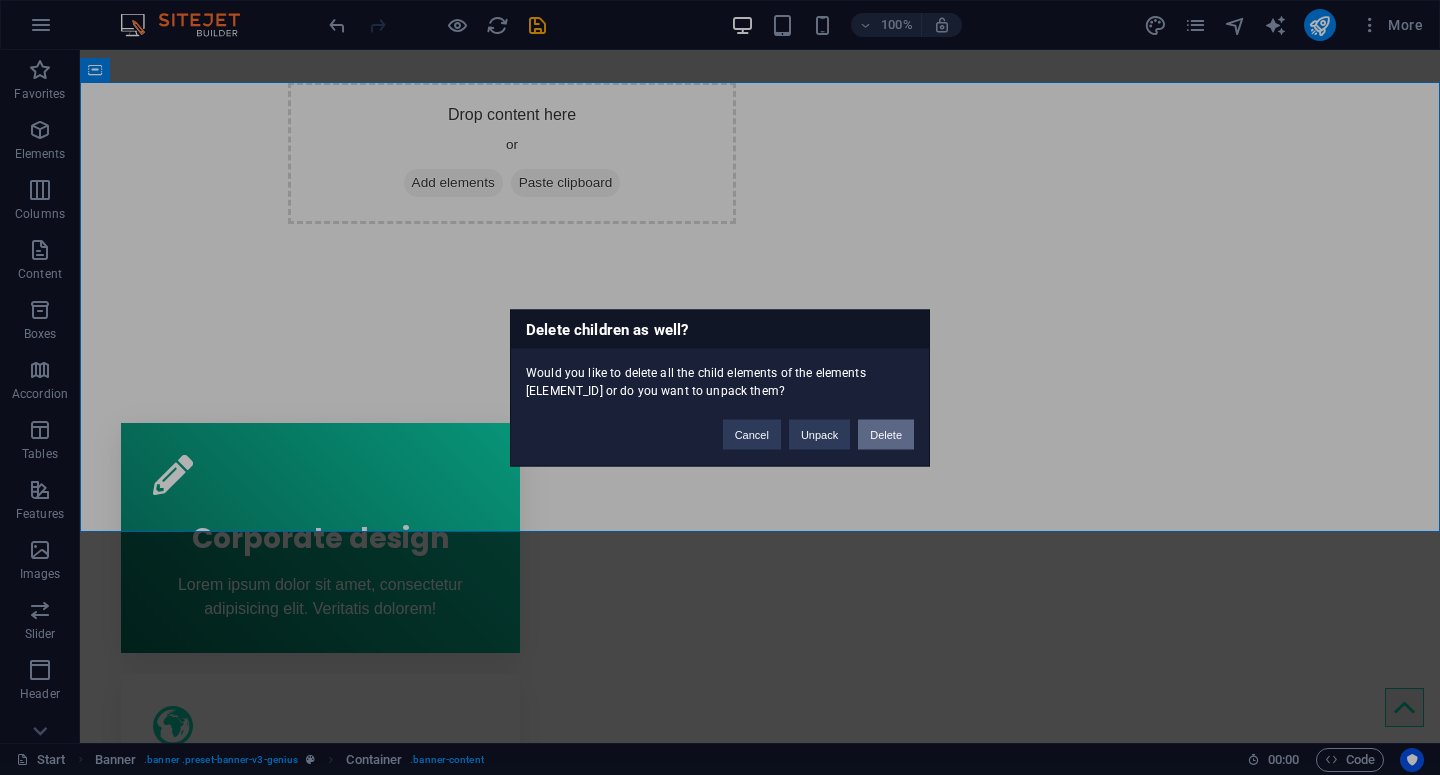 click on "Delete" at bounding box center (886, 434) 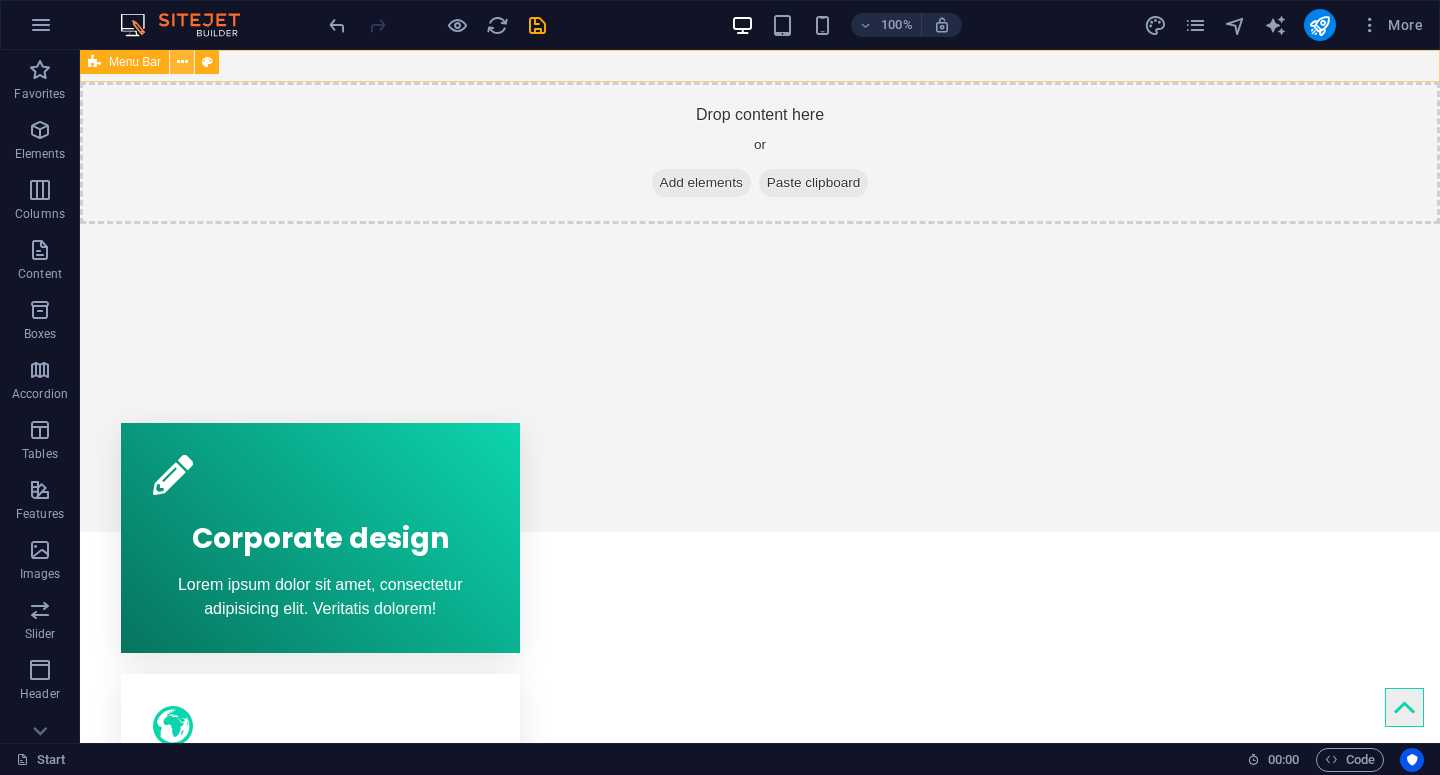 click at bounding box center (182, 62) 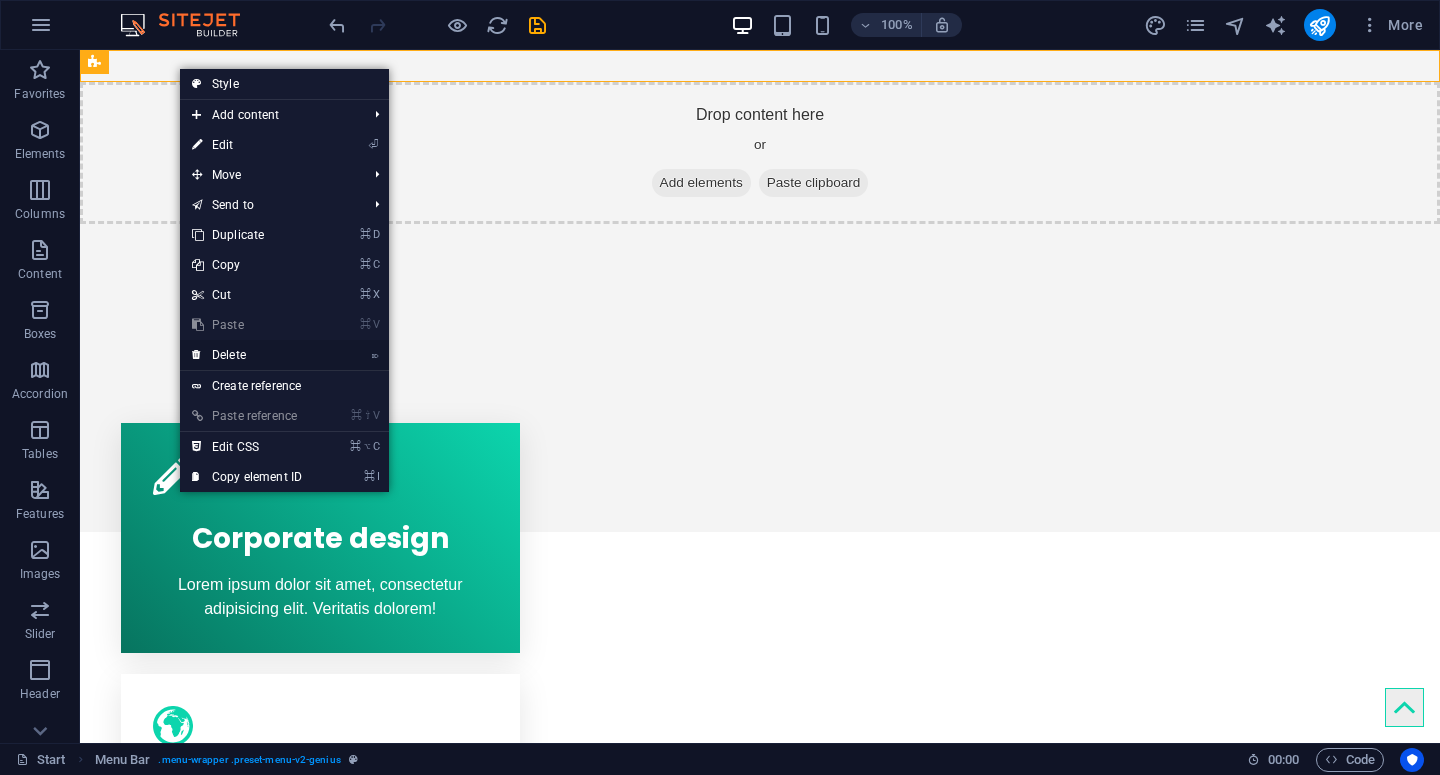 click on "⌦  Delete" at bounding box center (247, 355) 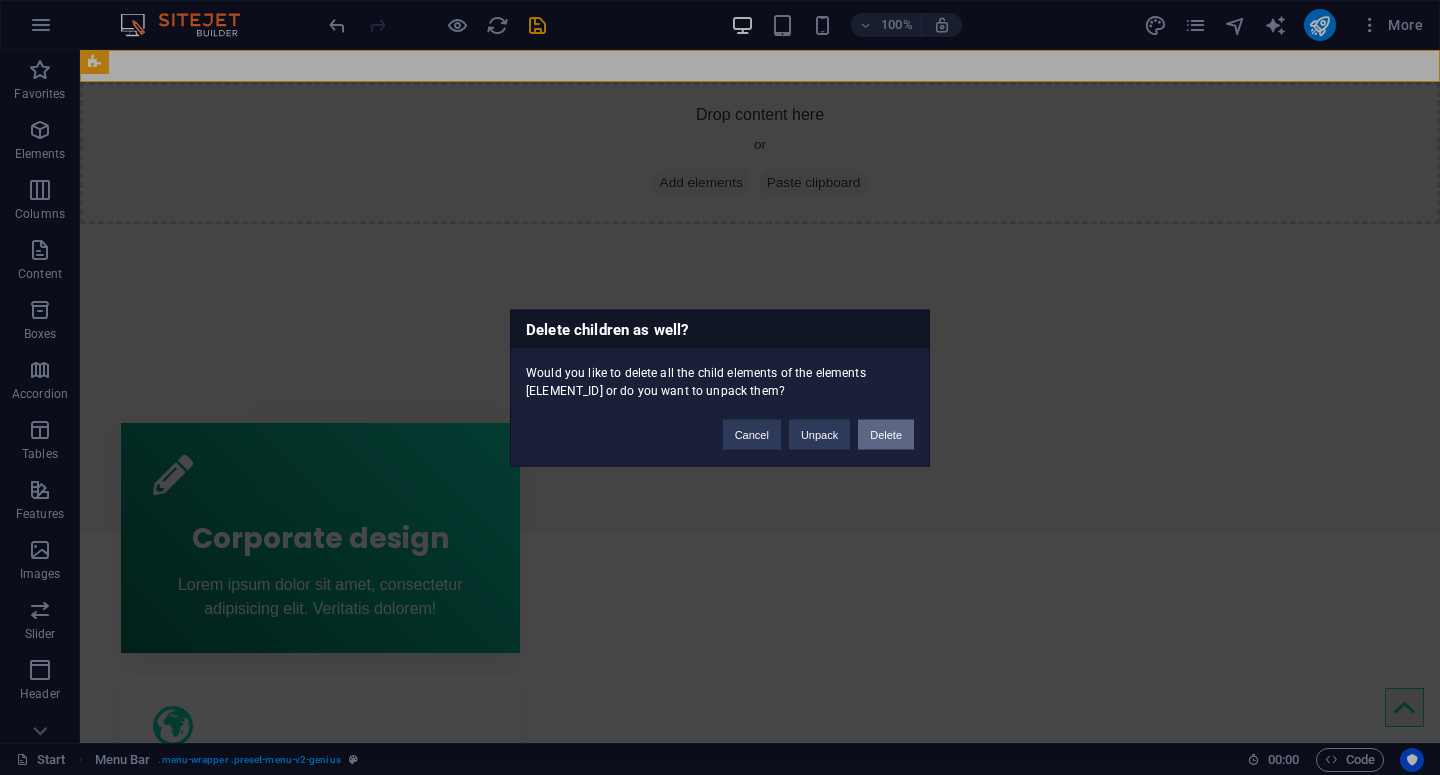 click on "Delete" at bounding box center [886, 434] 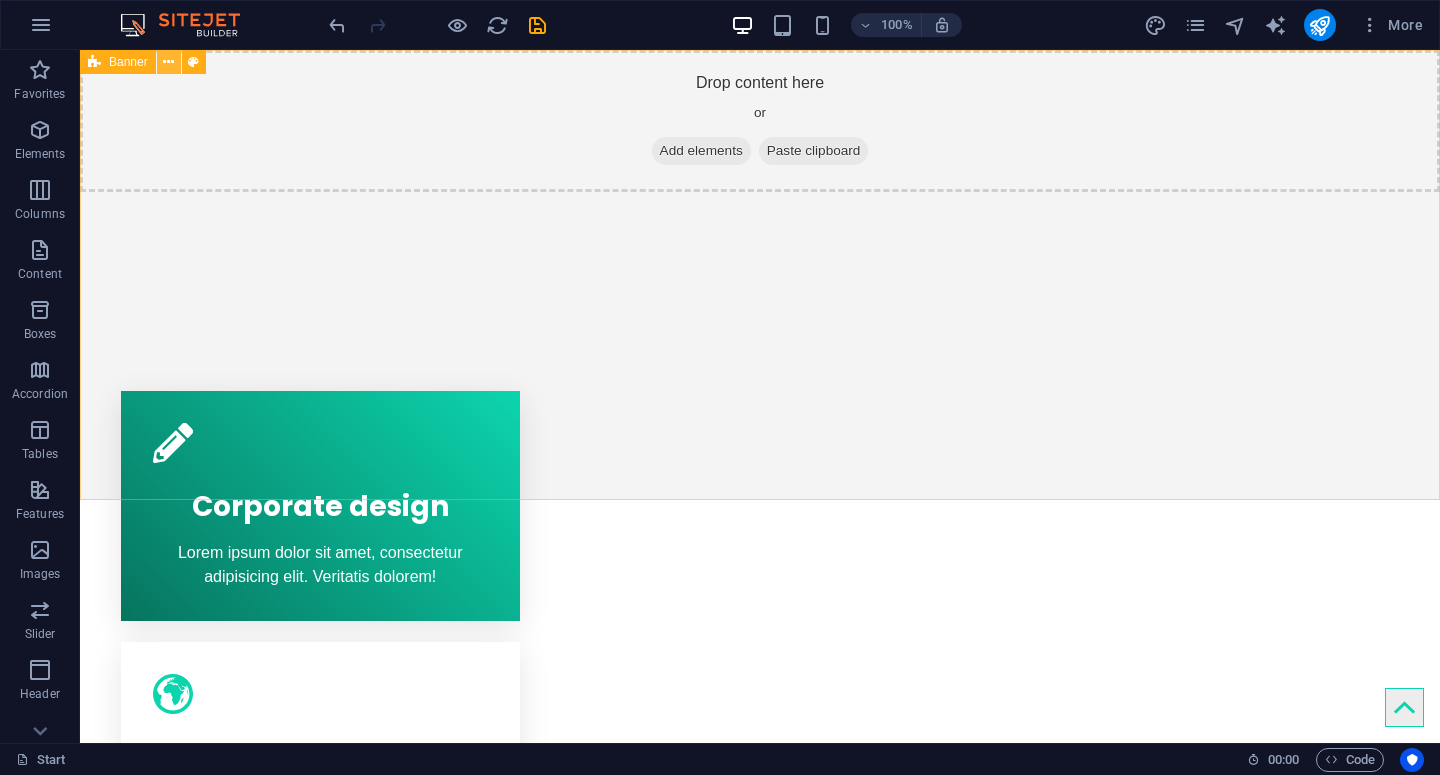 click at bounding box center (168, 62) 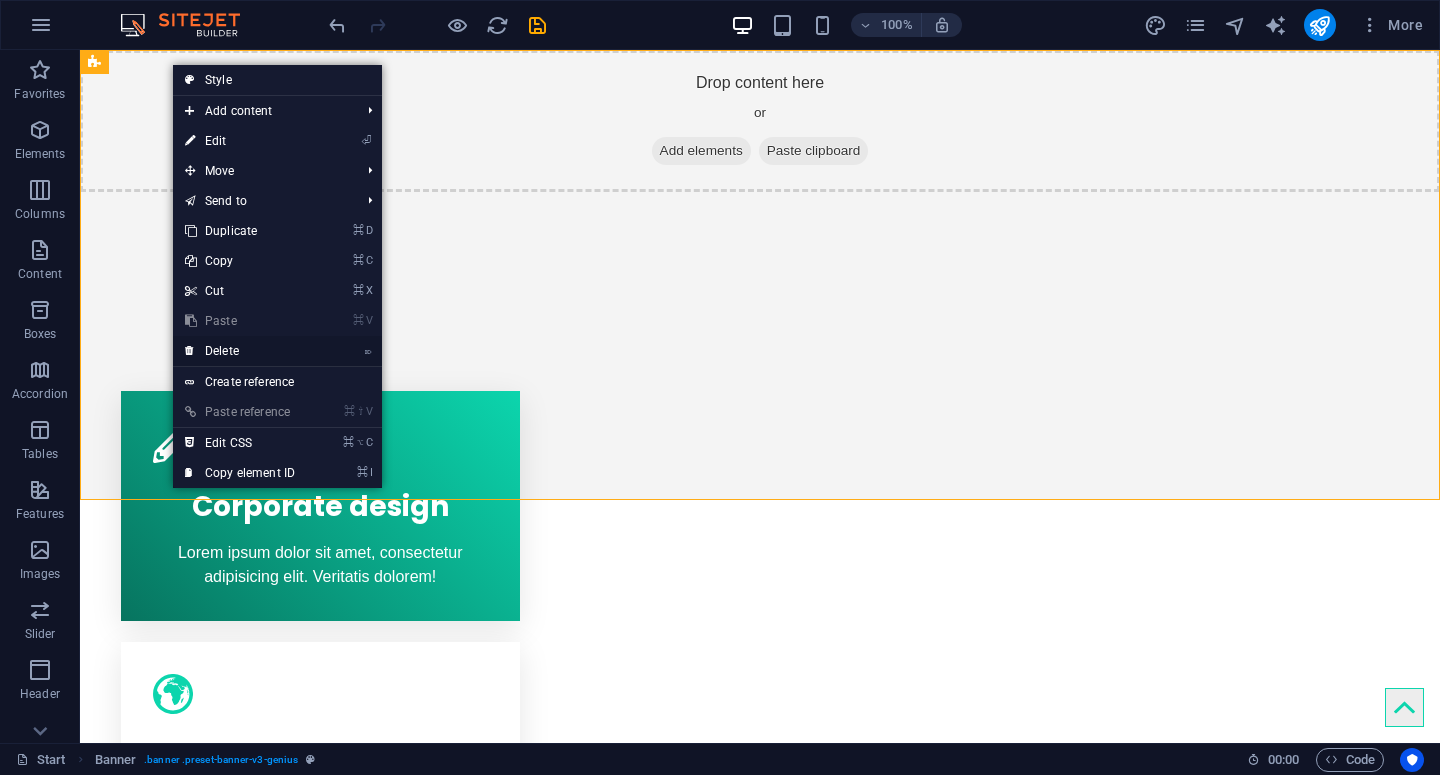 click on "⌦  Delete" at bounding box center (240, 351) 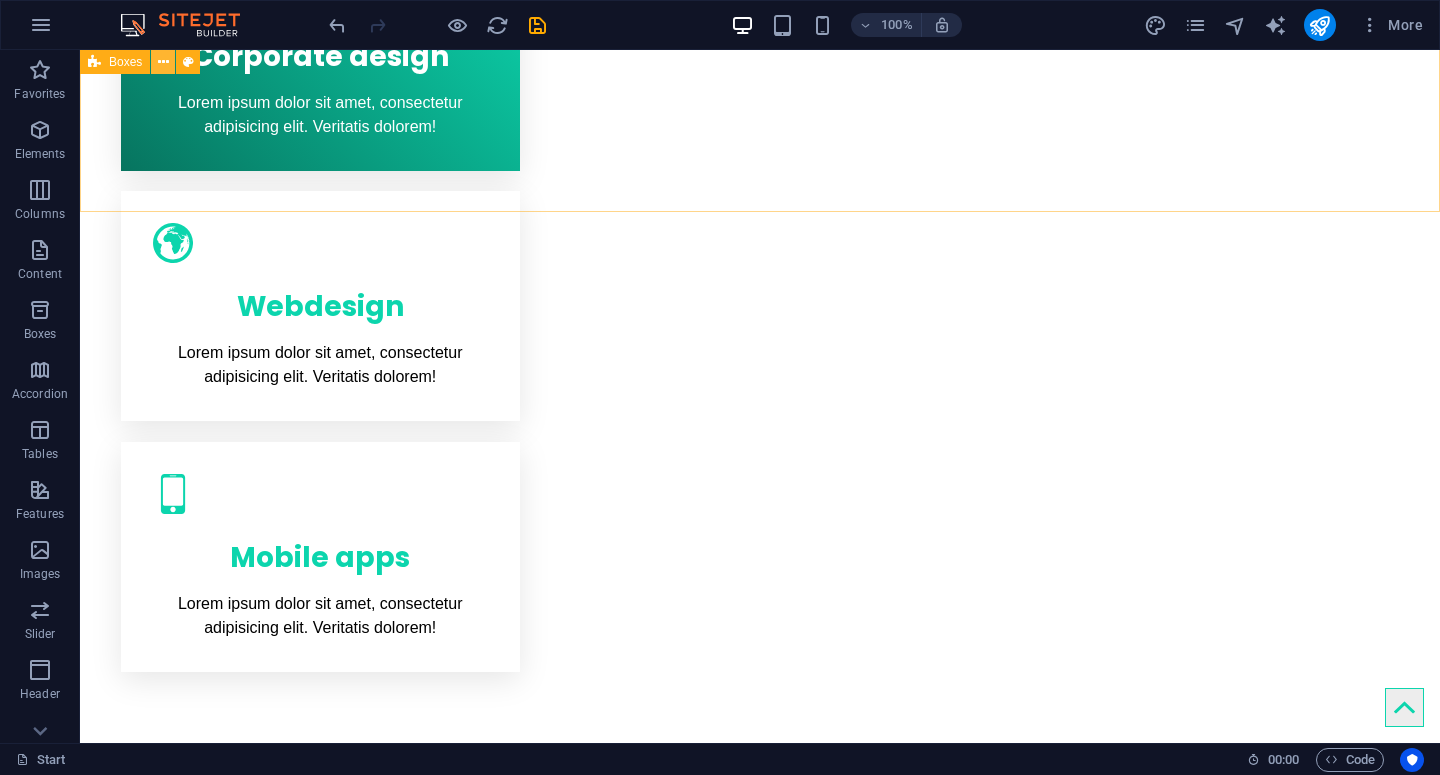 click at bounding box center (163, 62) 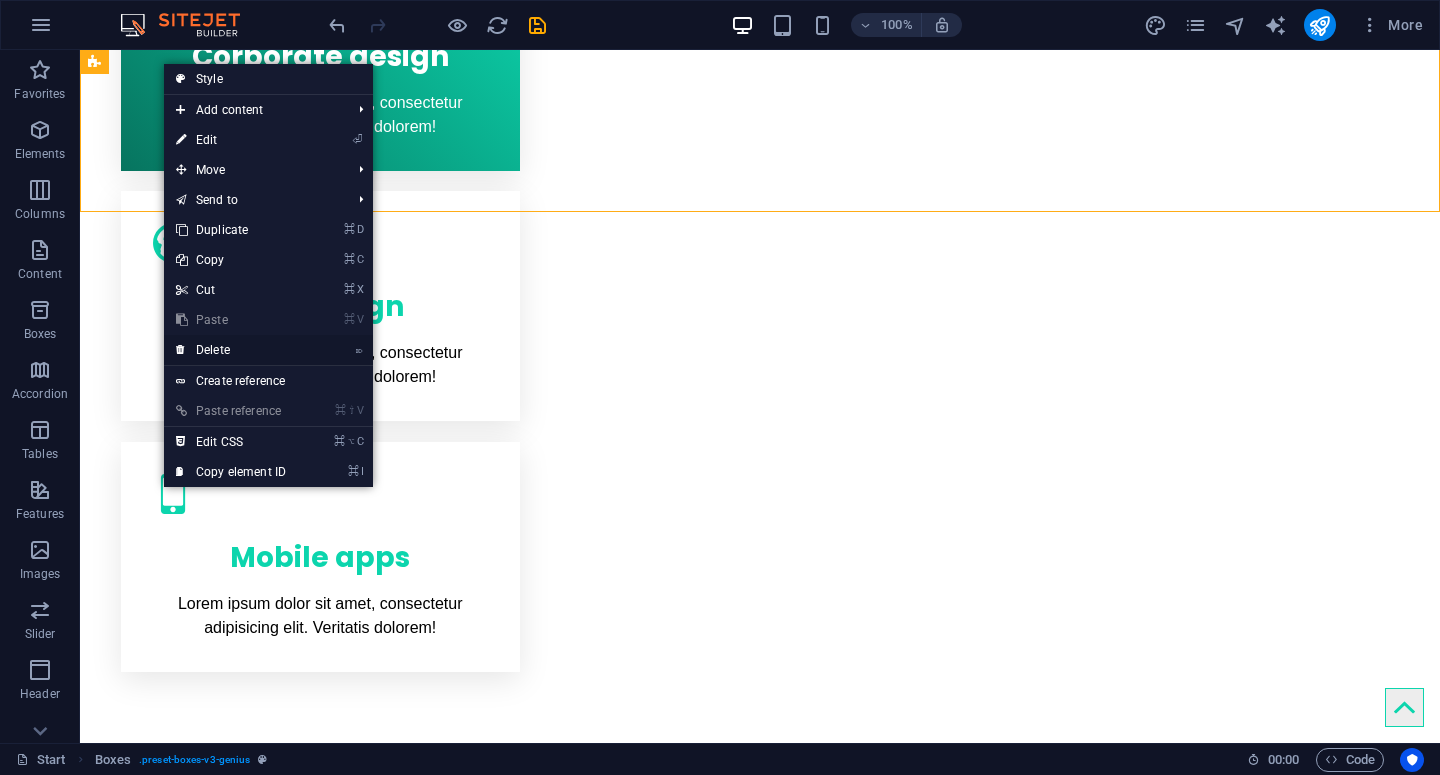 click on "⌦  Delete" at bounding box center (231, 350) 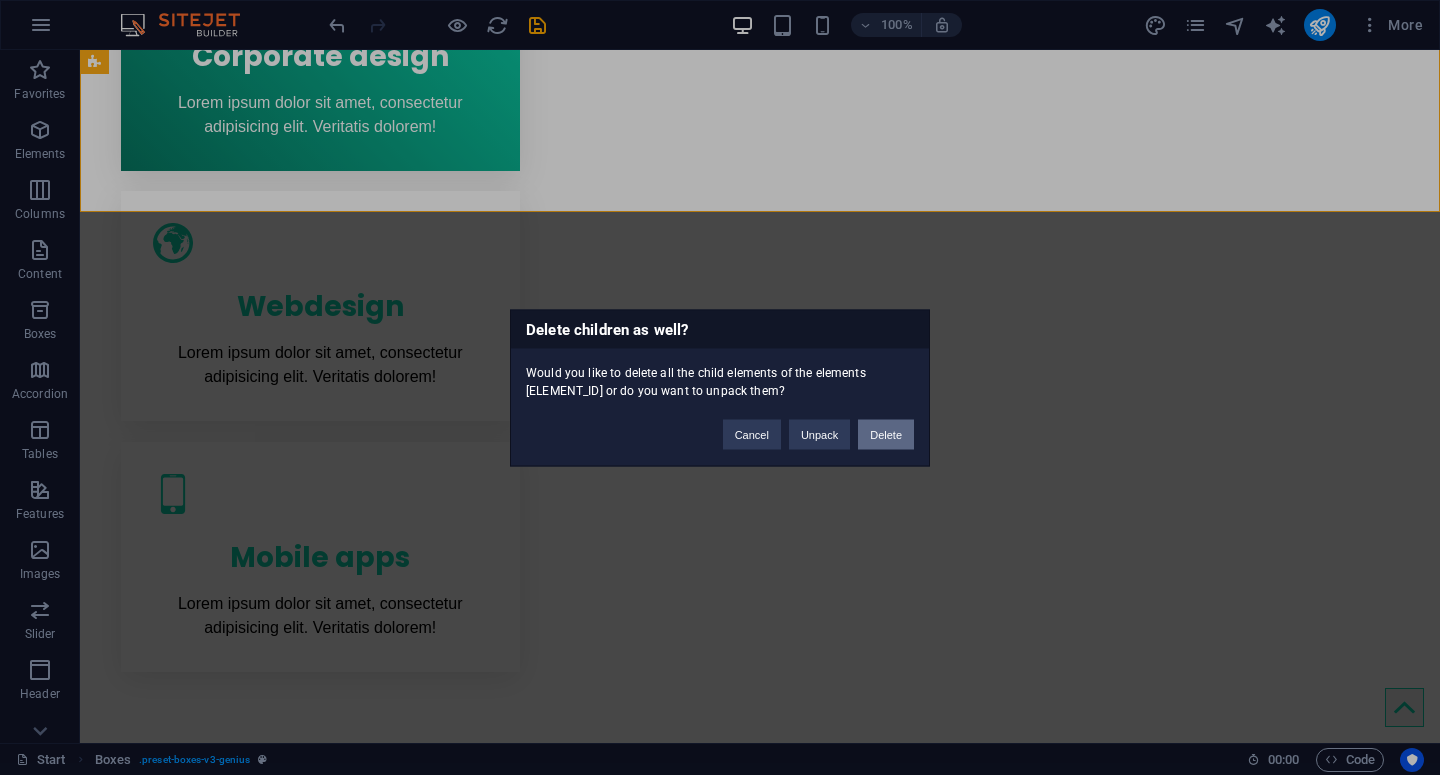 click on "Delete" at bounding box center [886, 434] 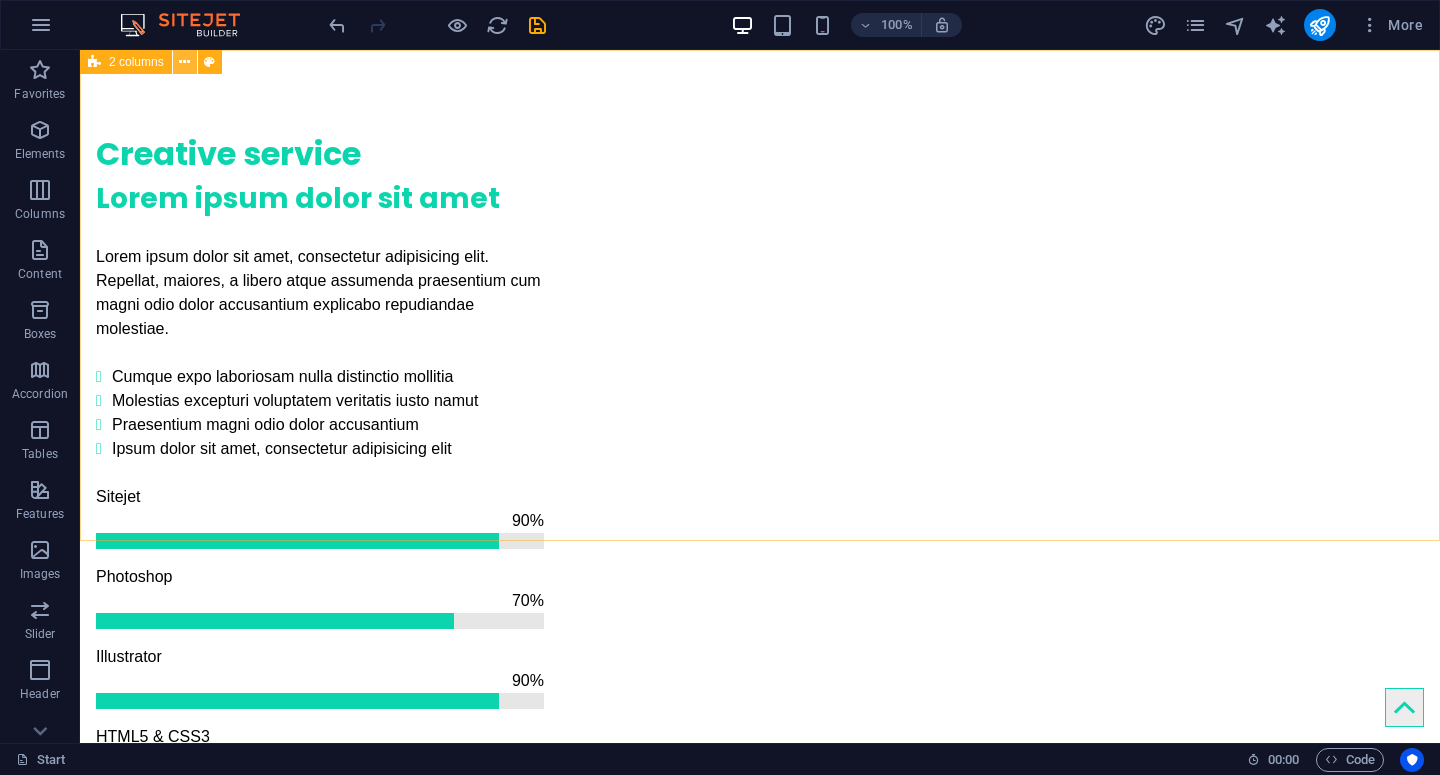 click at bounding box center (184, 62) 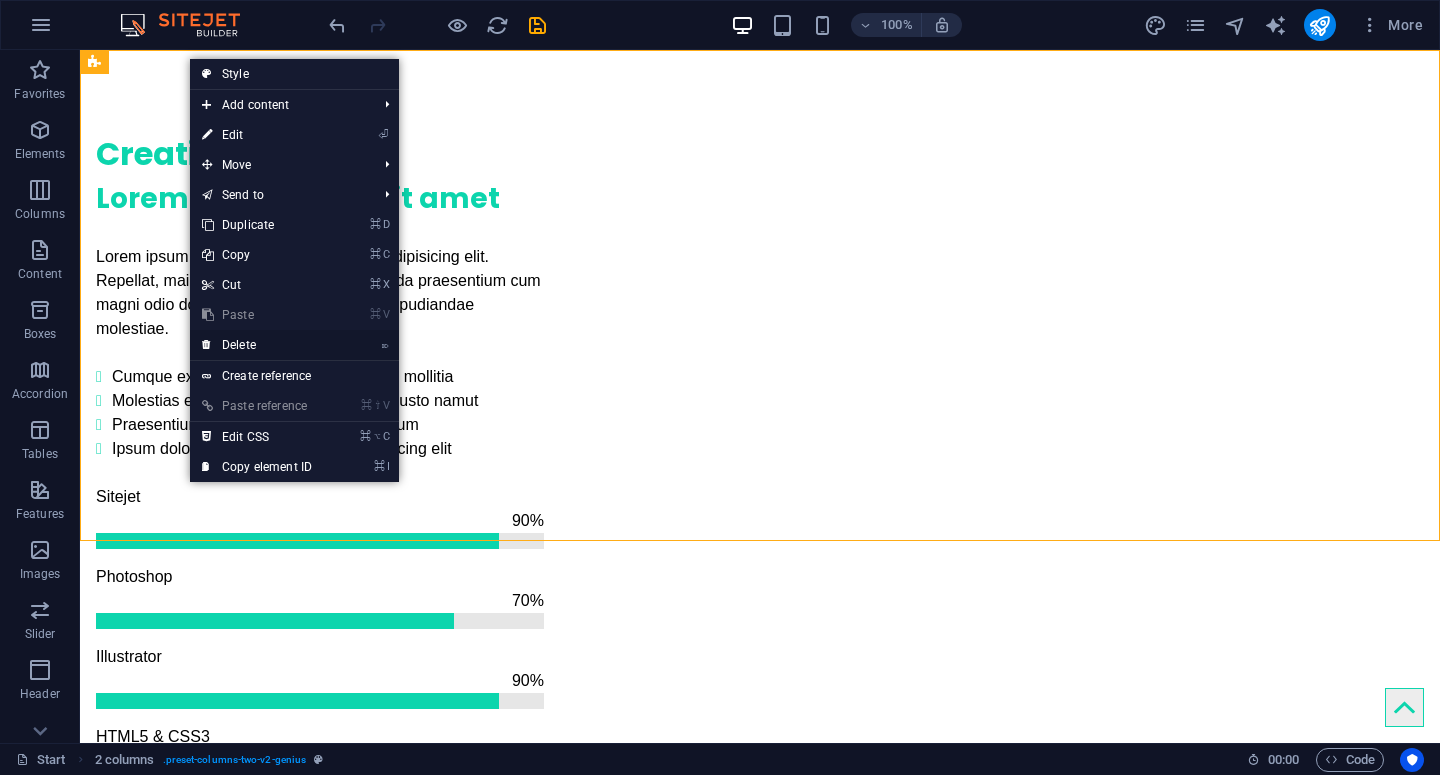 click on "⌦  Delete" at bounding box center (257, 345) 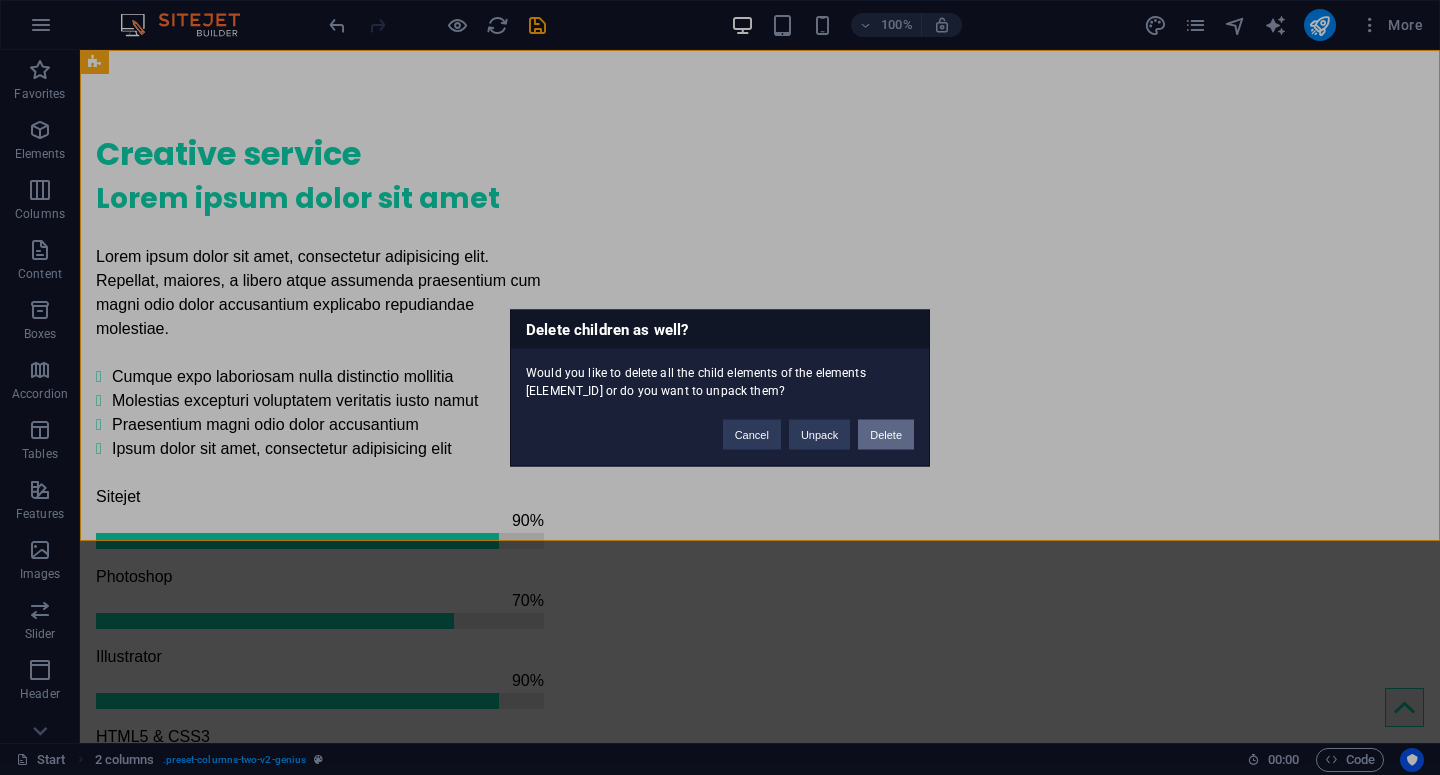 click on "Delete" at bounding box center [886, 434] 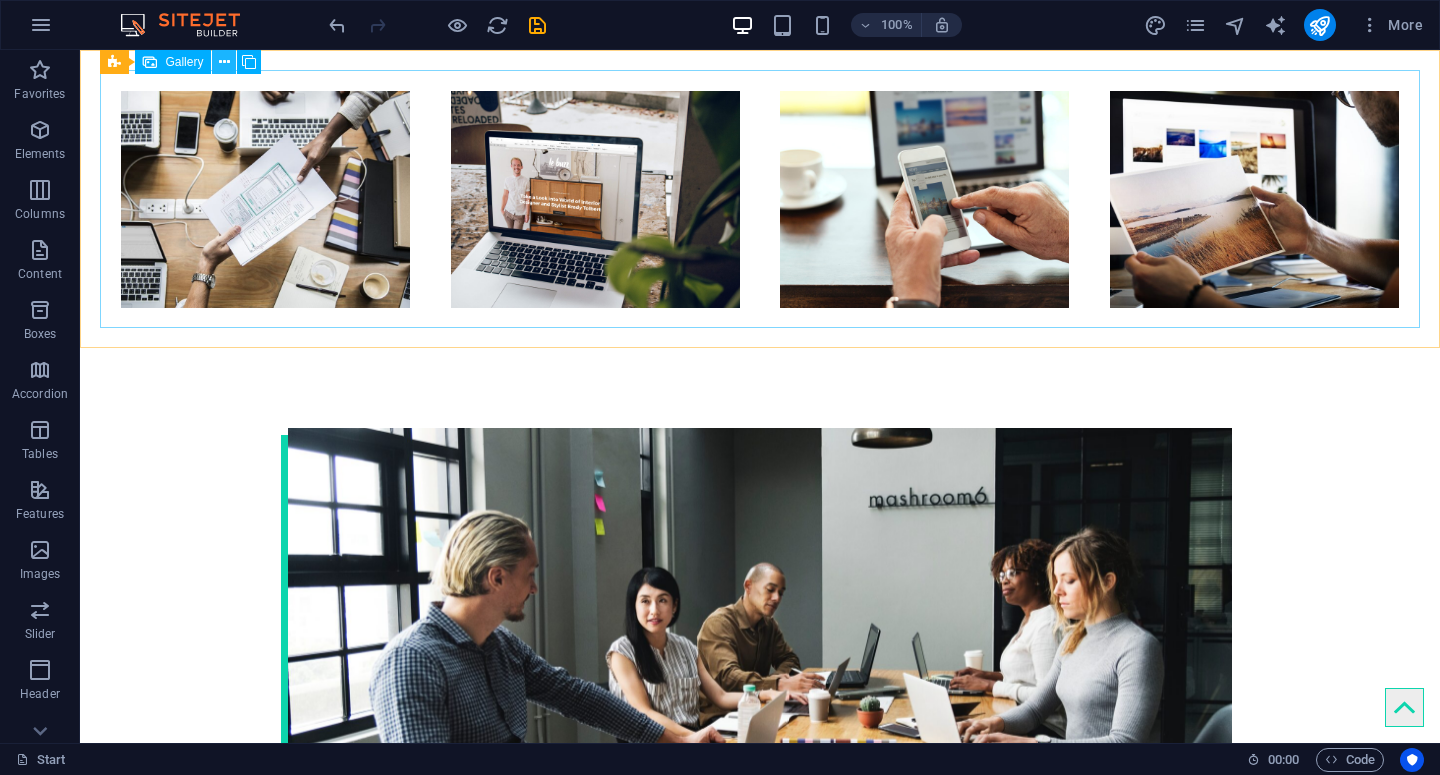click at bounding box center (224, 62) 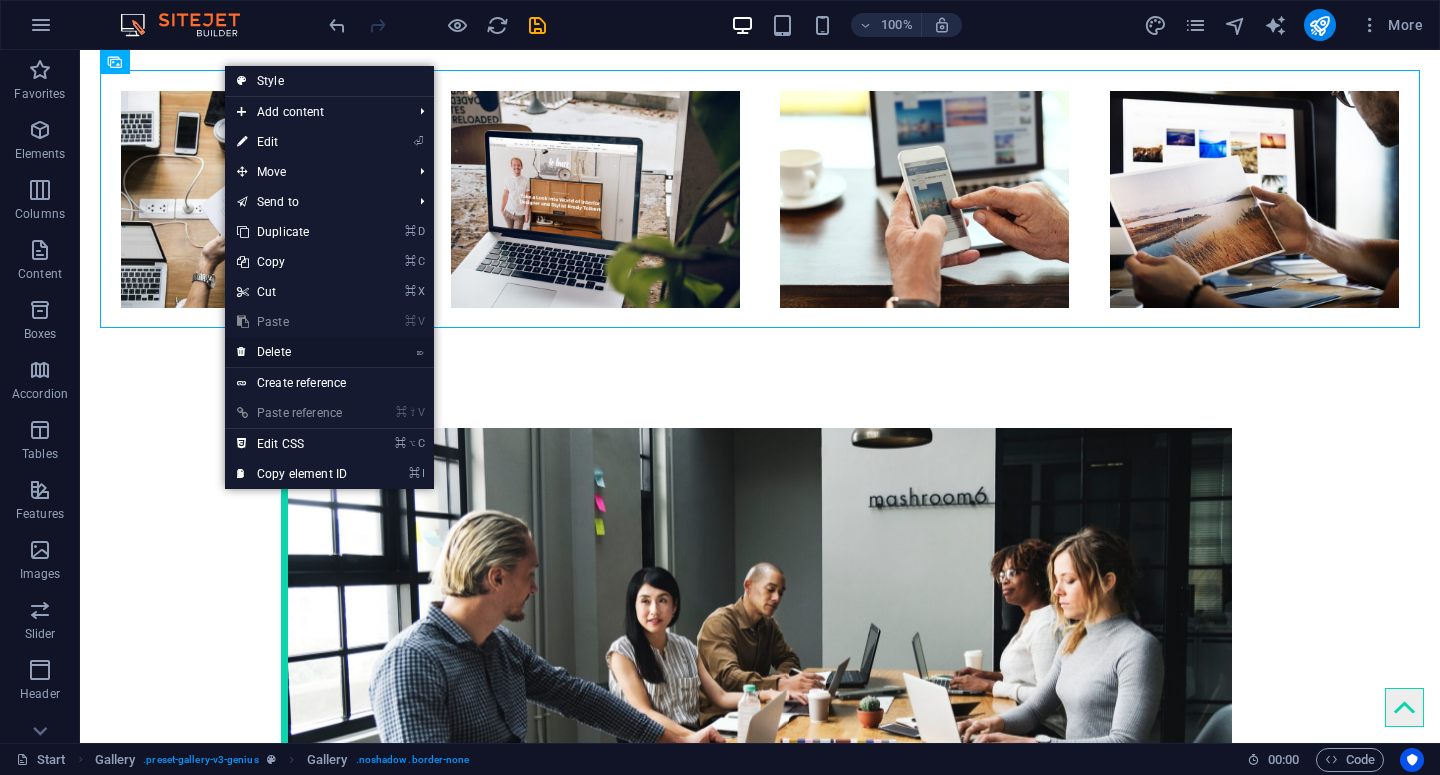 click on "⌦  Delete" at bounding box center [292, 352] 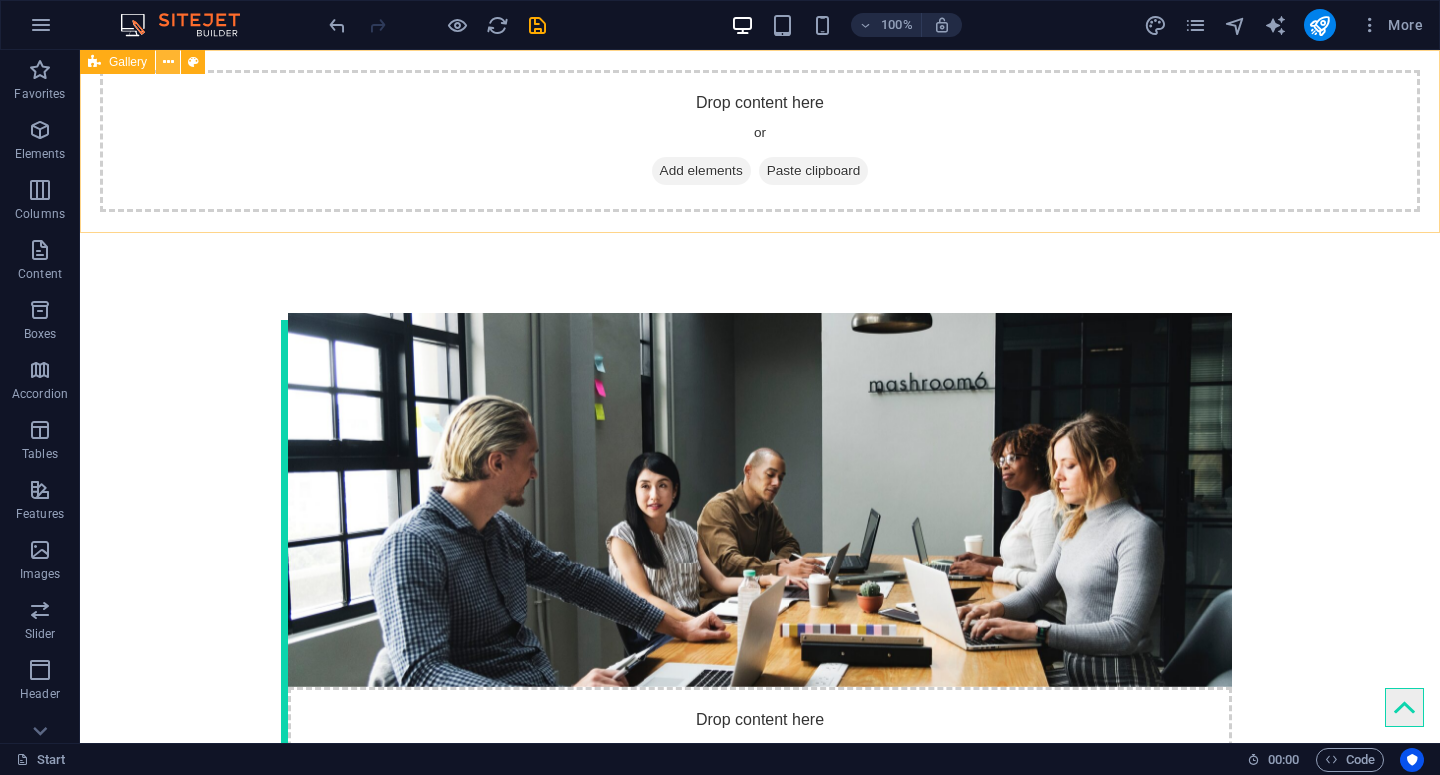 click at bounding box center [168, 62] 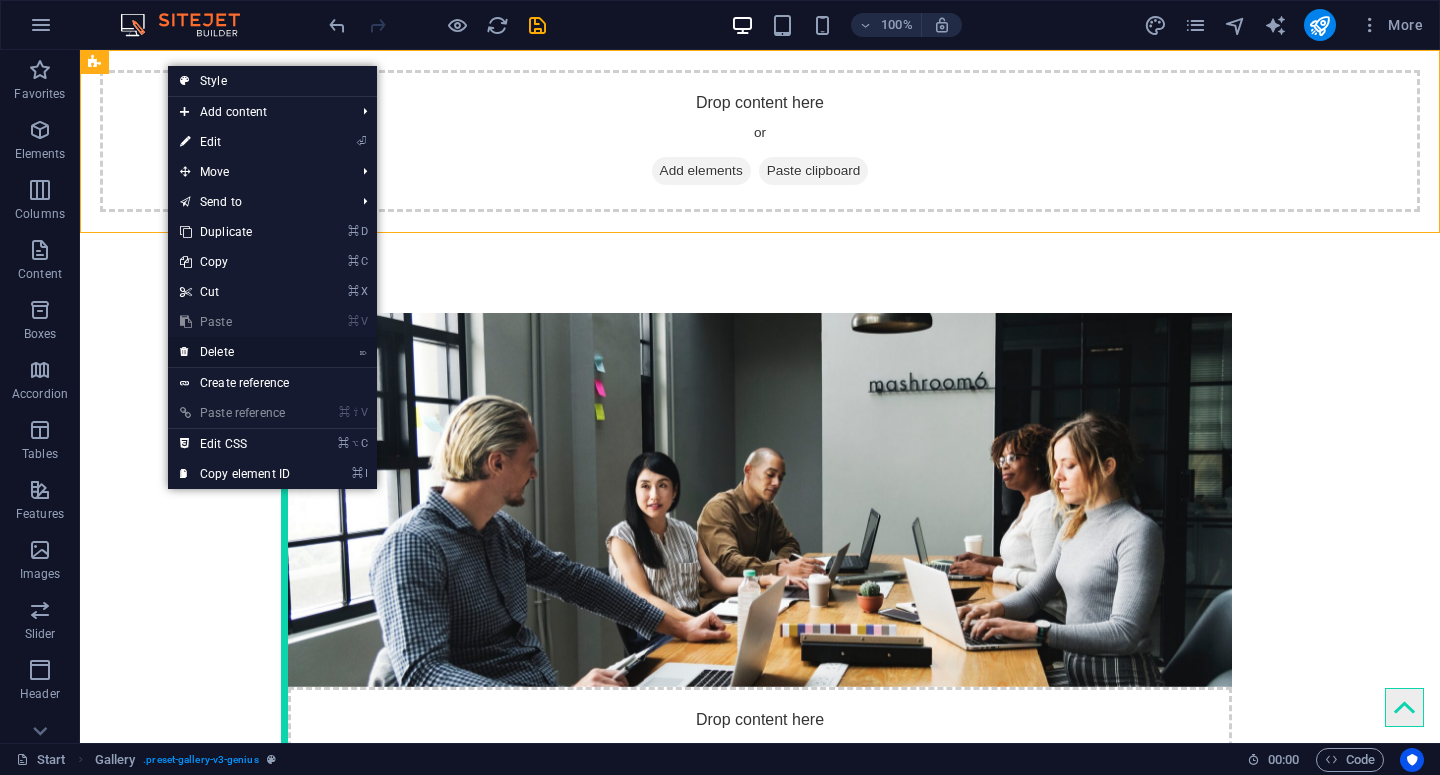 click on "⌦  Delete" at bounding box center (235, 352) 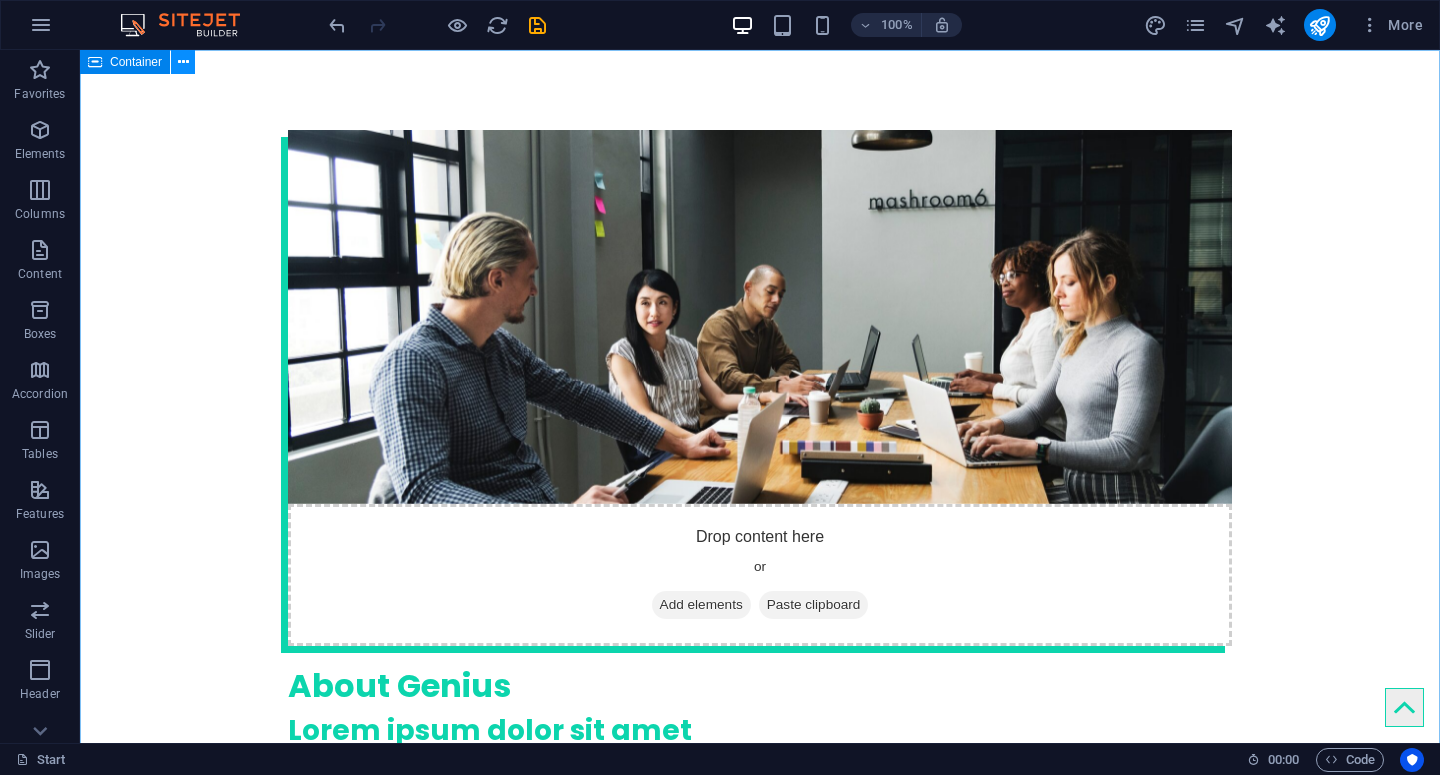 click at bounding box center (183, 62) 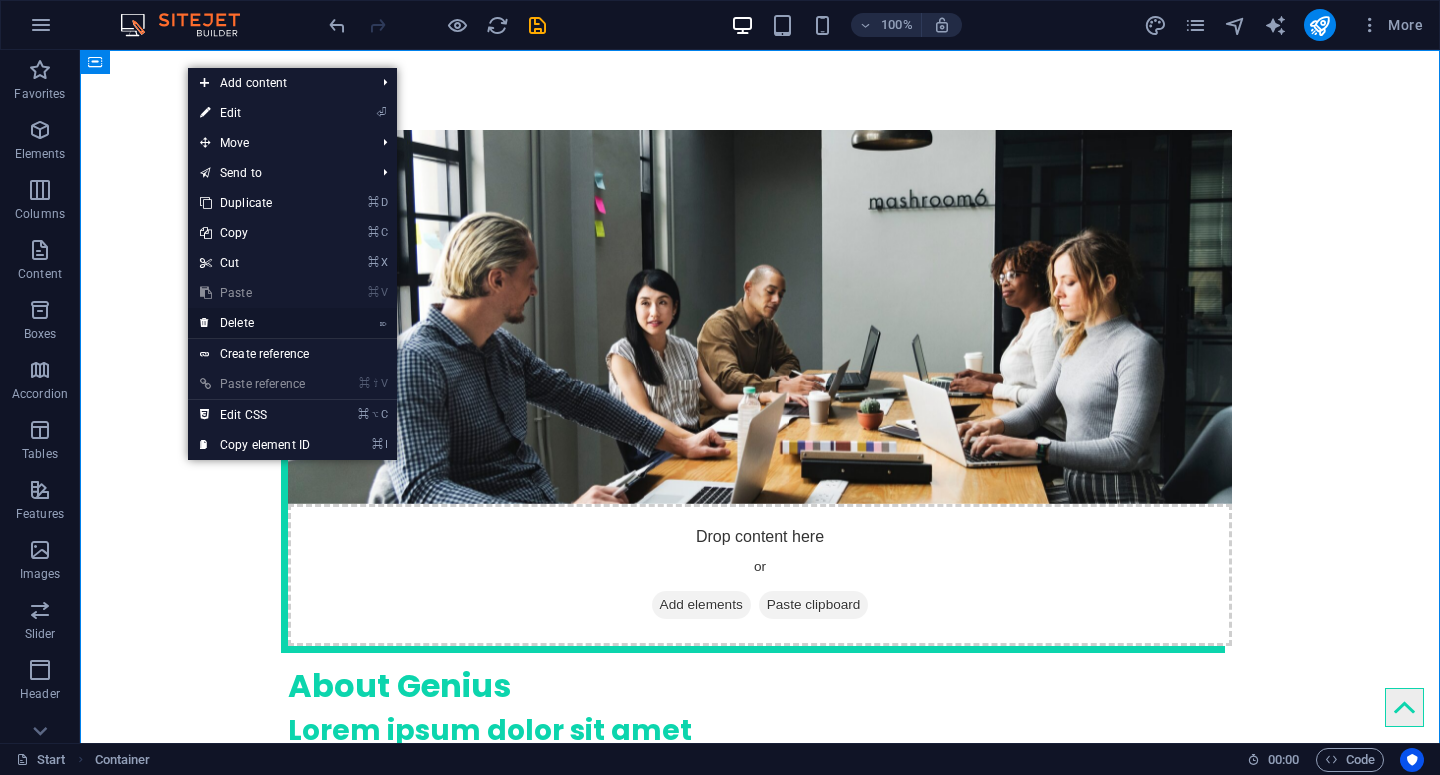 click on "⌦  Delete" at bounding box center [255, 323] 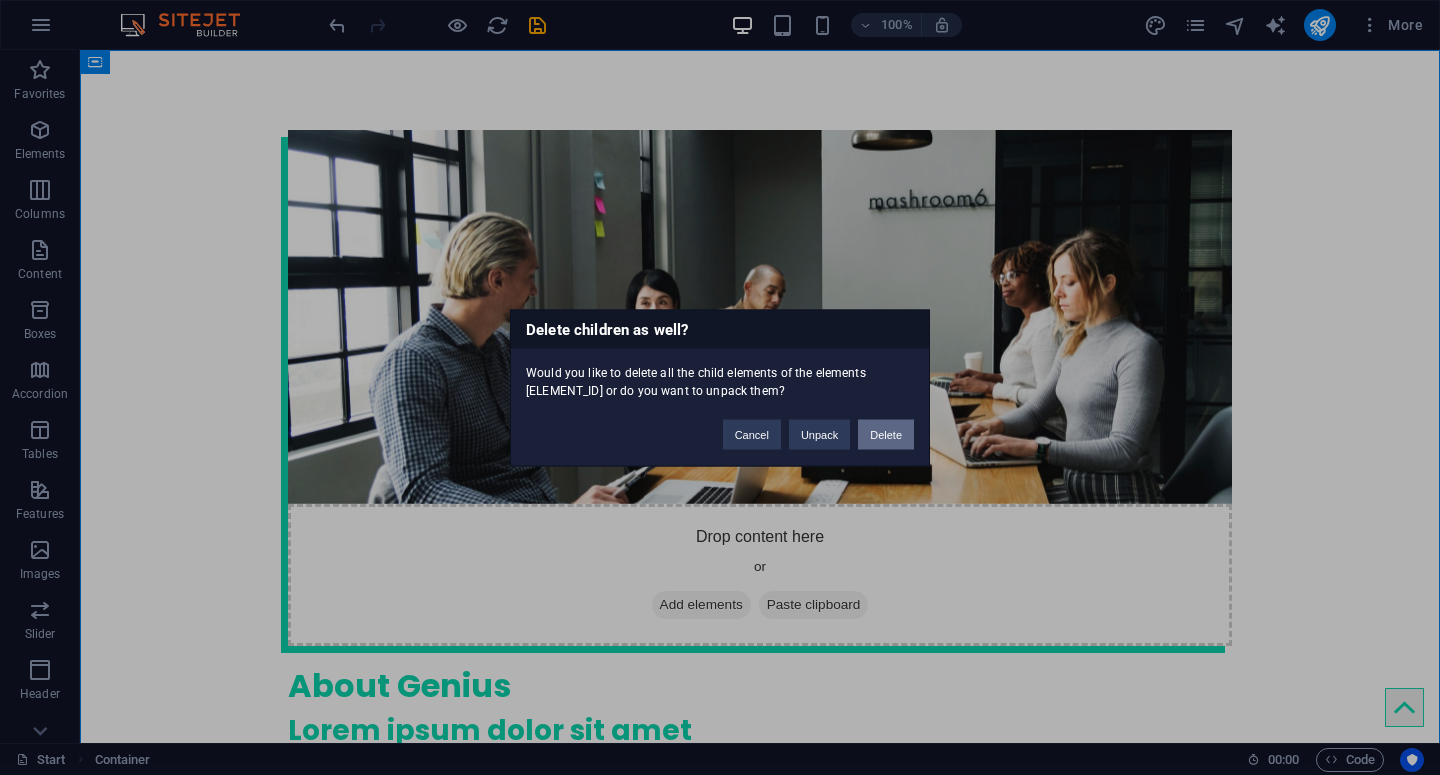click on "Delete" at bounding box center (886, 434) 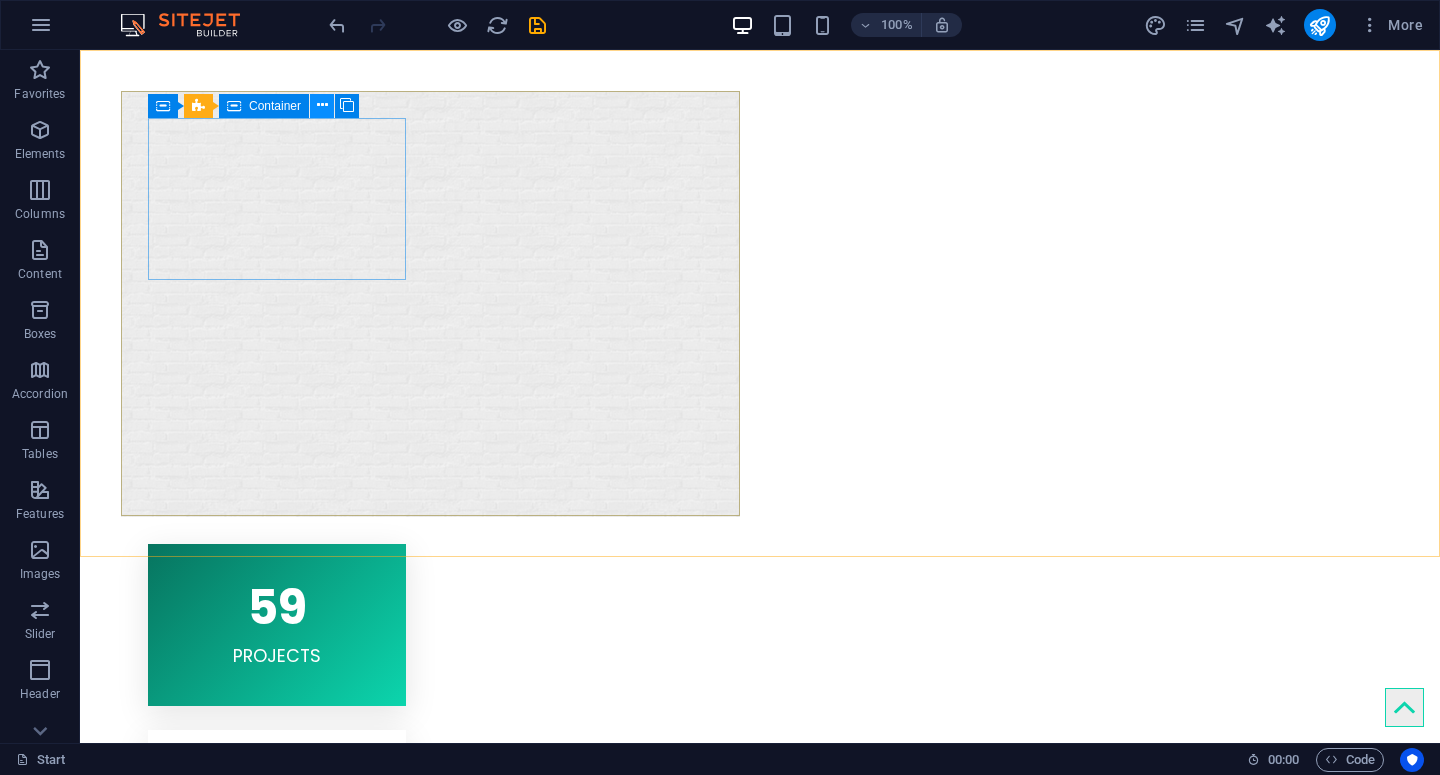 click at bounding box center (322, 105) 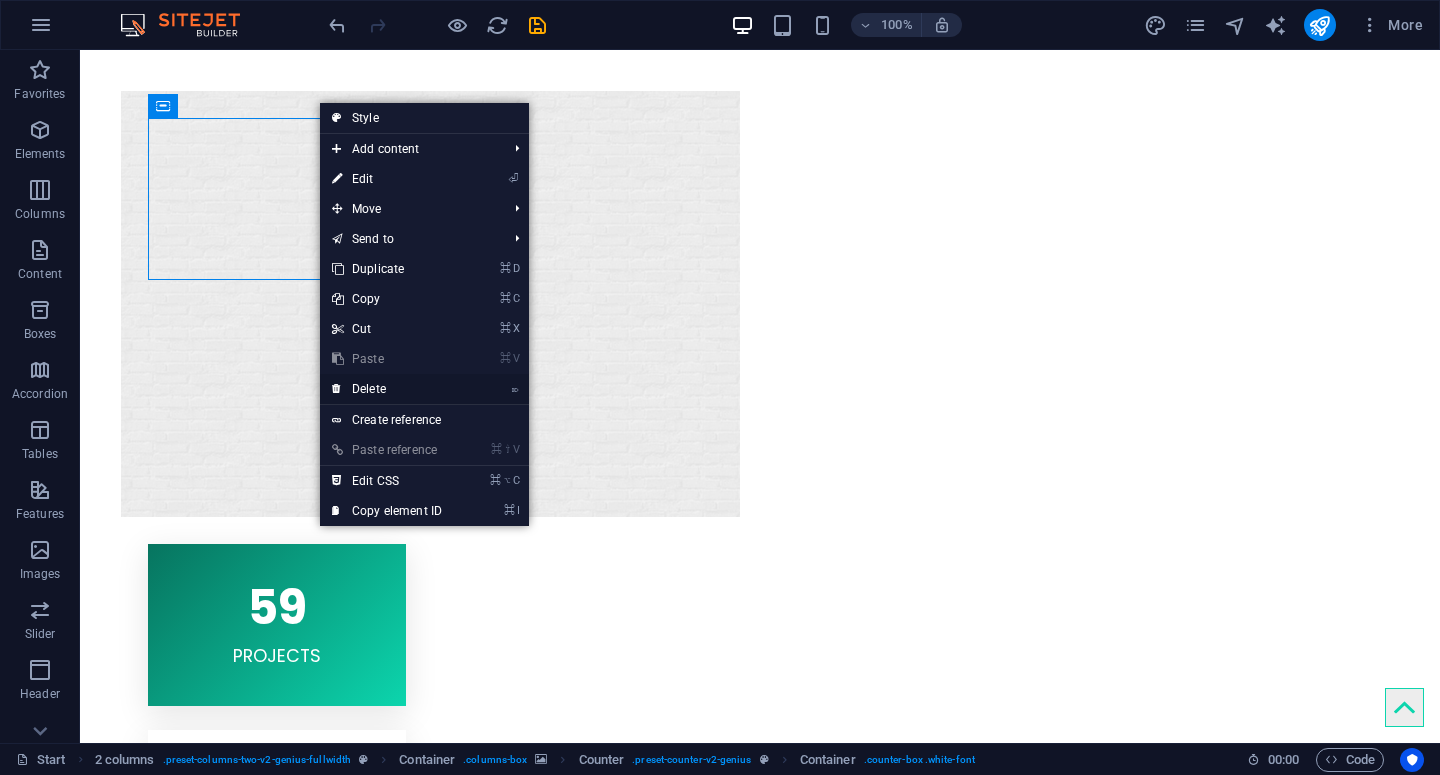 click on "⌦  Delete" at bounding box center [387, 389] 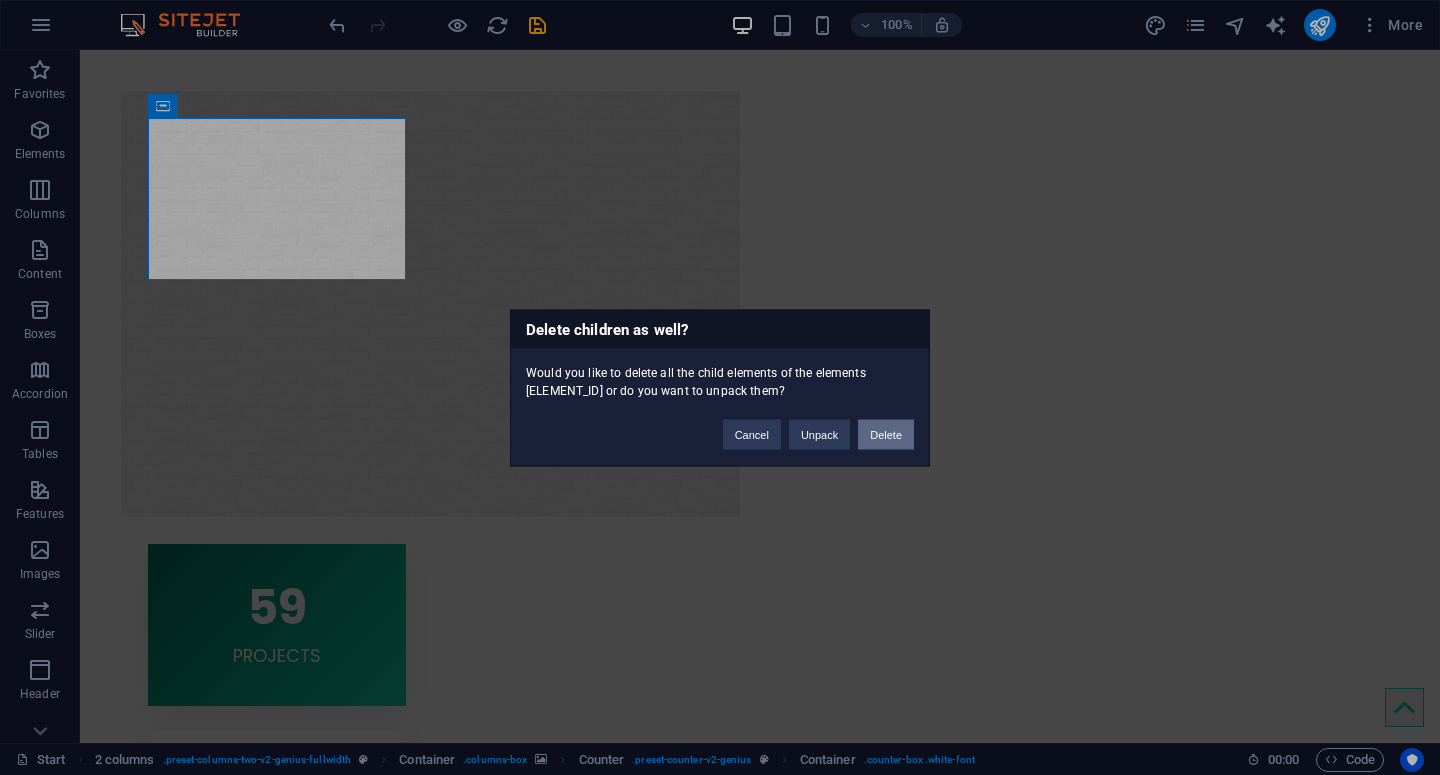 click on "Delete" at bounding box center [886, 434] 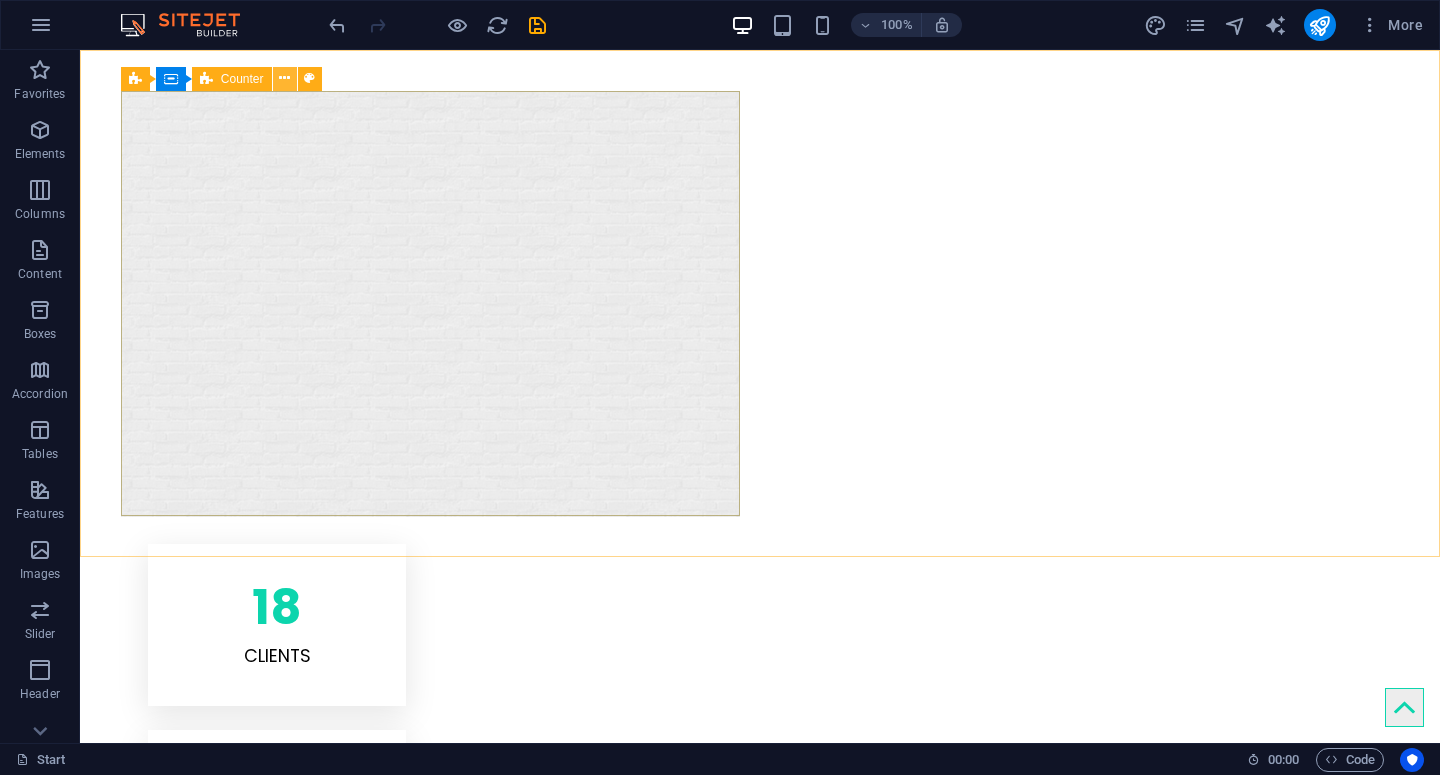 click at bounding box center (284, 78) 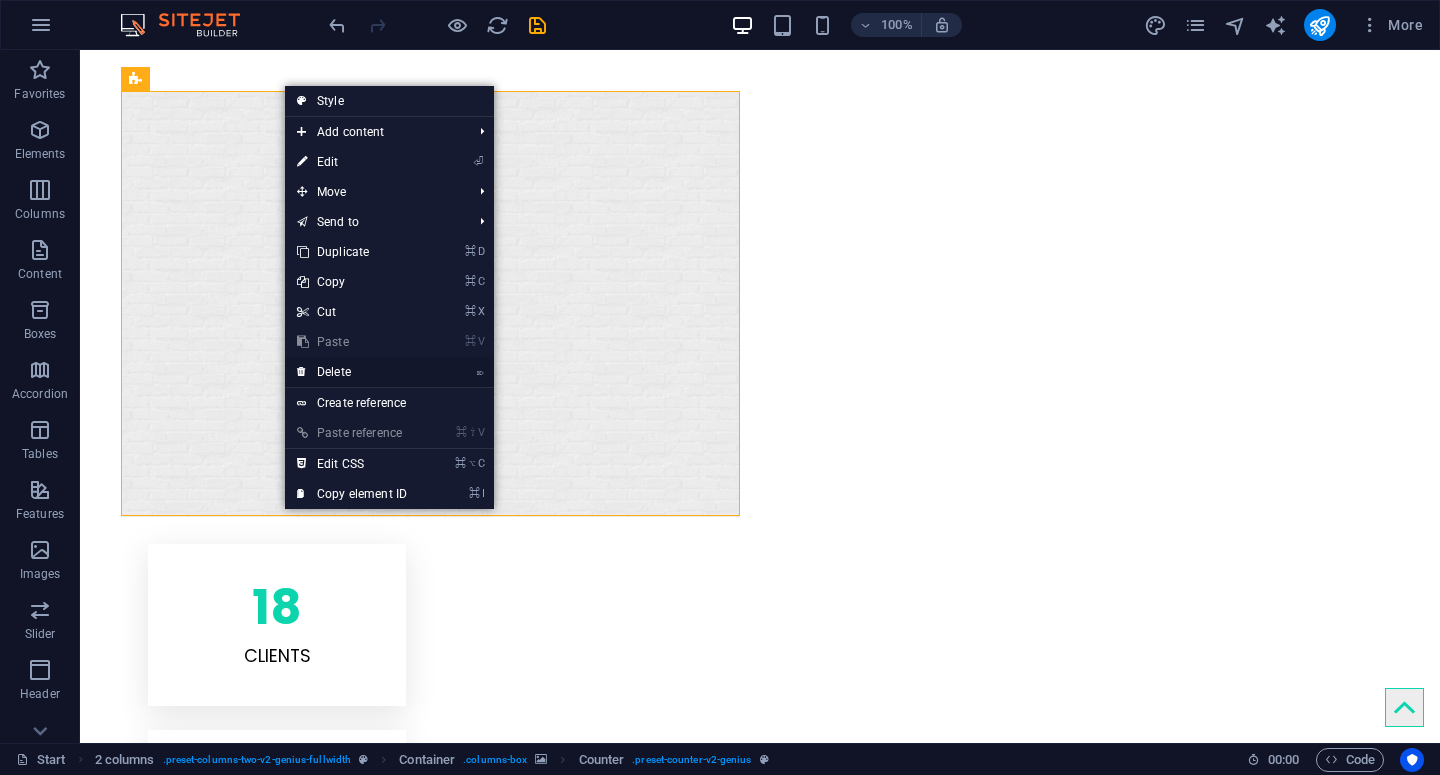 click on "⌦  Delete" at bounding box center [352, 372] 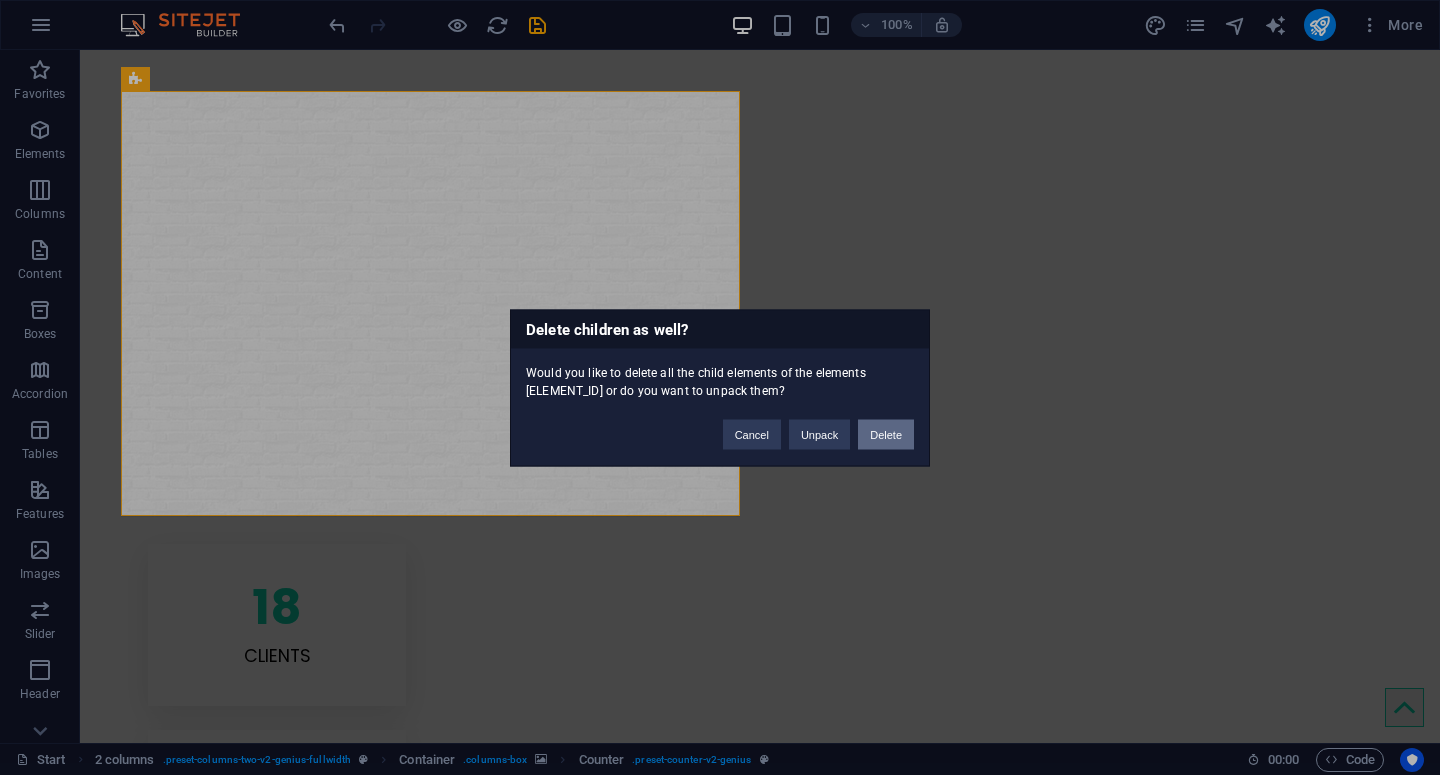 click on "Delete" at bounding box center [886, 434] 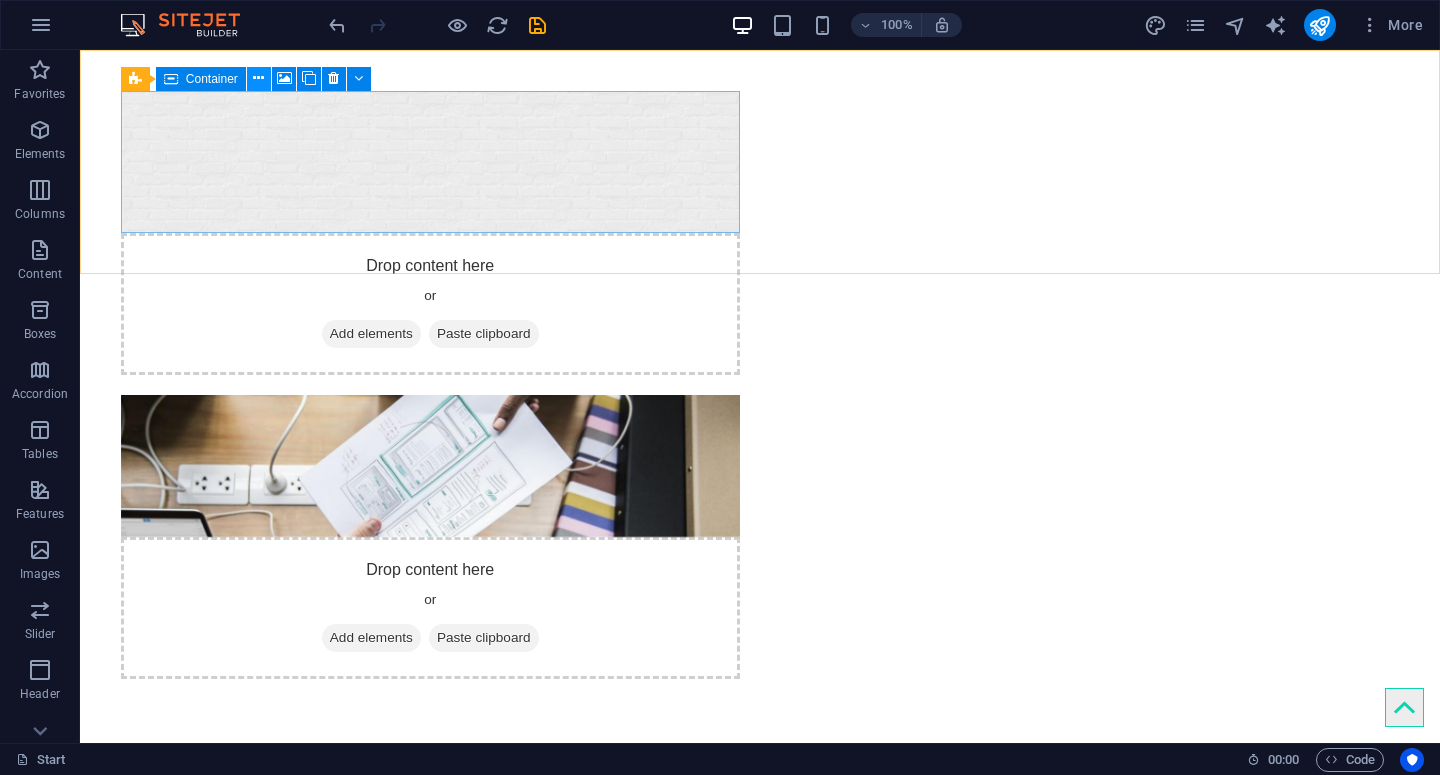 click at bounding box center (258, 78) 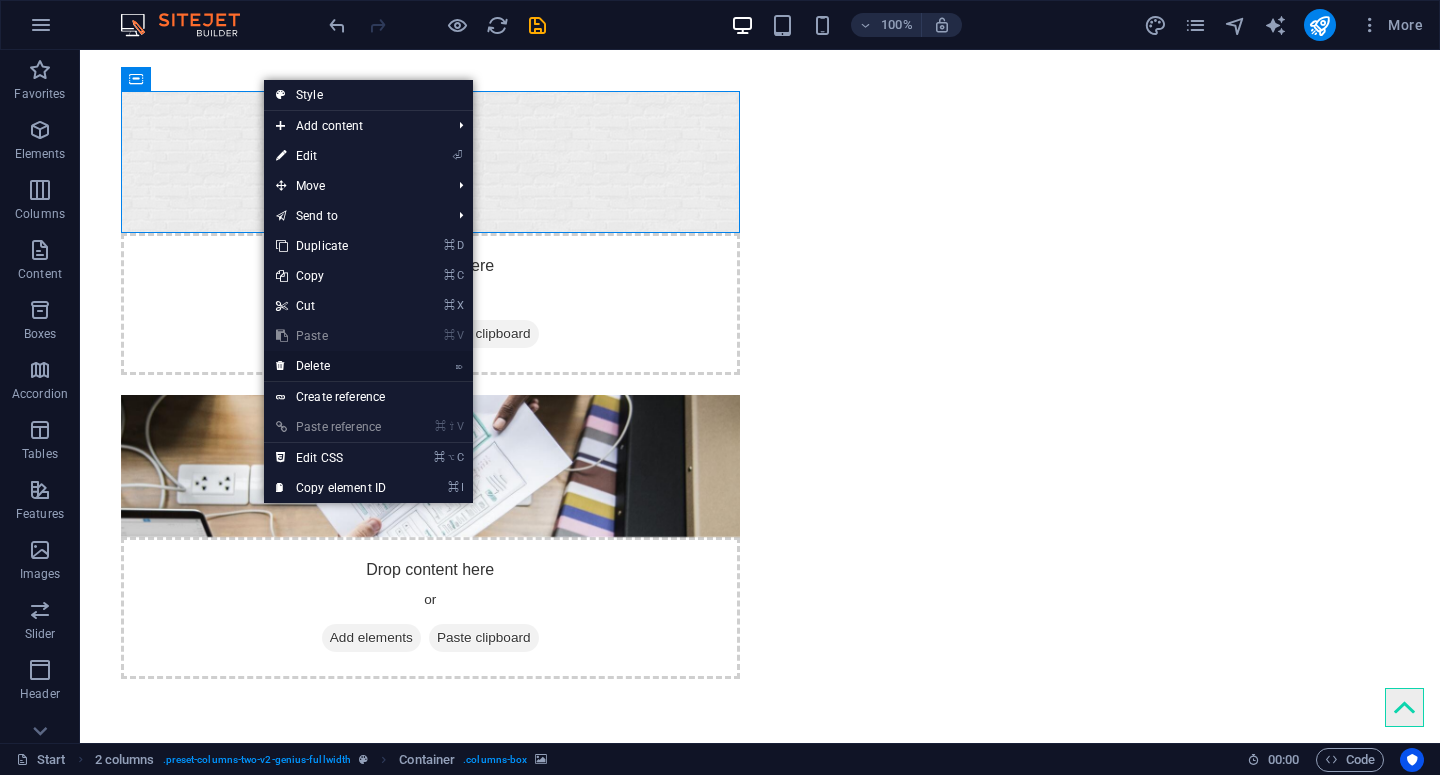 click on "⌦  Delete" at bounding box center (331, 366) 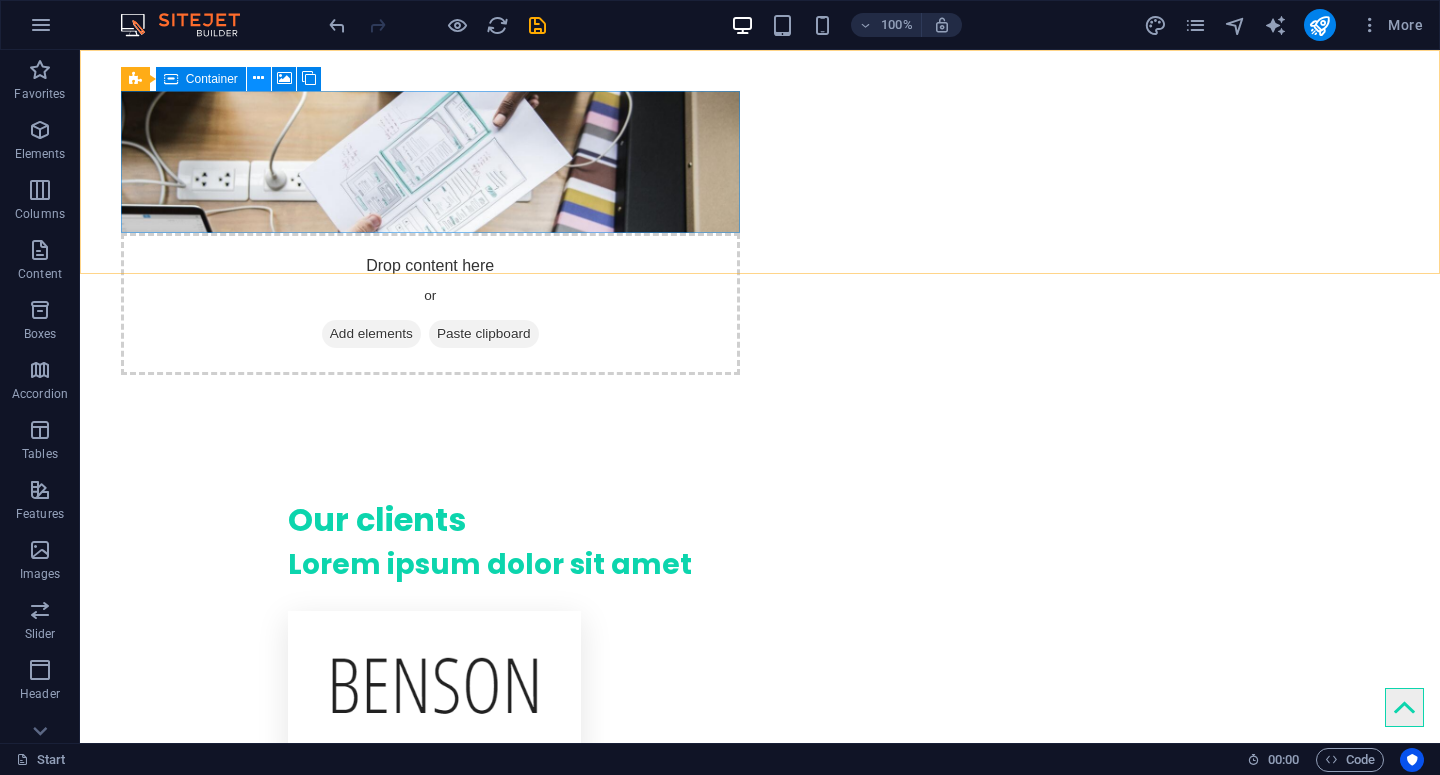 click at bounding box center [258, 78] 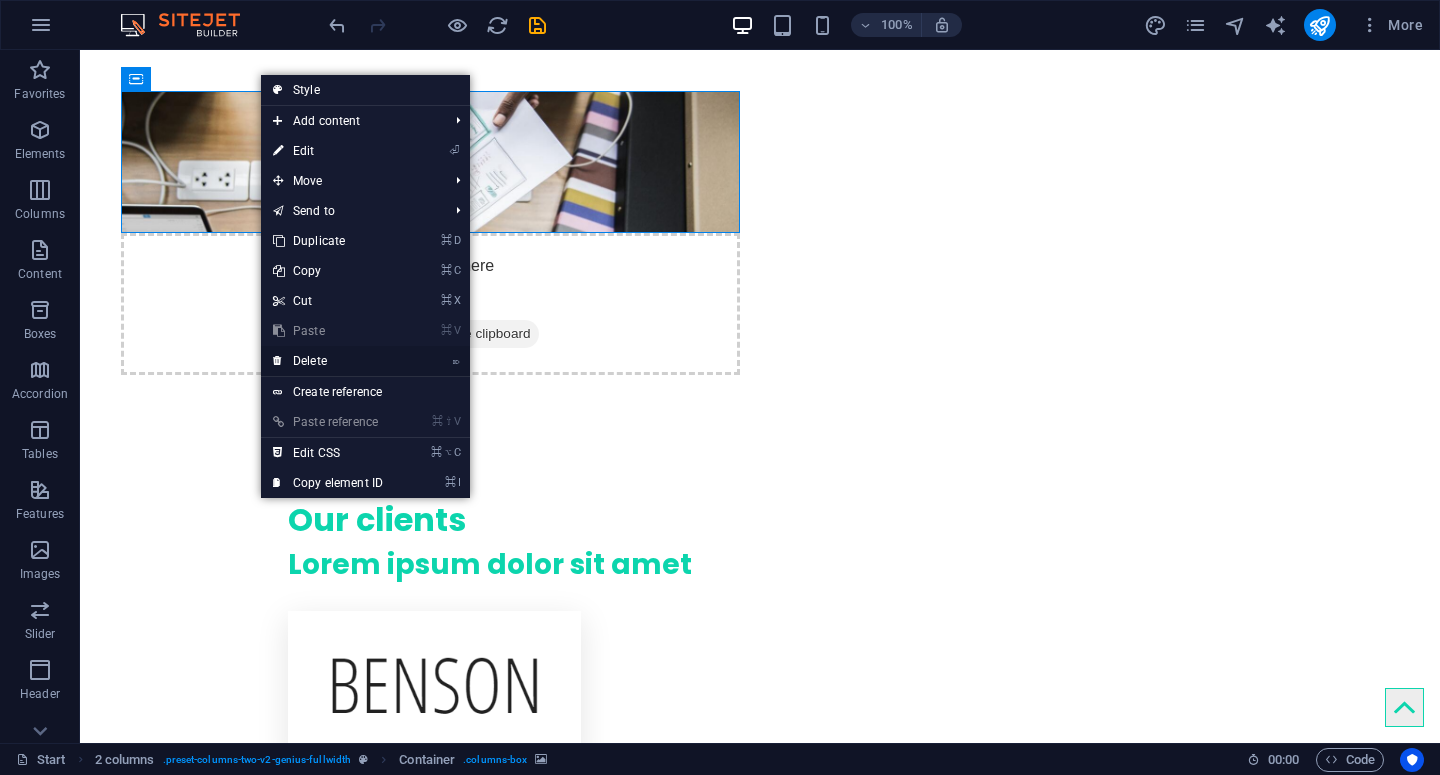 click on "⌦  Delete" at bounding box center (328, 361) 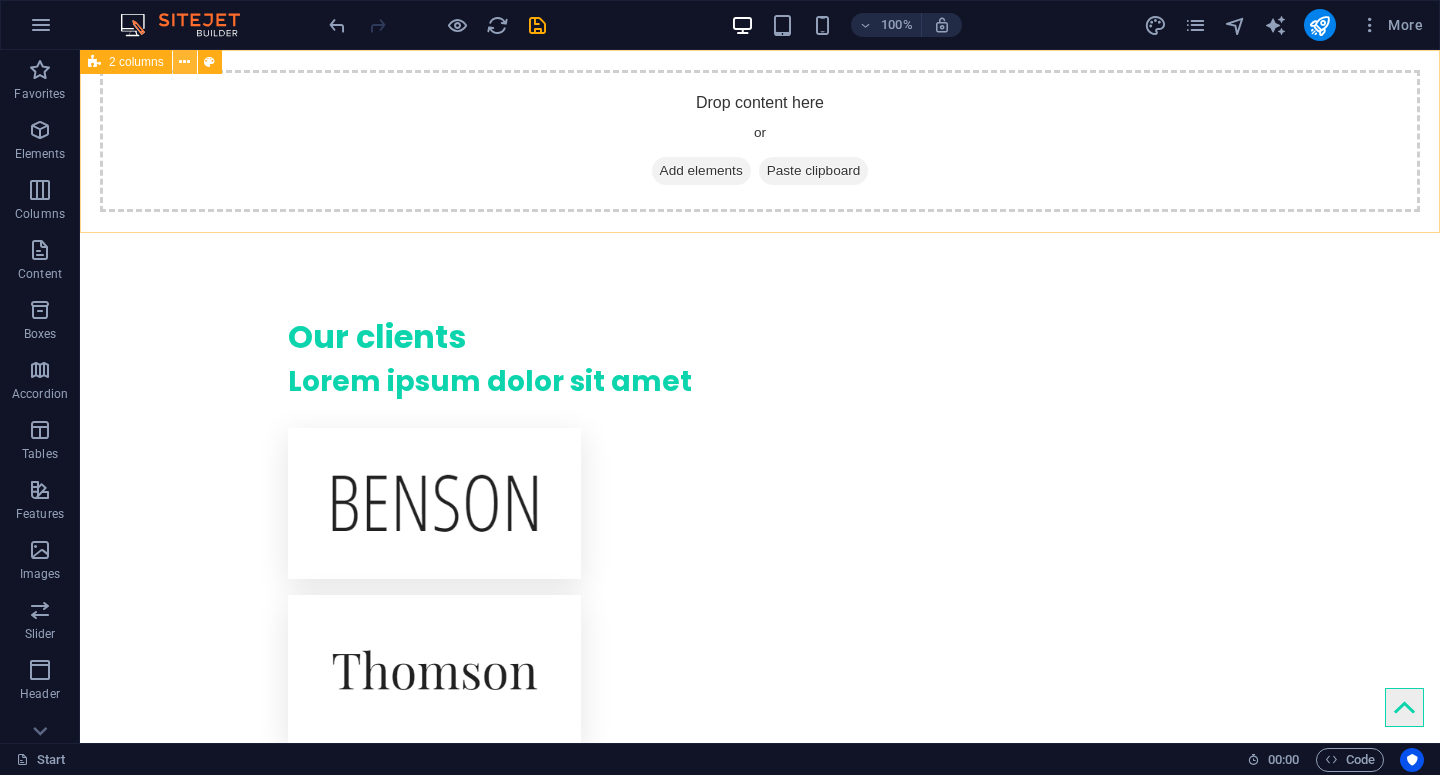 click at bounding box center (184, 62) 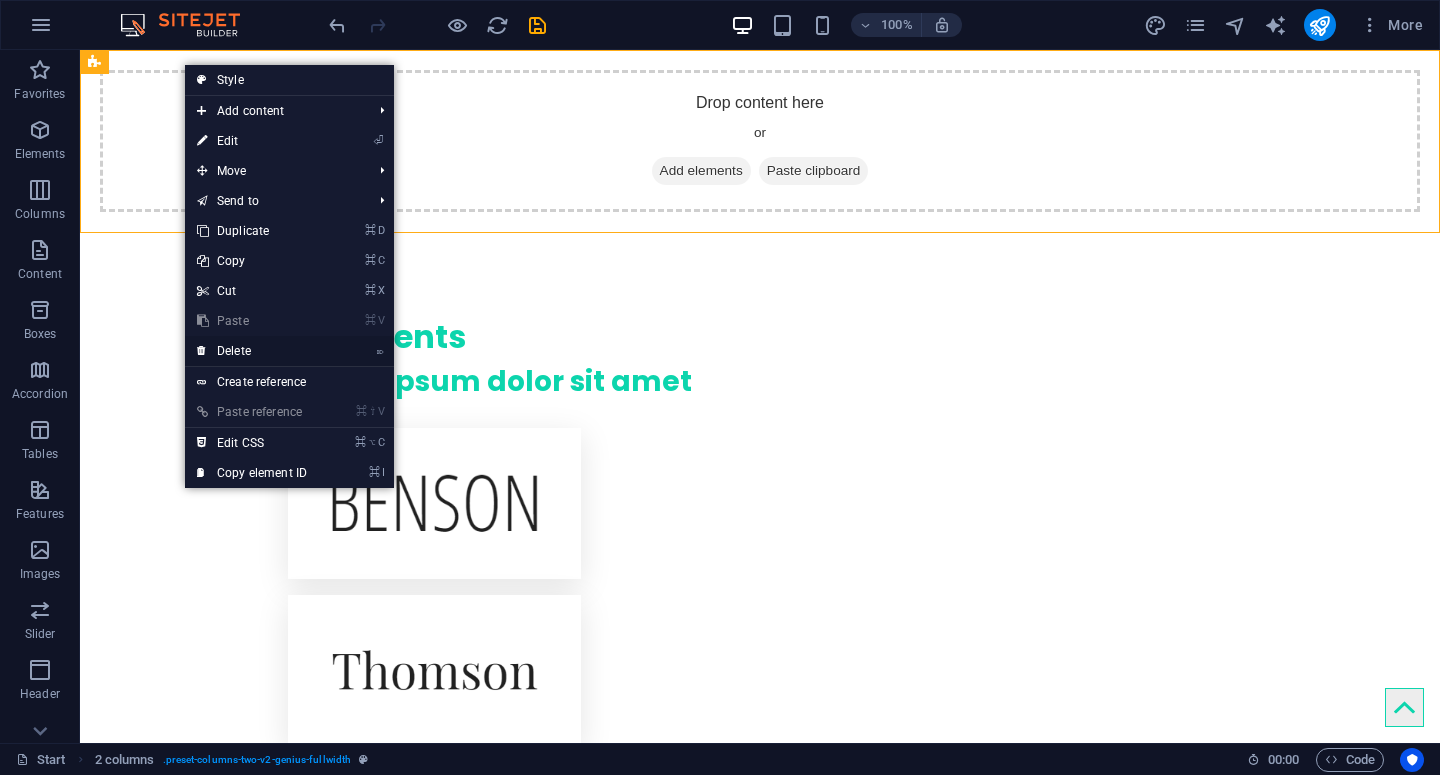 click on "⌦  Delete" at bounding box center (252, 351) 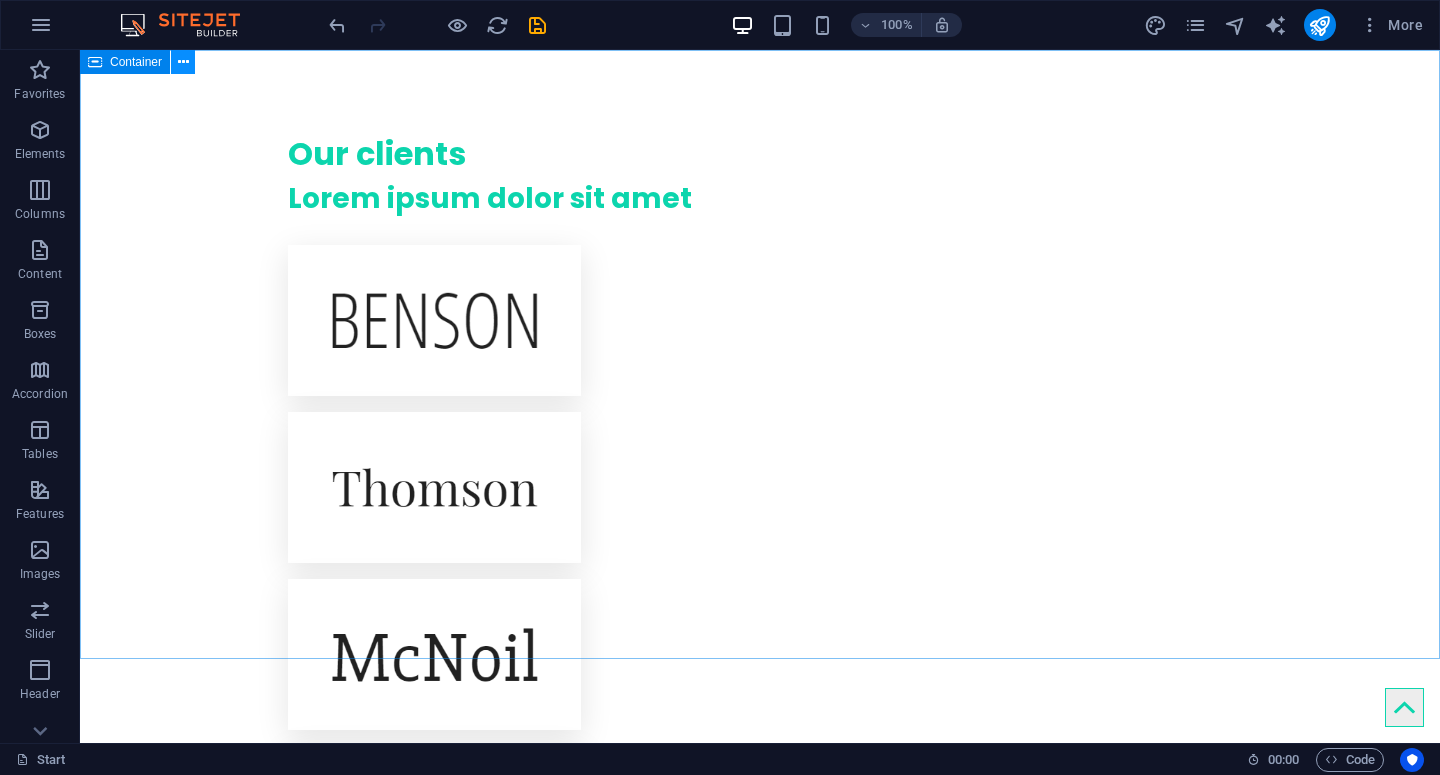 click at bounding box center (183, 62) 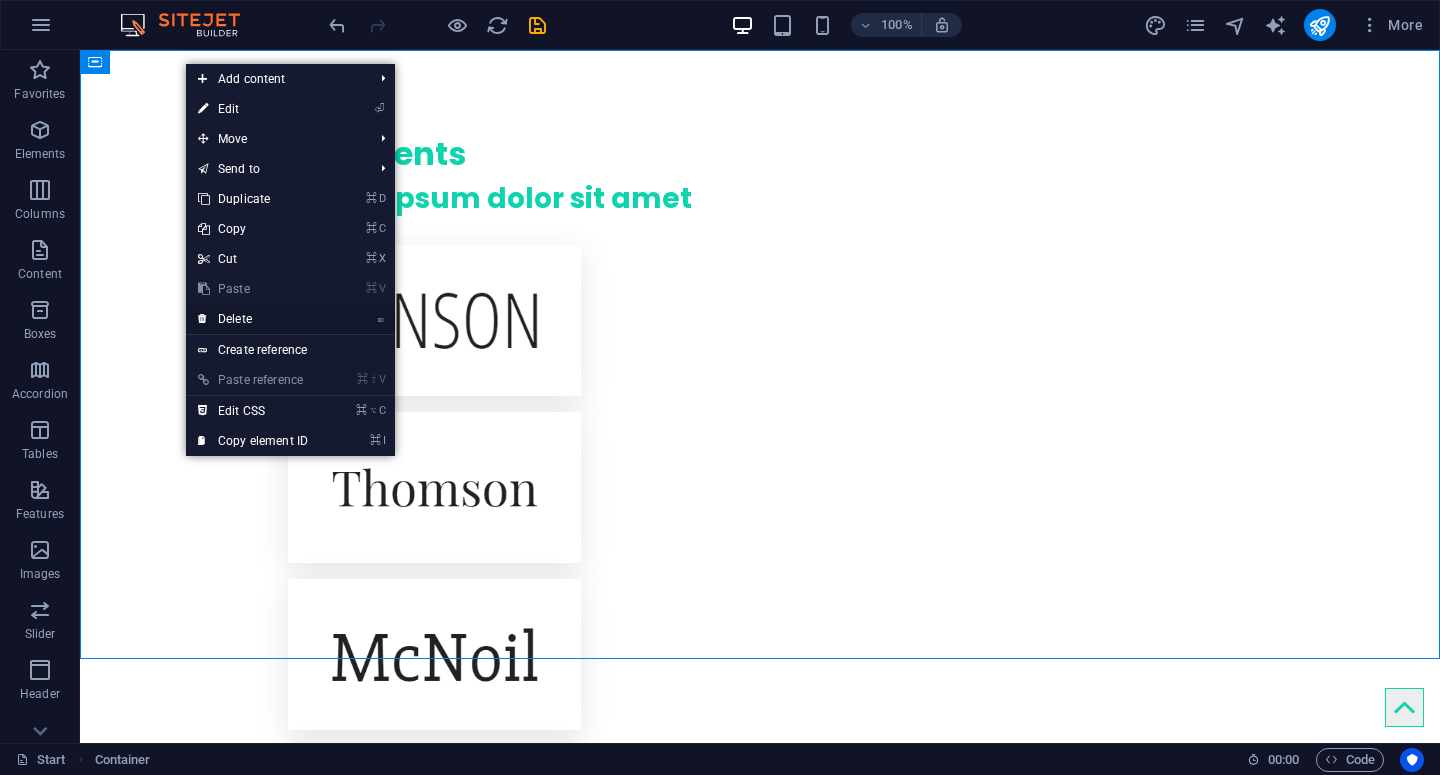 click on "⌦  Delete" at bounding box center [253, 319] 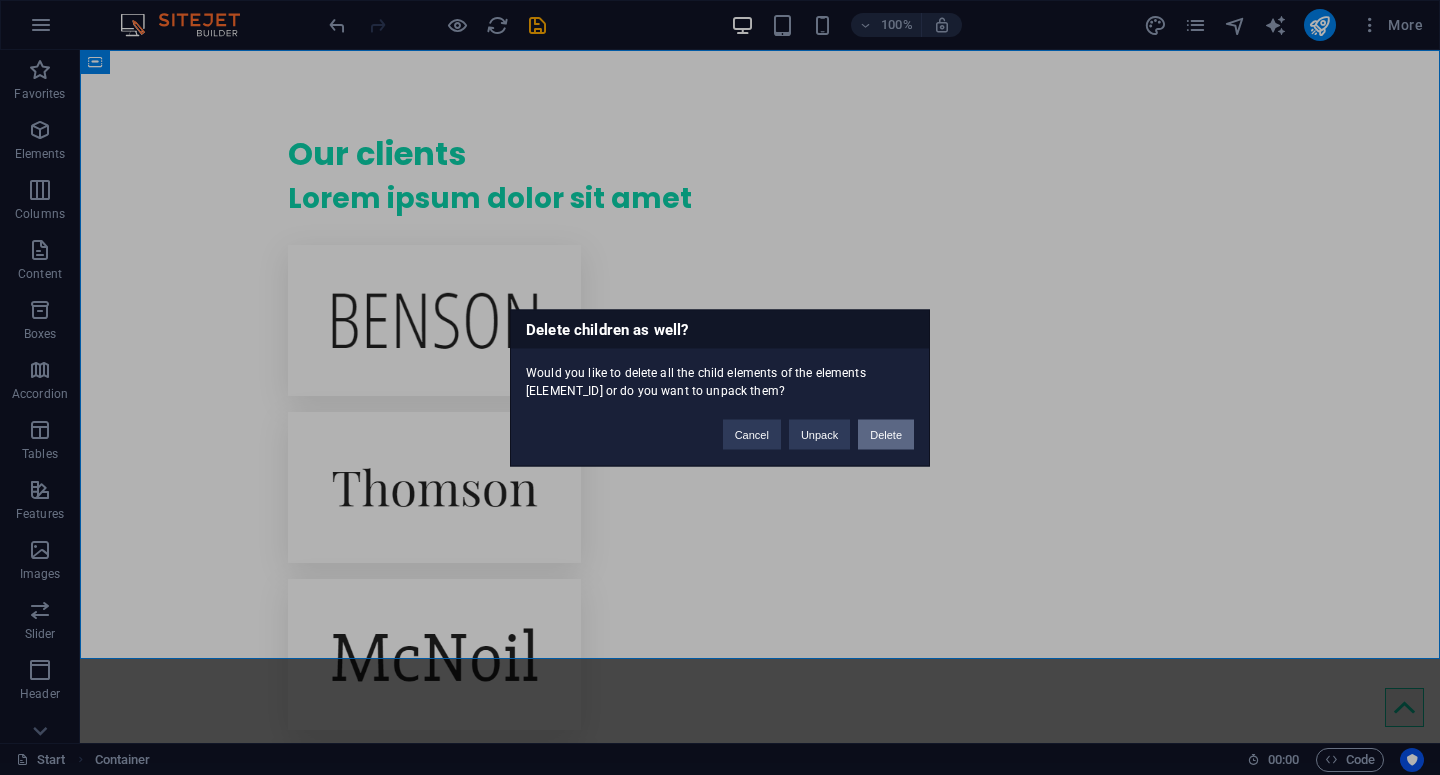 click on "Delete" at bounding box center [886, 434] 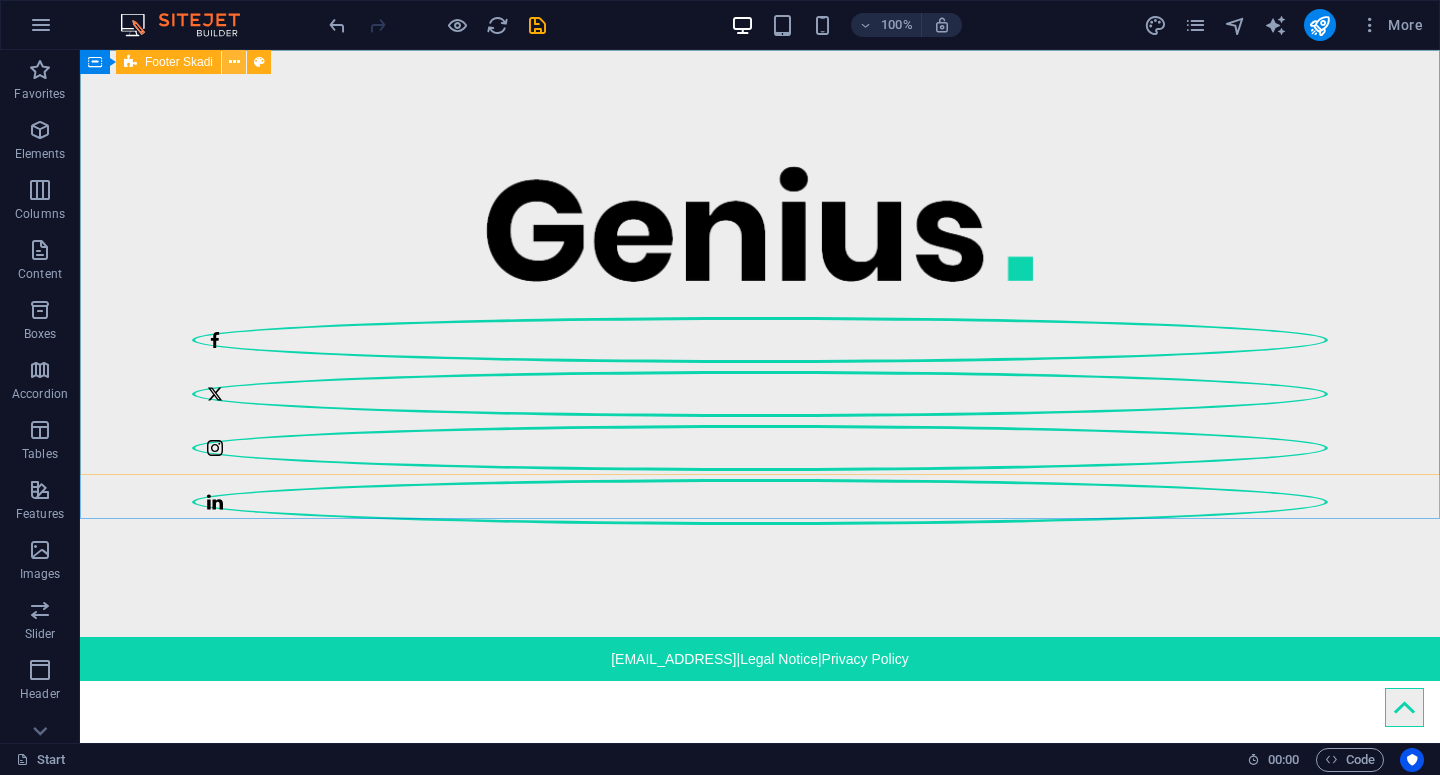click at bounding box center [234, 62] 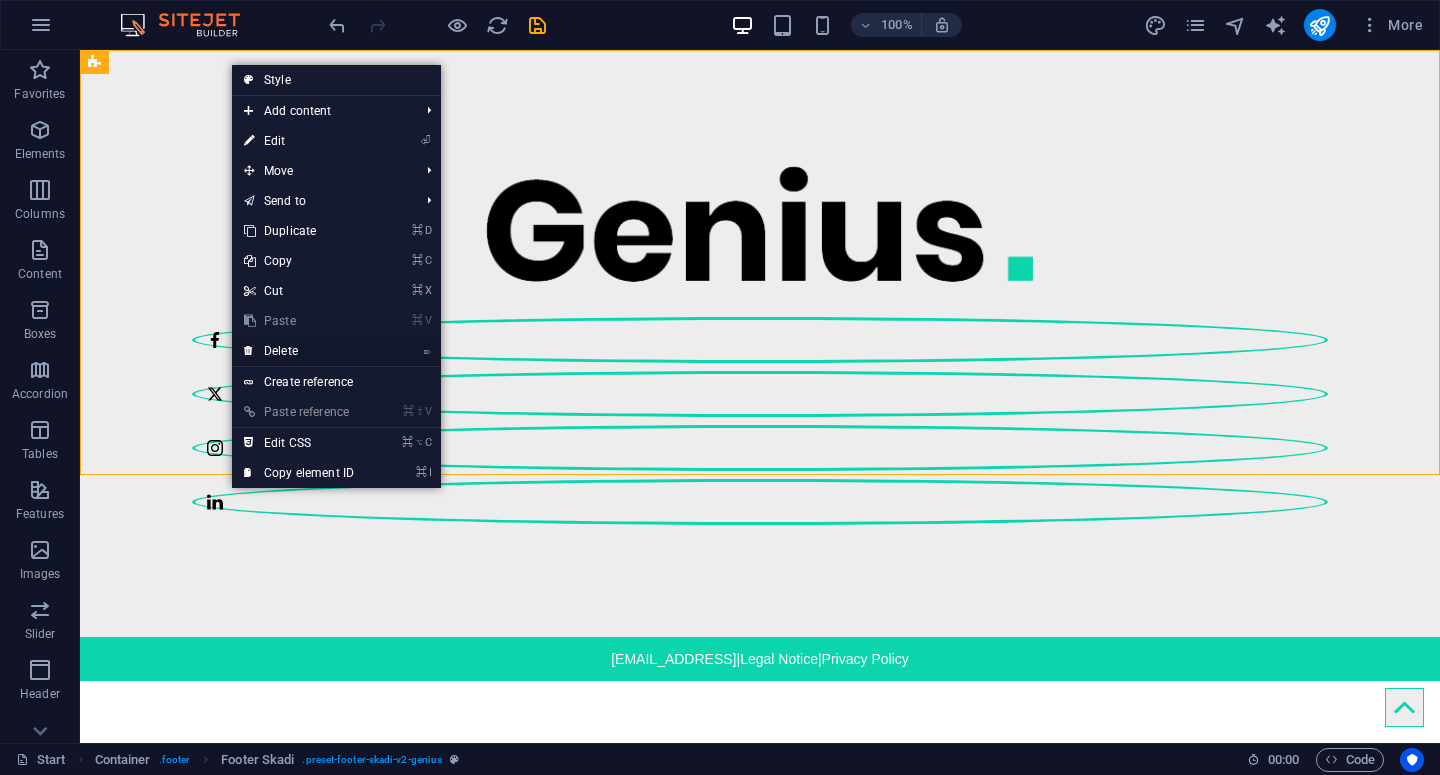 click on "⌦  Delete" at bounding box center [299, 351] 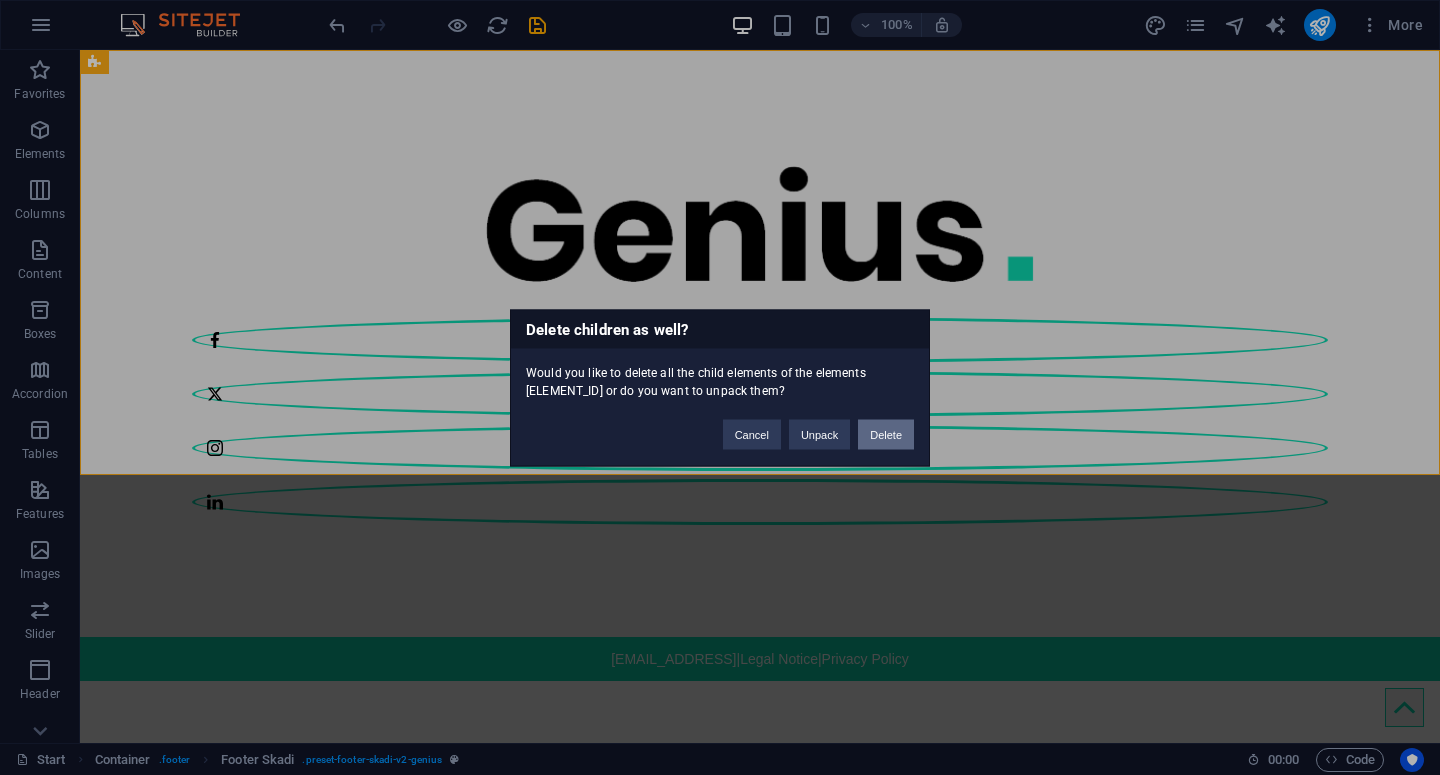 click on "Delete" at bounding box center [886, 434] 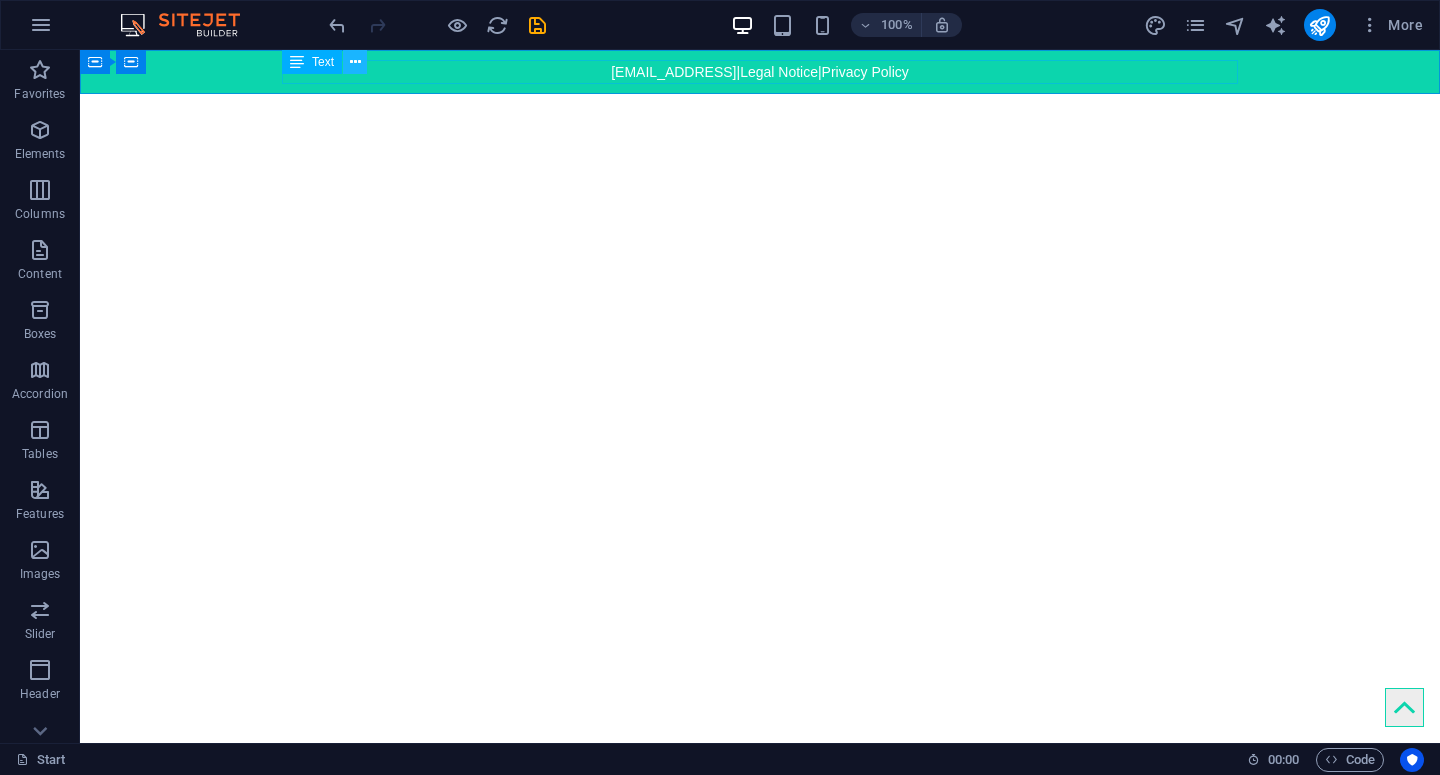 click at bounding box center [355, 62] 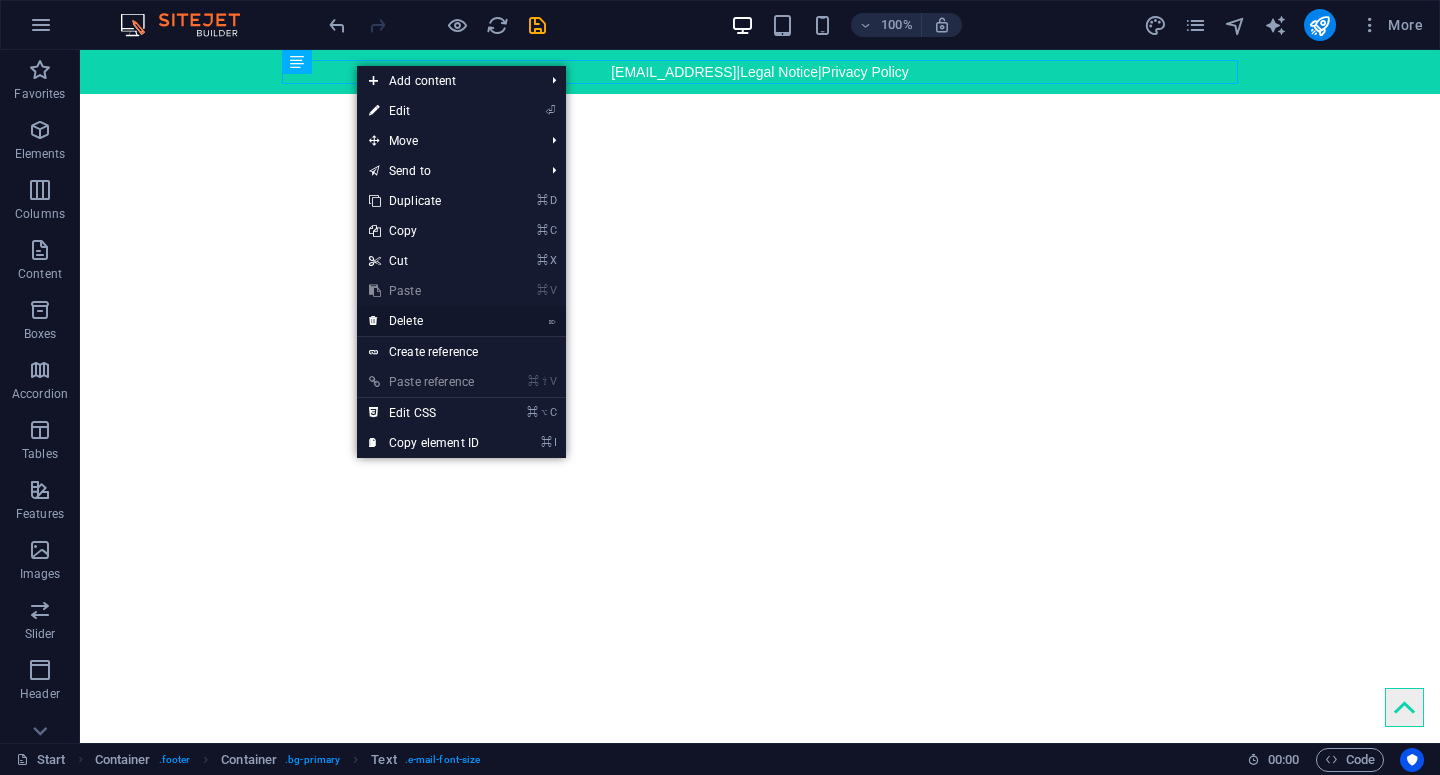 click on "⌦  Delete" at bounding box center (424, 321) 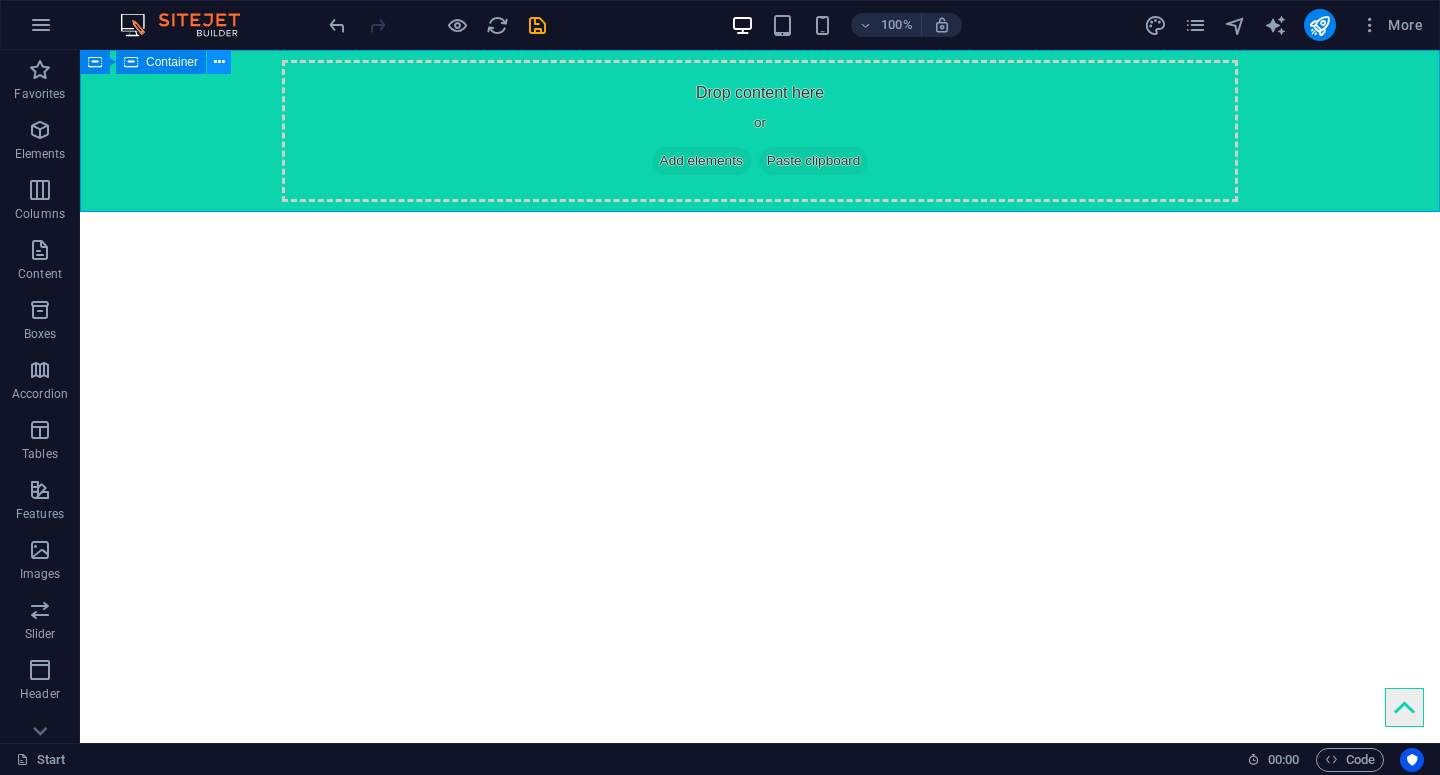 click at bounding box center [219, 62] 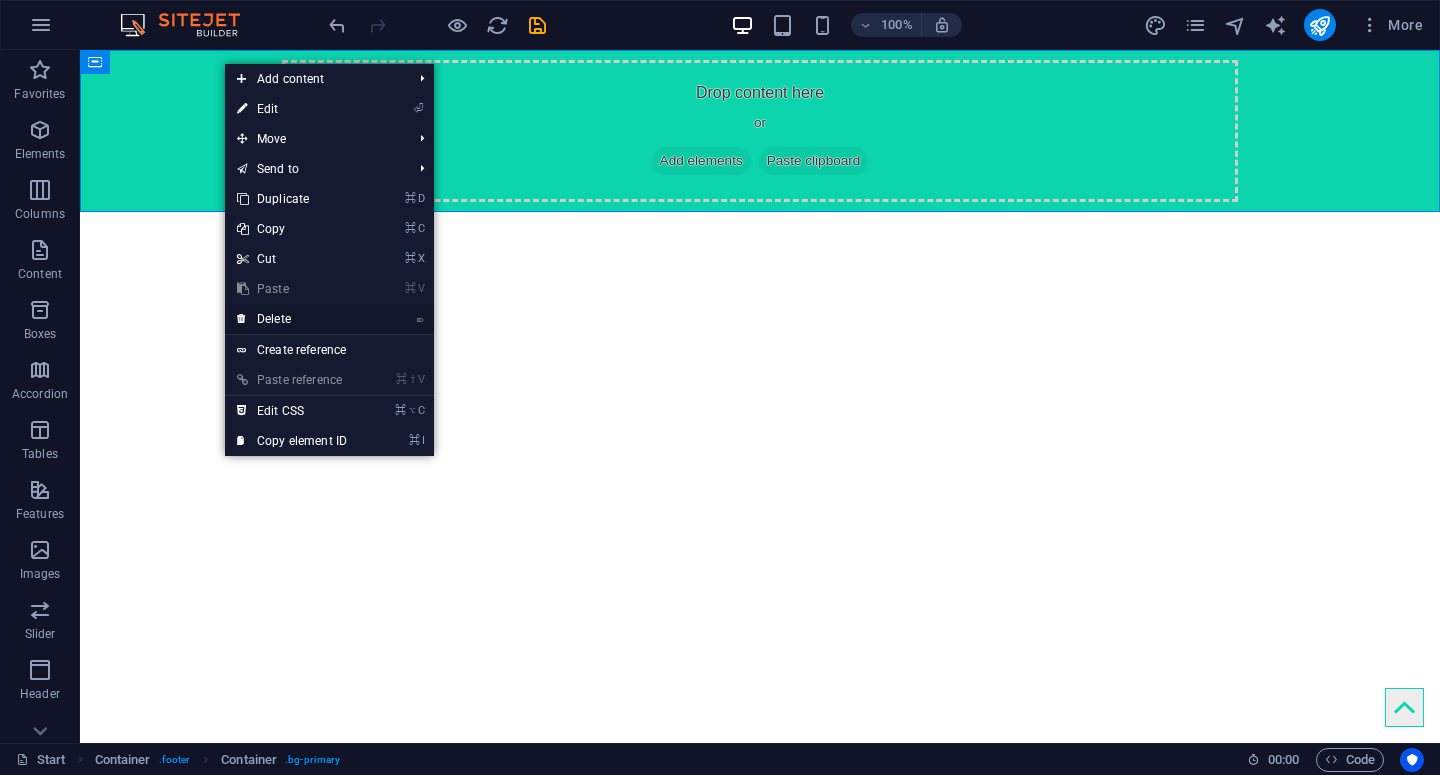 click on "⌦  Delete" at bounding box center (292, 319) 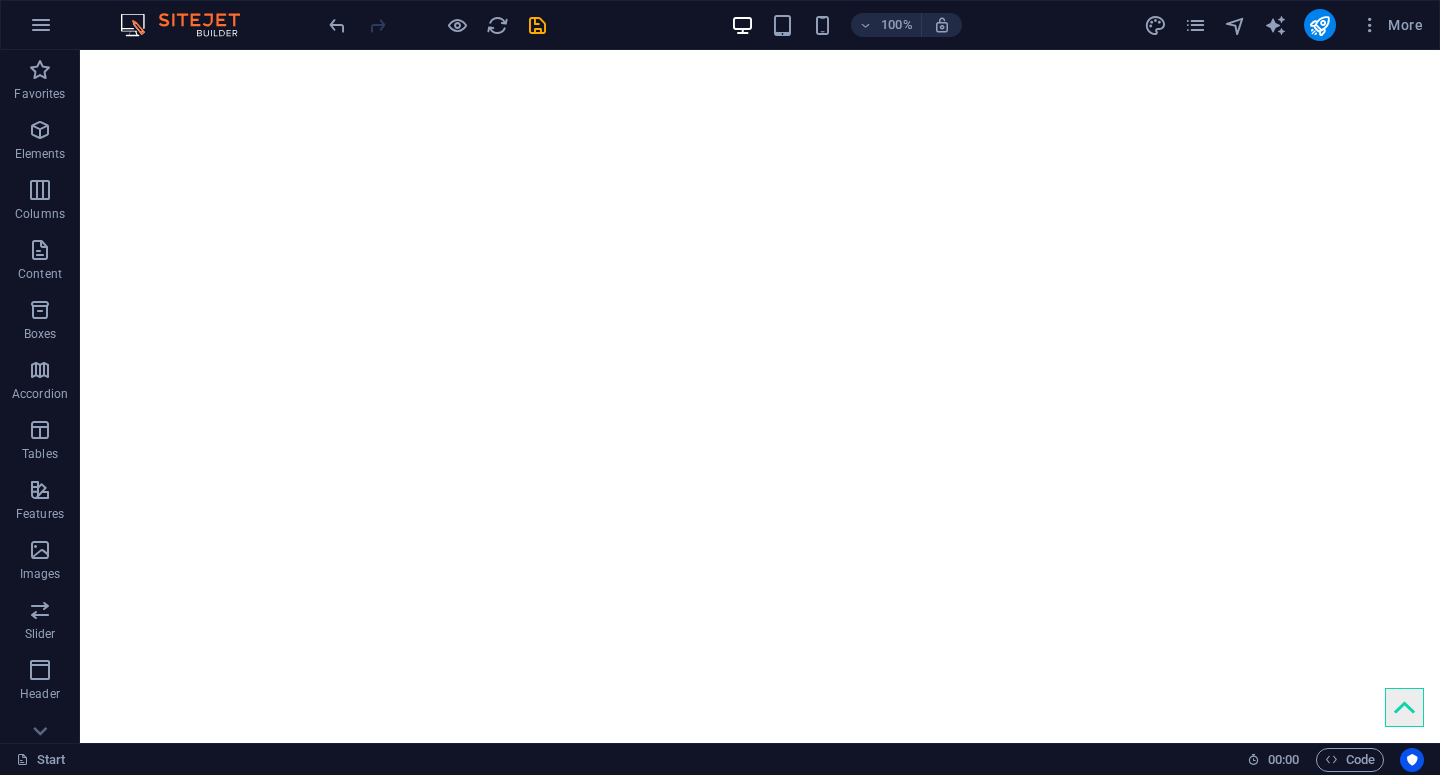 click on "Skip to main content" at bounding box center [760, 50] 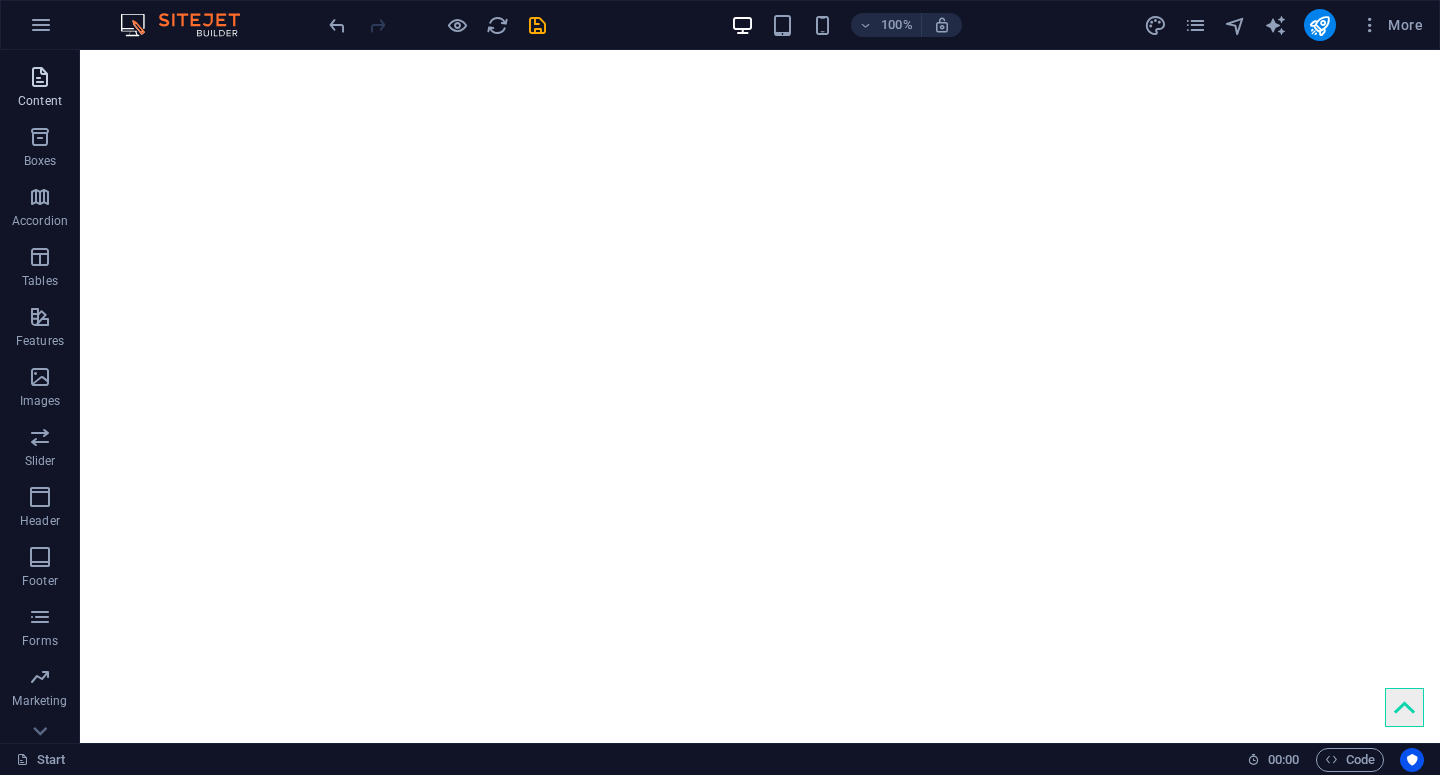 scroll, scrollTop: 175, scrollLeft: 0, axis: vertical 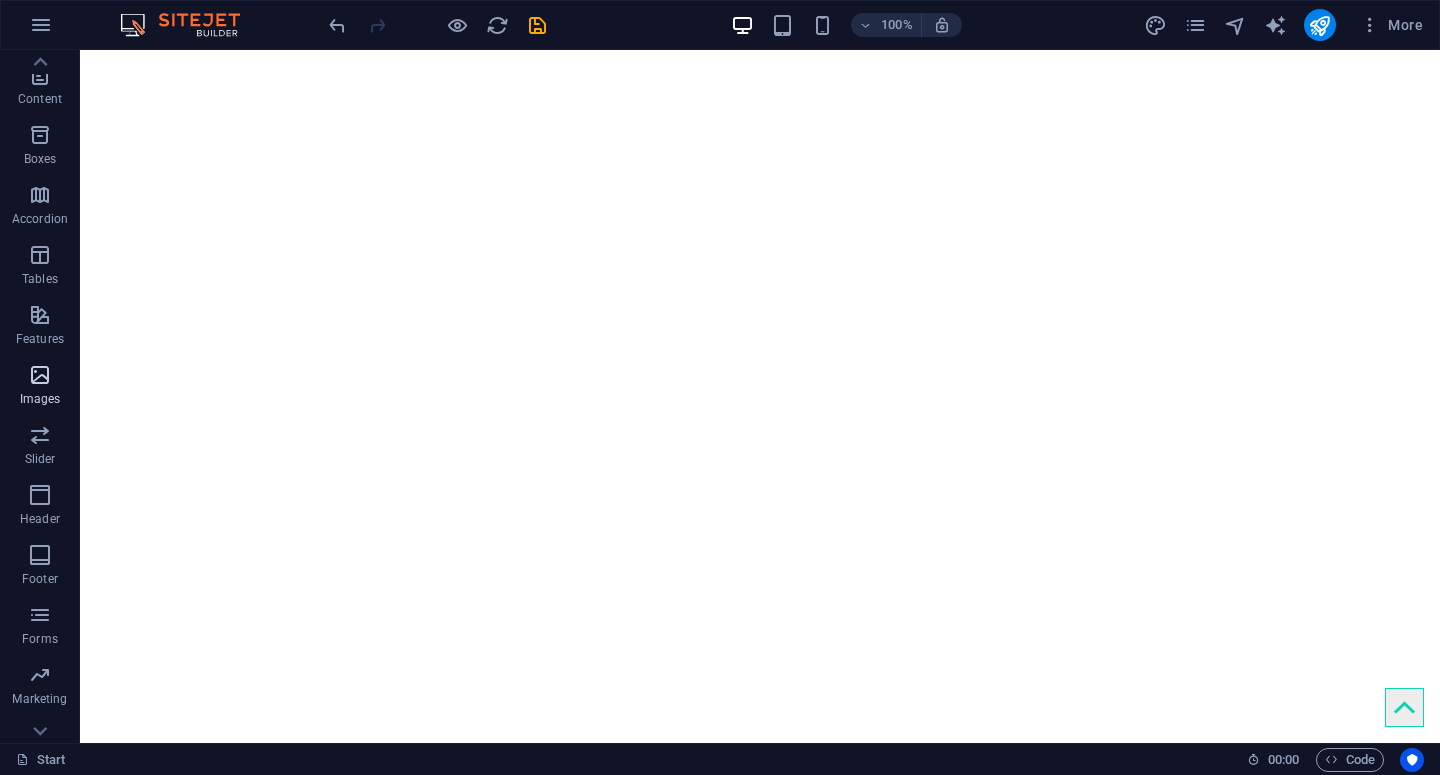 click on "Images" at bounding box center [40, 399] 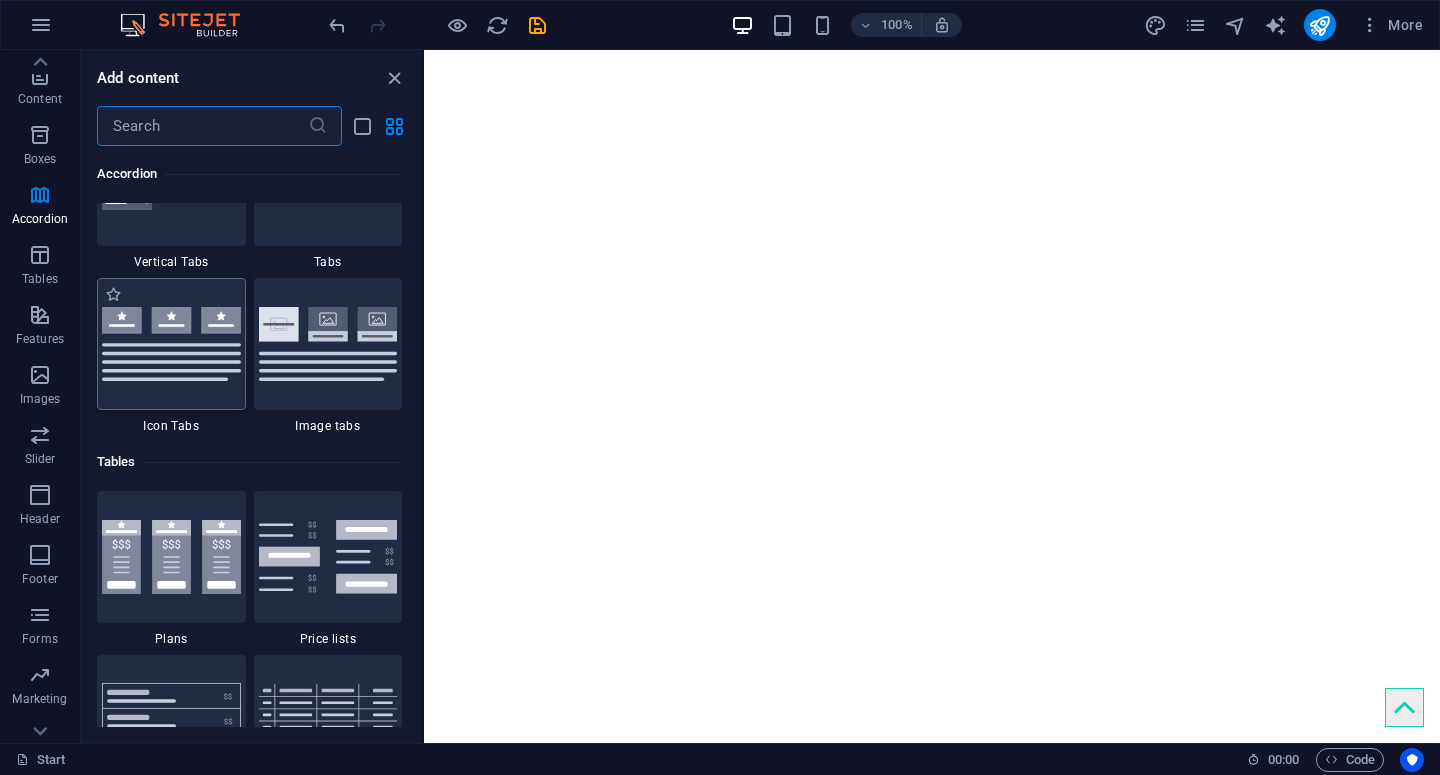 scroll, scrollTop: 6572, scrollLeft: 0, axis: vertical 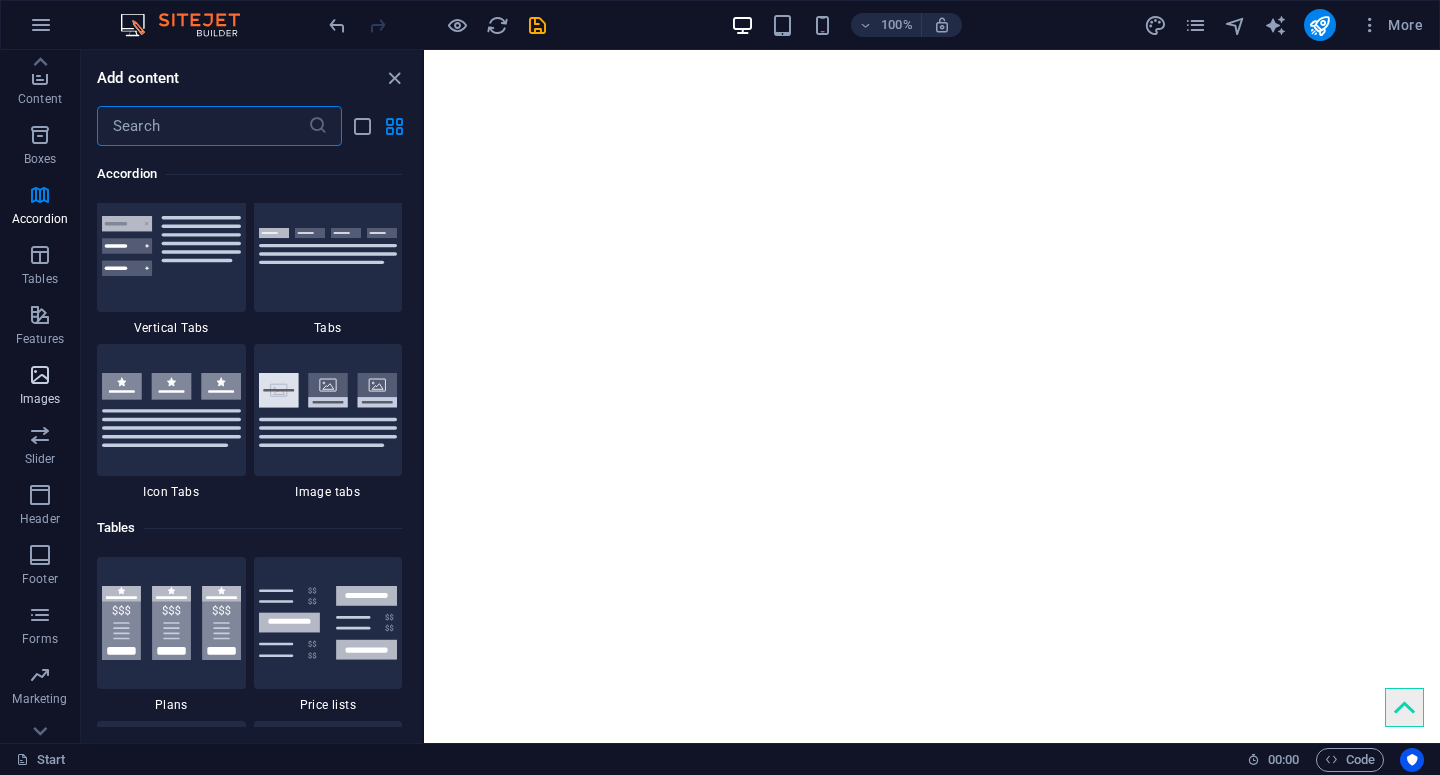 click at bounding box center (40, 375) 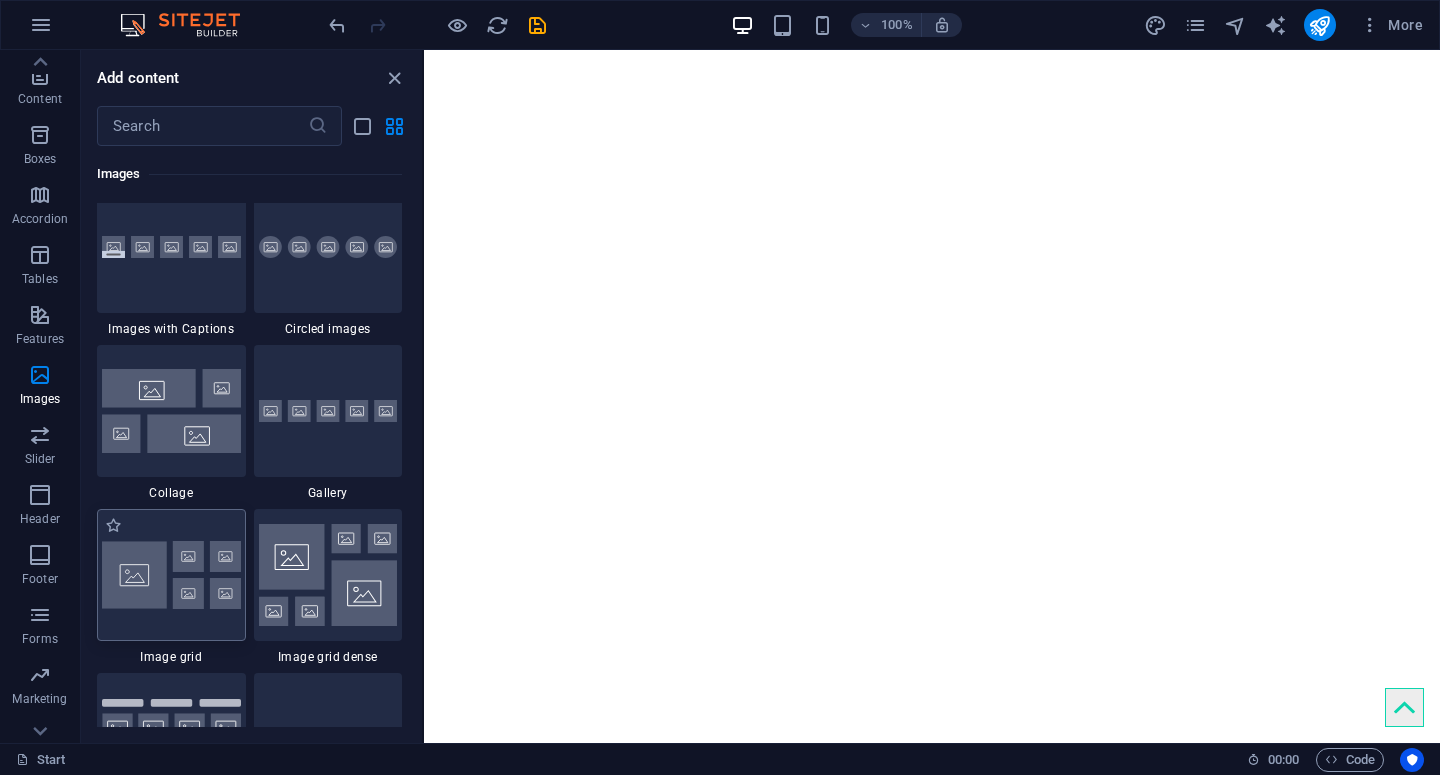 scroll, scrollTop: 10169, scrollLeft: 0, axis: vertical 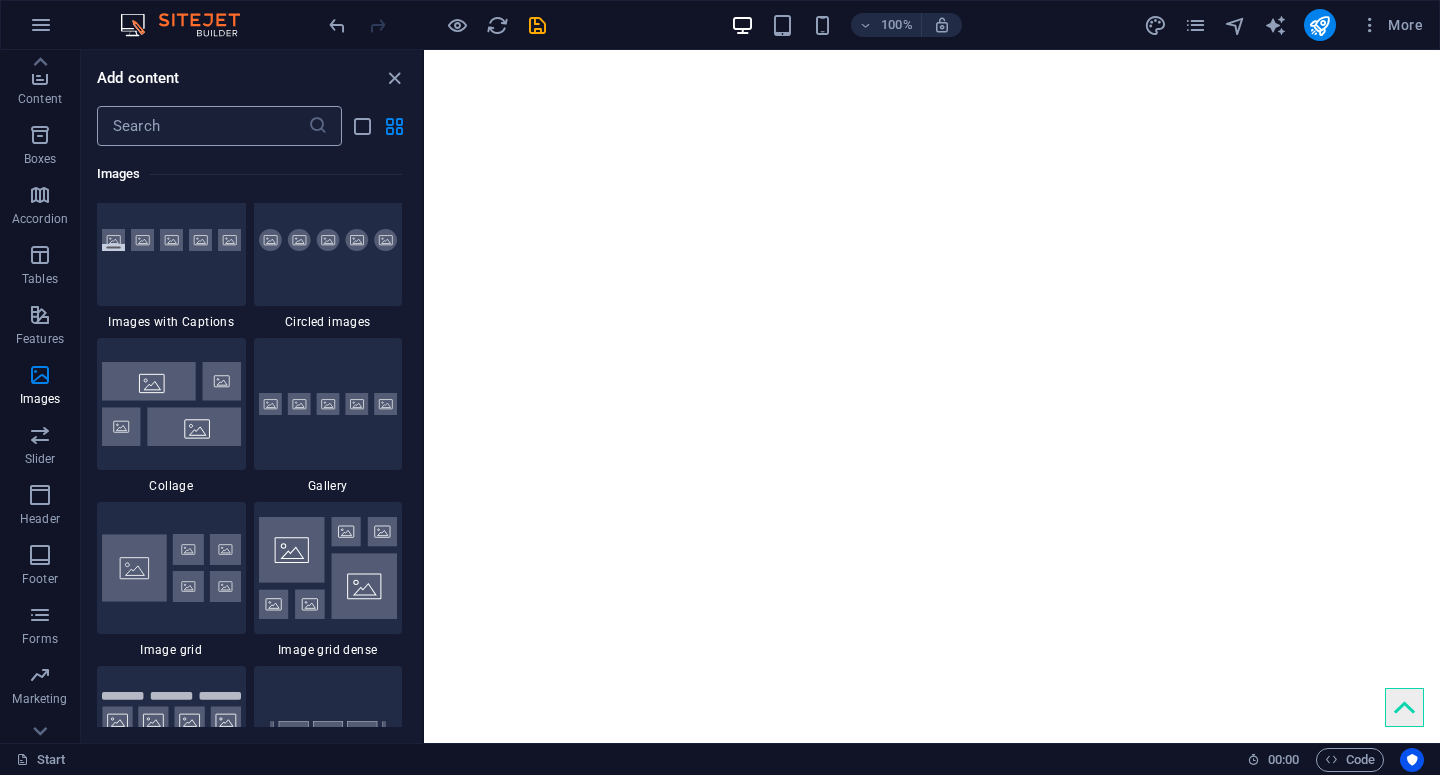 click at bounding box center (202, 126) 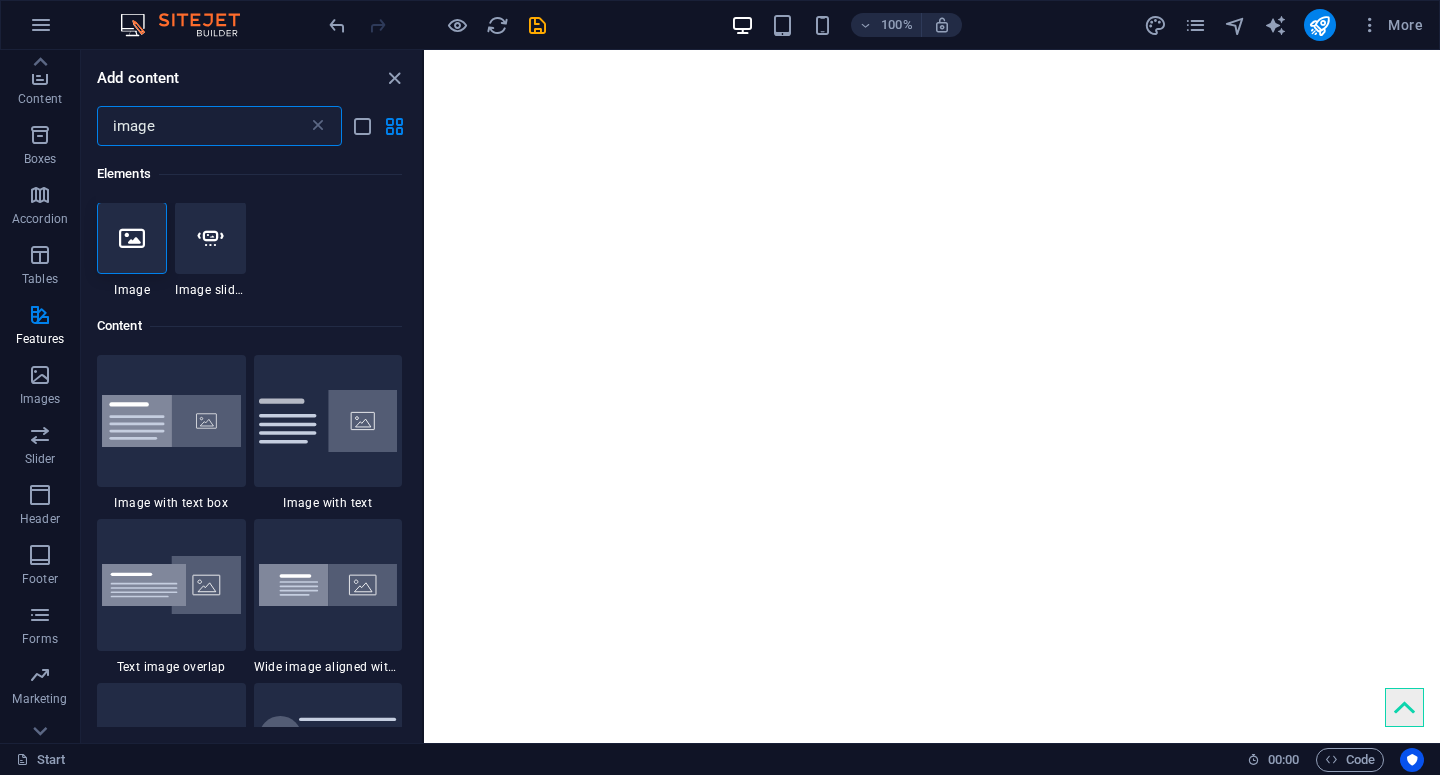 scroll, scrollTop: 0, scrollLeft: 0, axis: both 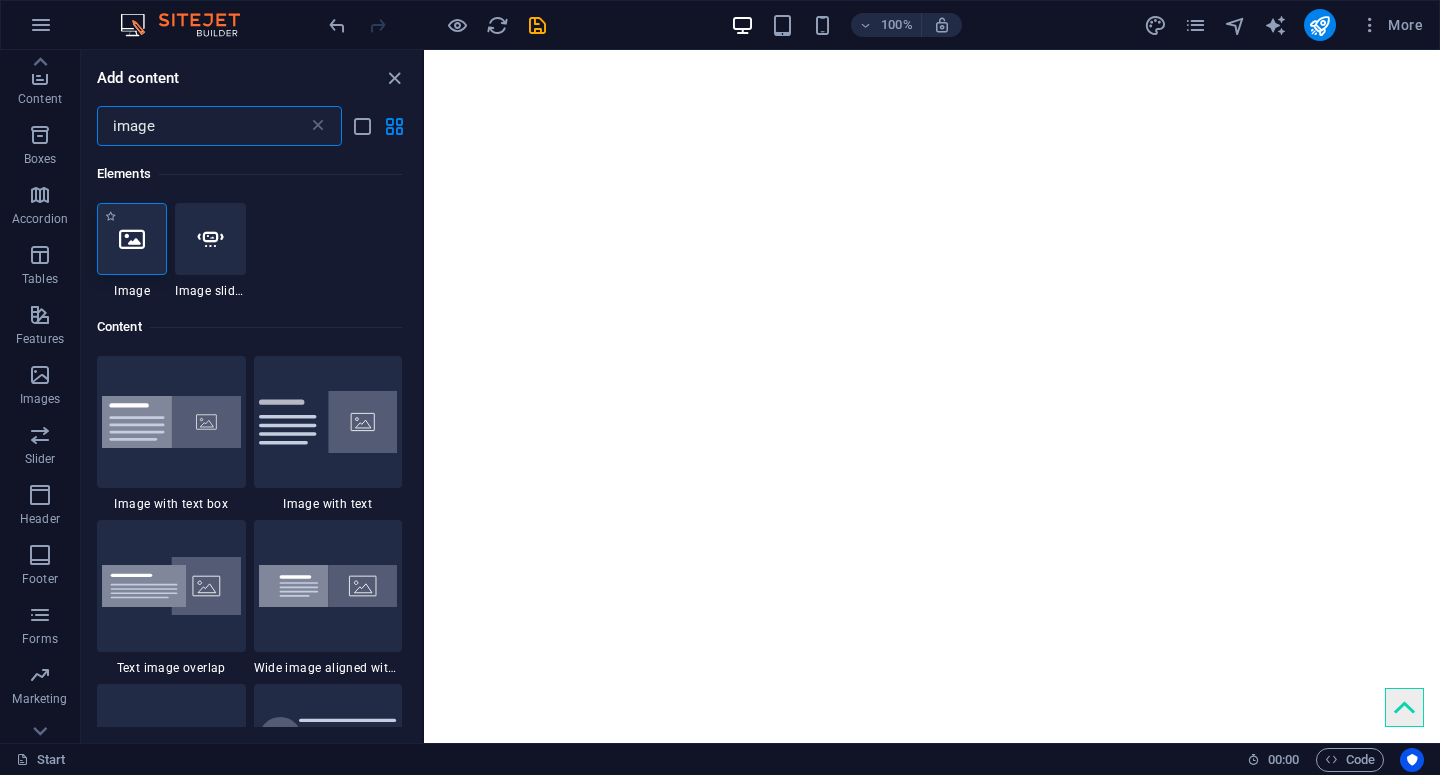 type on "image" 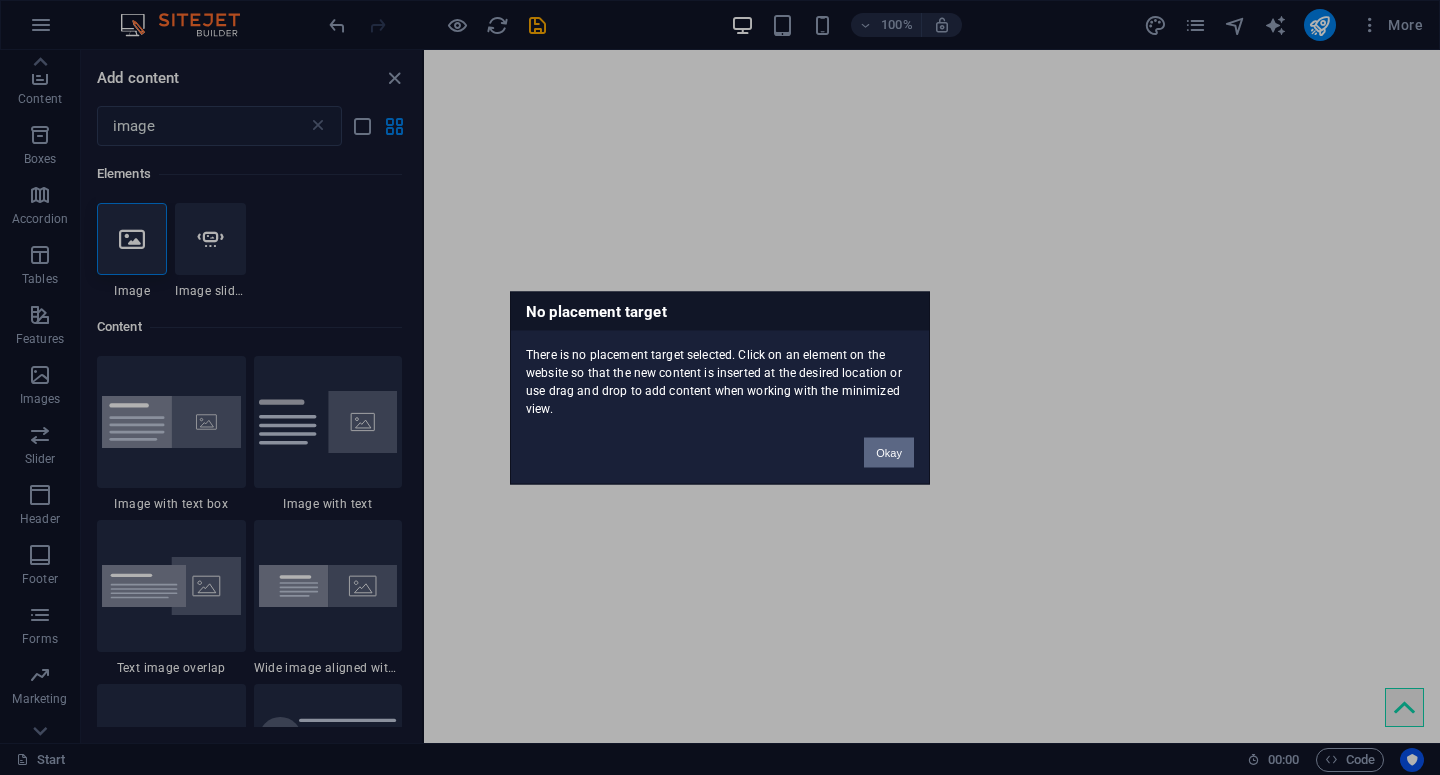 click on "Okay" at bounding box center [889, 452] 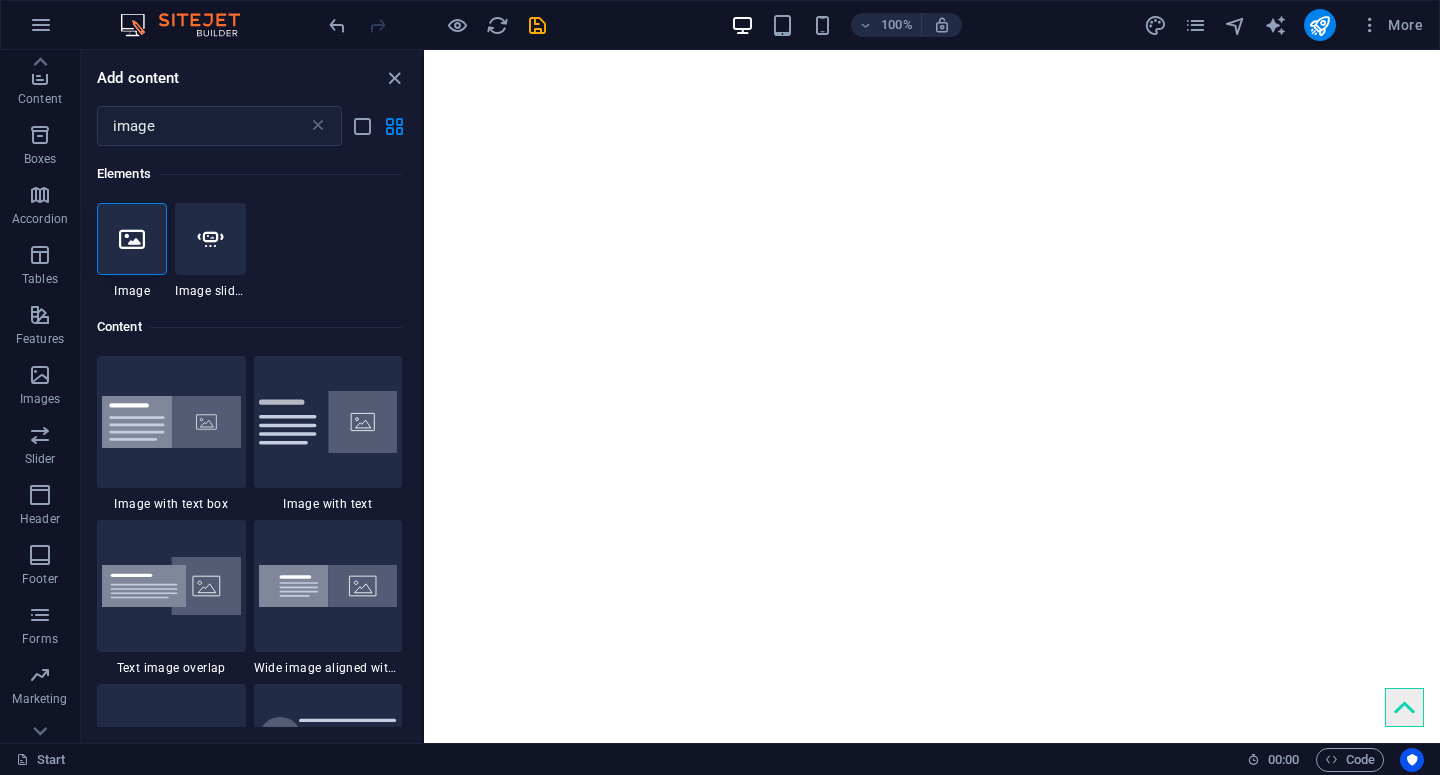 click on "Skip to main content" at bounding box center (932, 50) 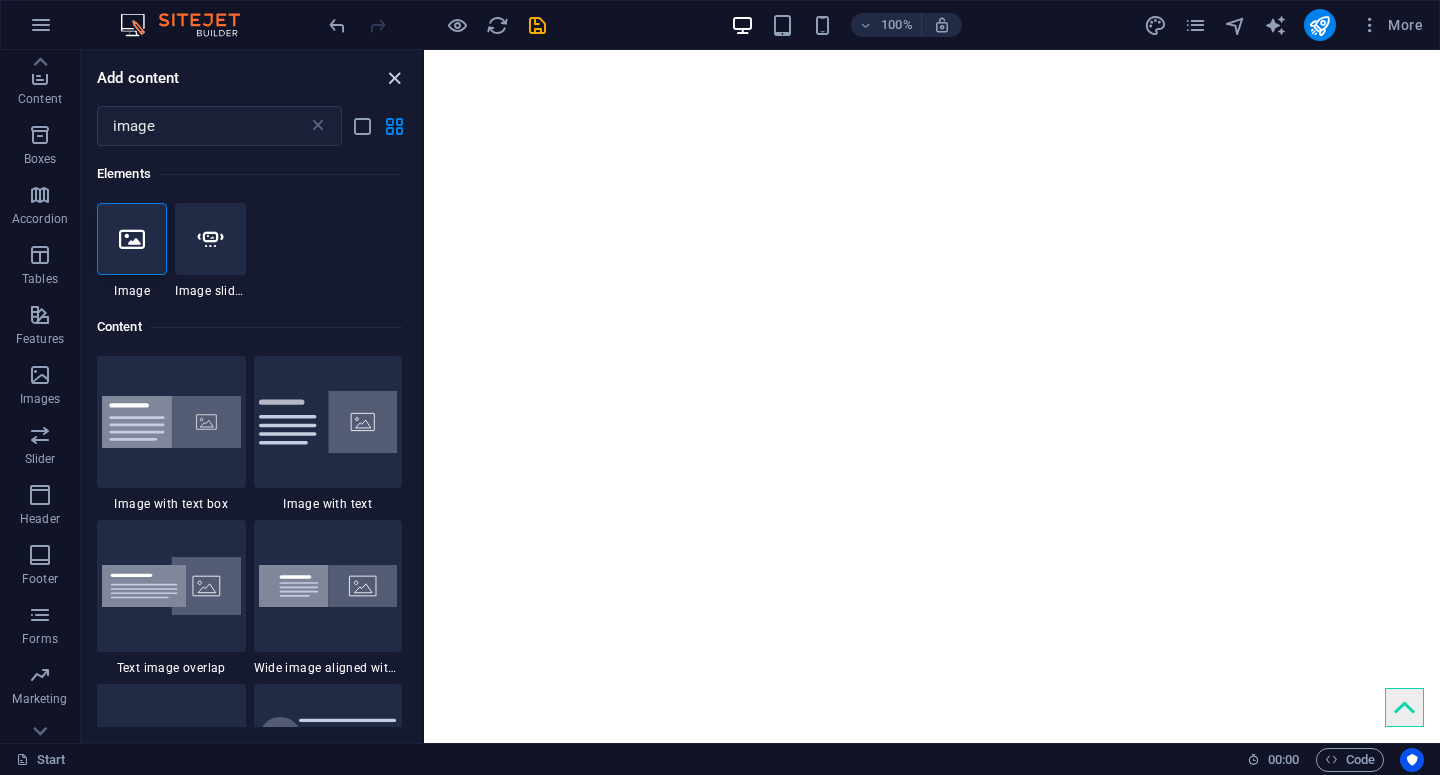 click at bounding box center [394, 78] 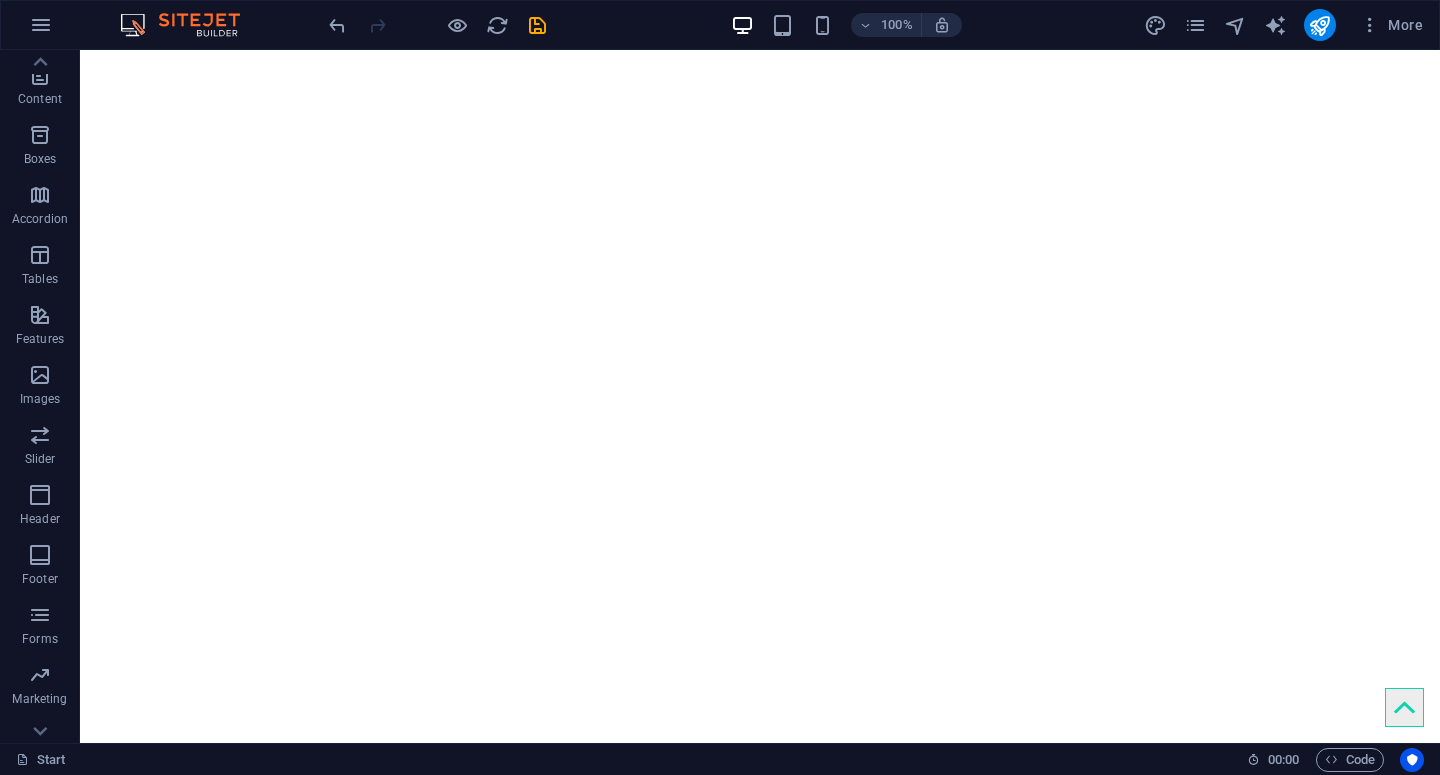 click on "Skip to main content" at bounding box center [760, 50] 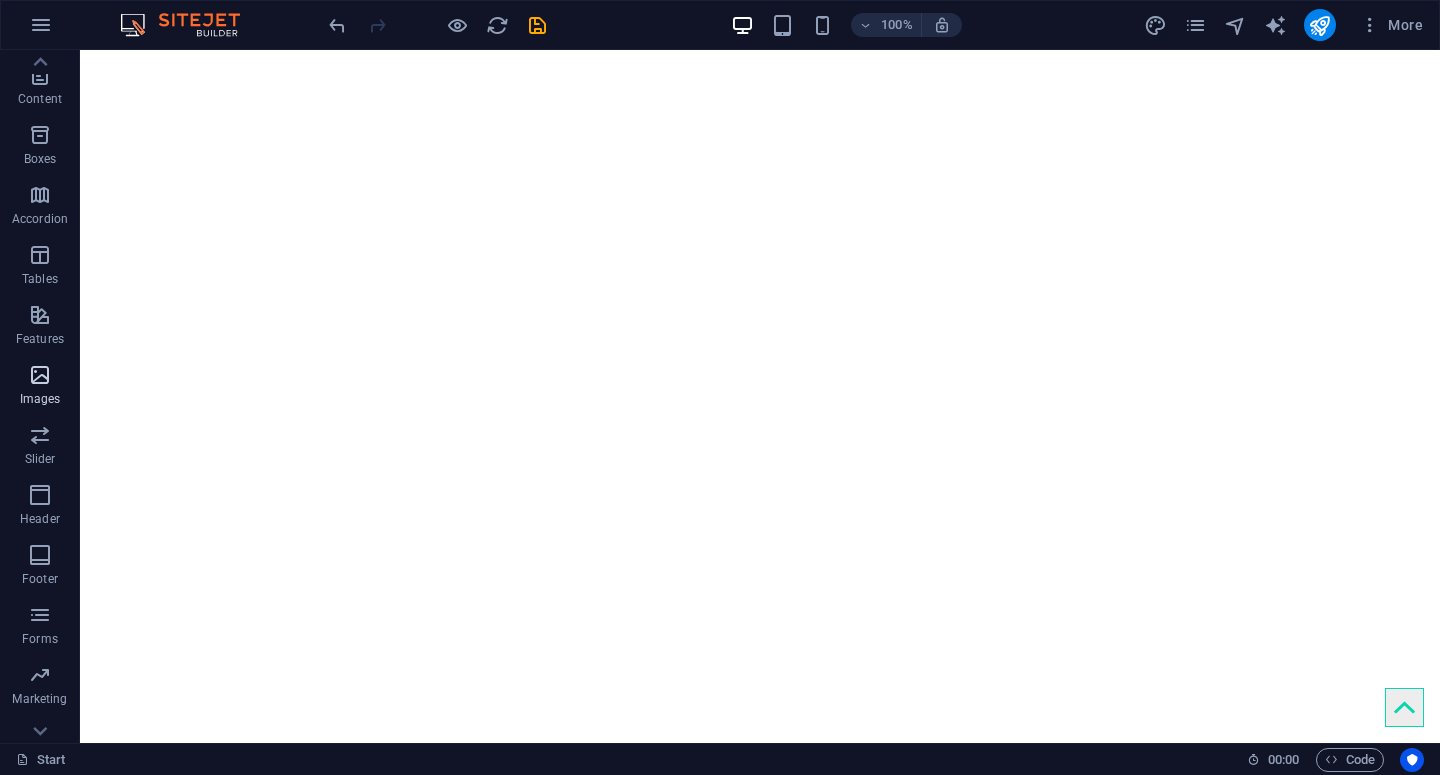 click at bounding box center (40, 375) 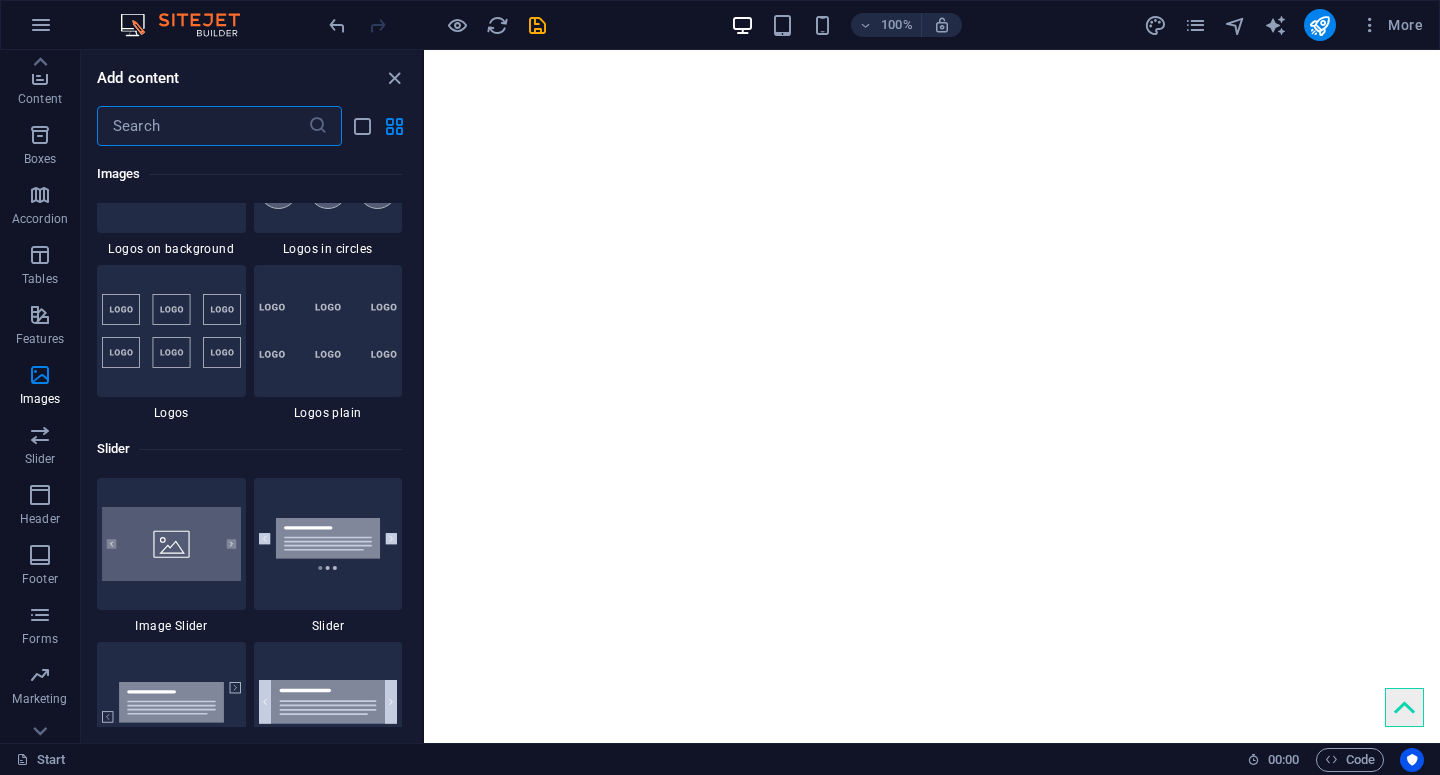 scroll, scrollTop: 11063, scrollLeft: 0, axis: vertical 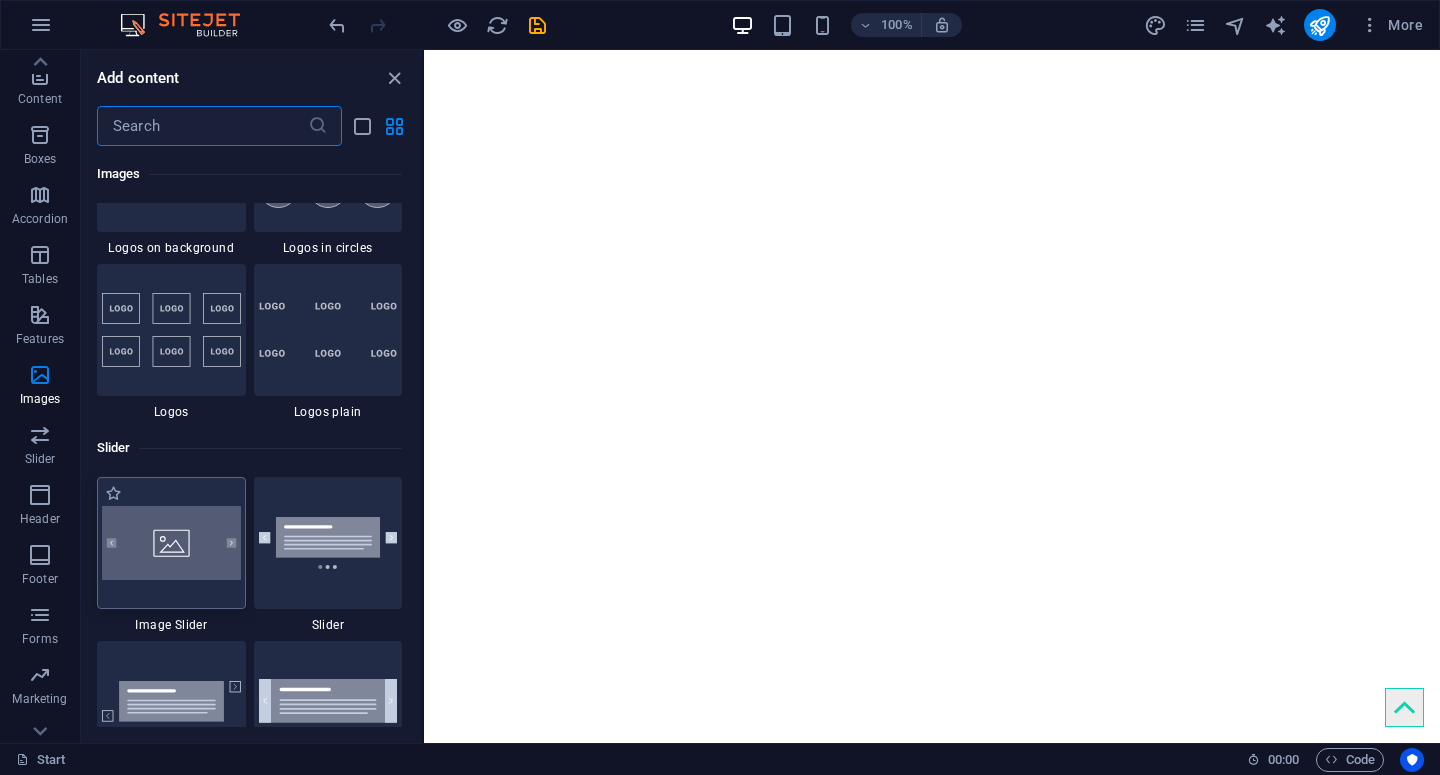 click at bounding box center [171, 543] 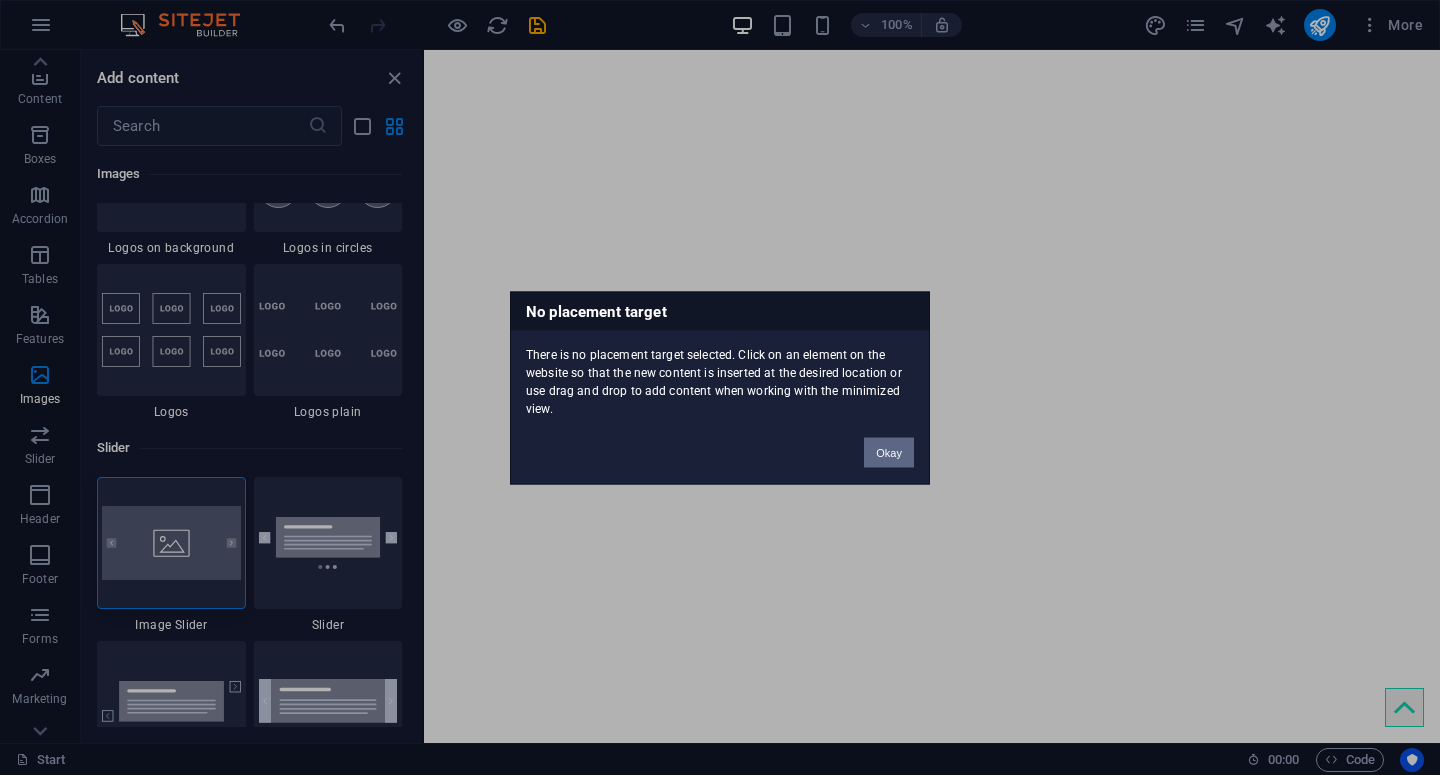 click on "Okay" at bounding box center (889, 452) 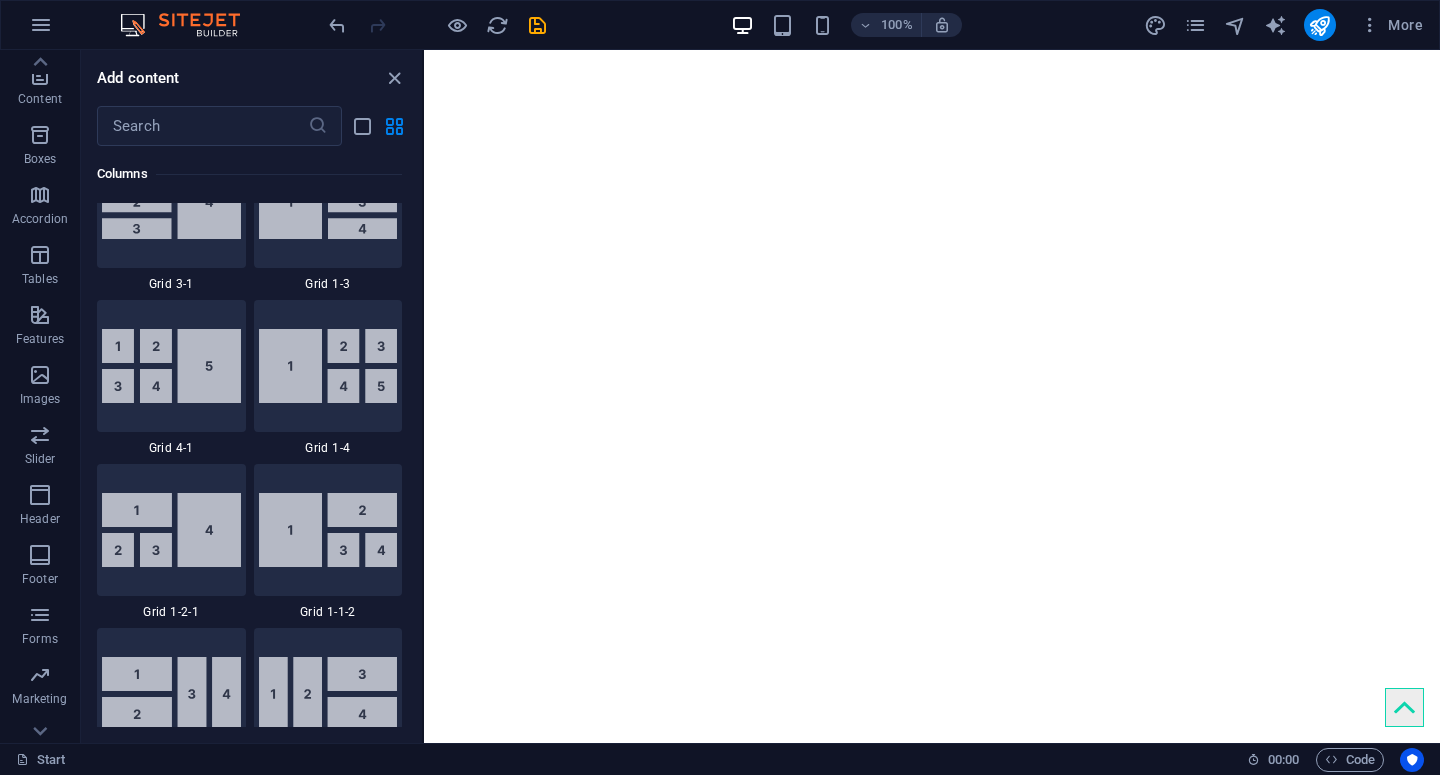 scroll, scrollTop: 2459, scrollLeft: 0, axis: vertical 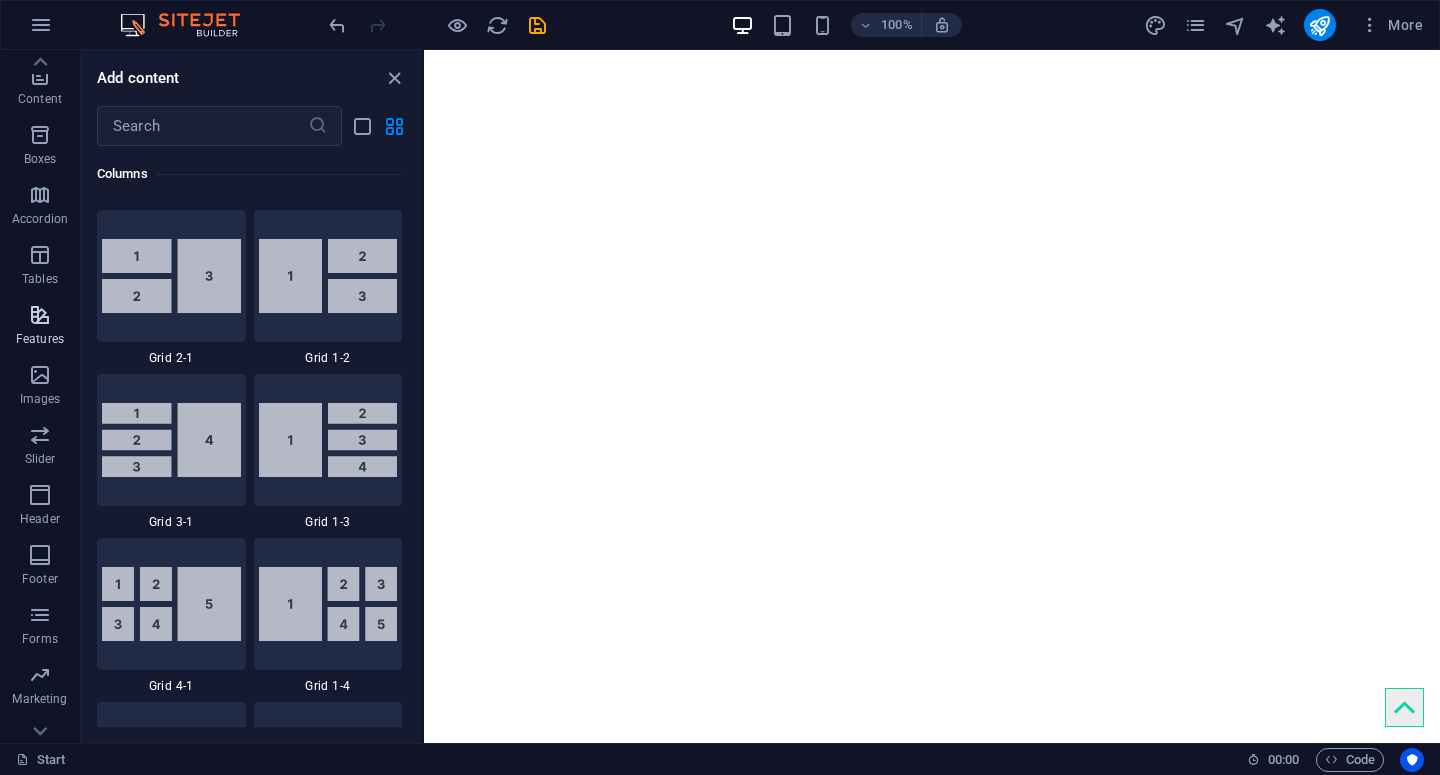 click on "Features" at bounding box center [40, 339] 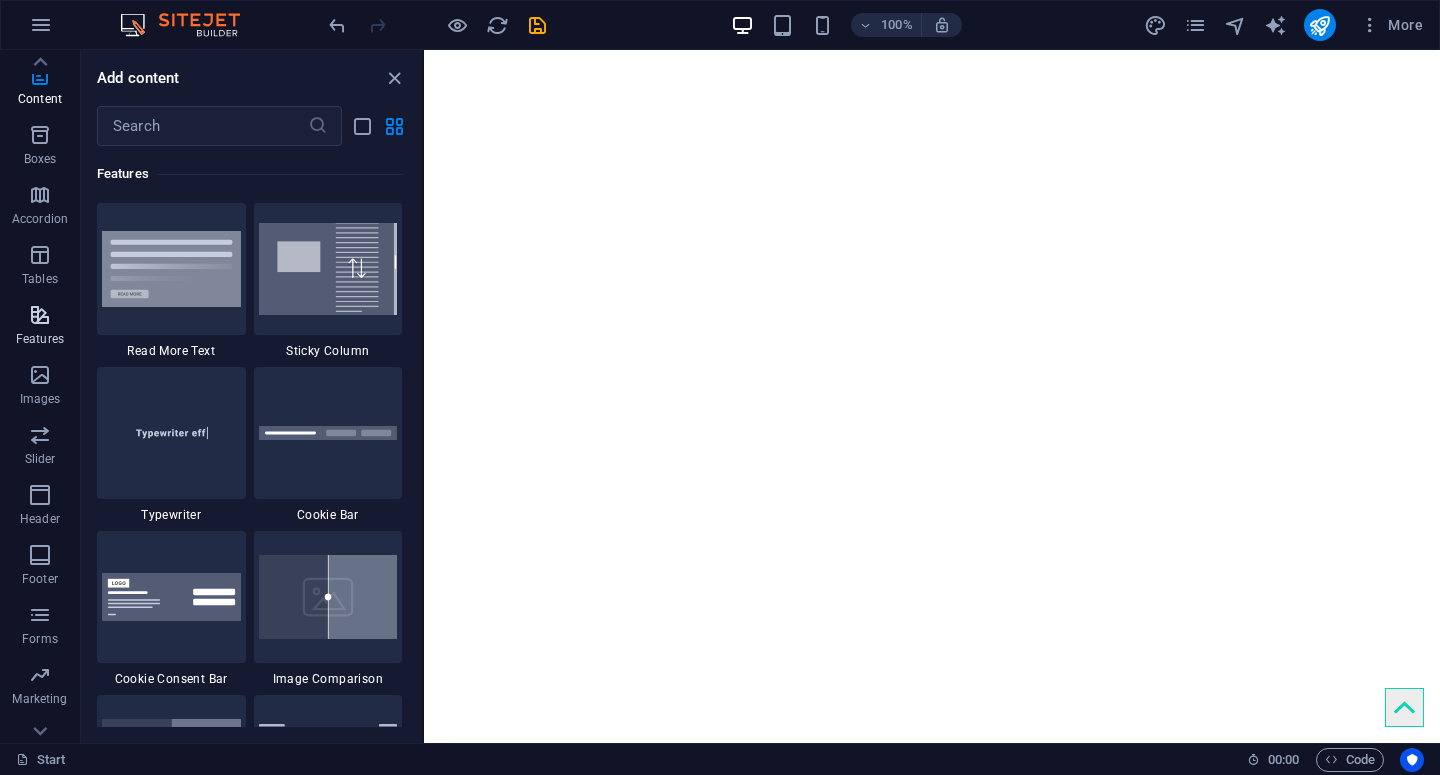 scroll, scrollTop: 7795, scrollLeft: 0, axis: vertical 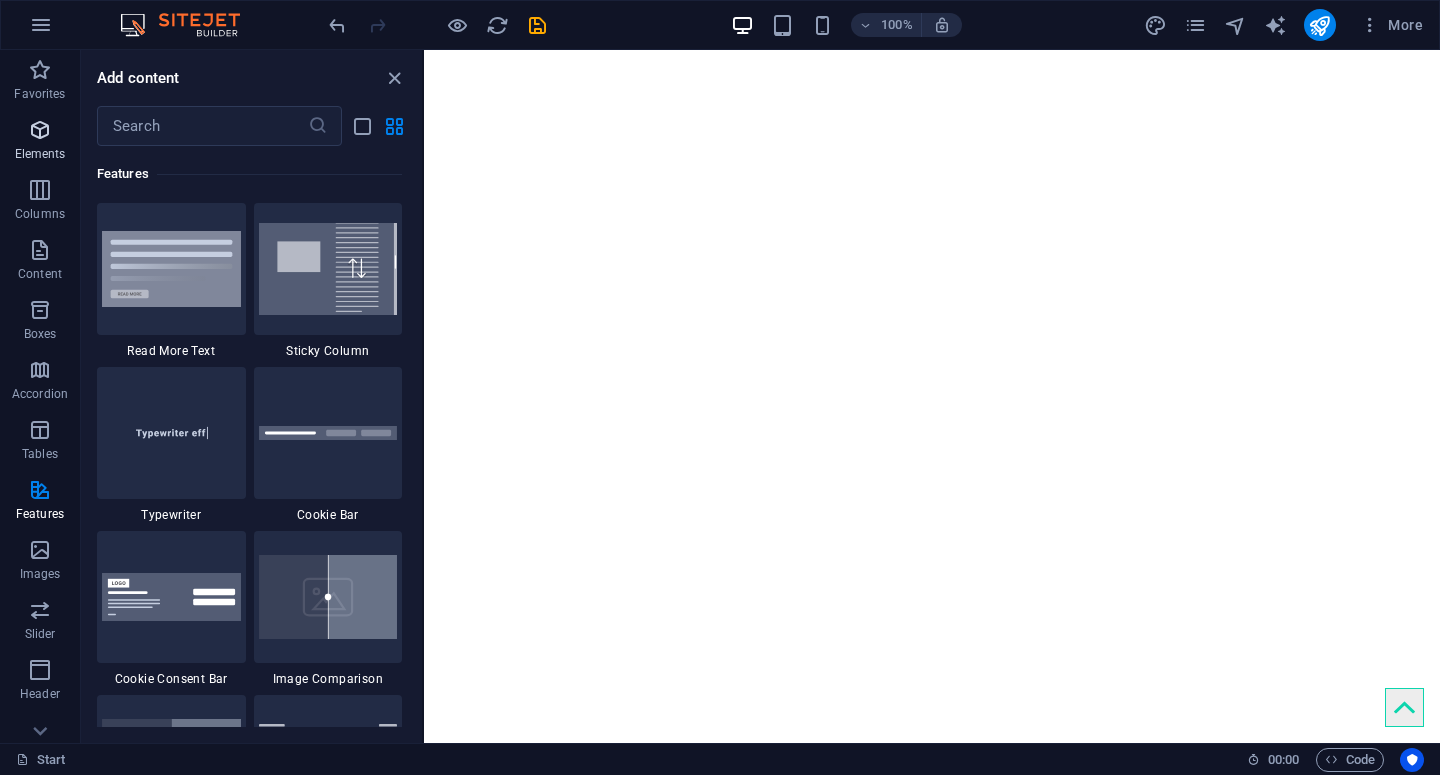 click on "Elements" at bounding box center [40, 154] 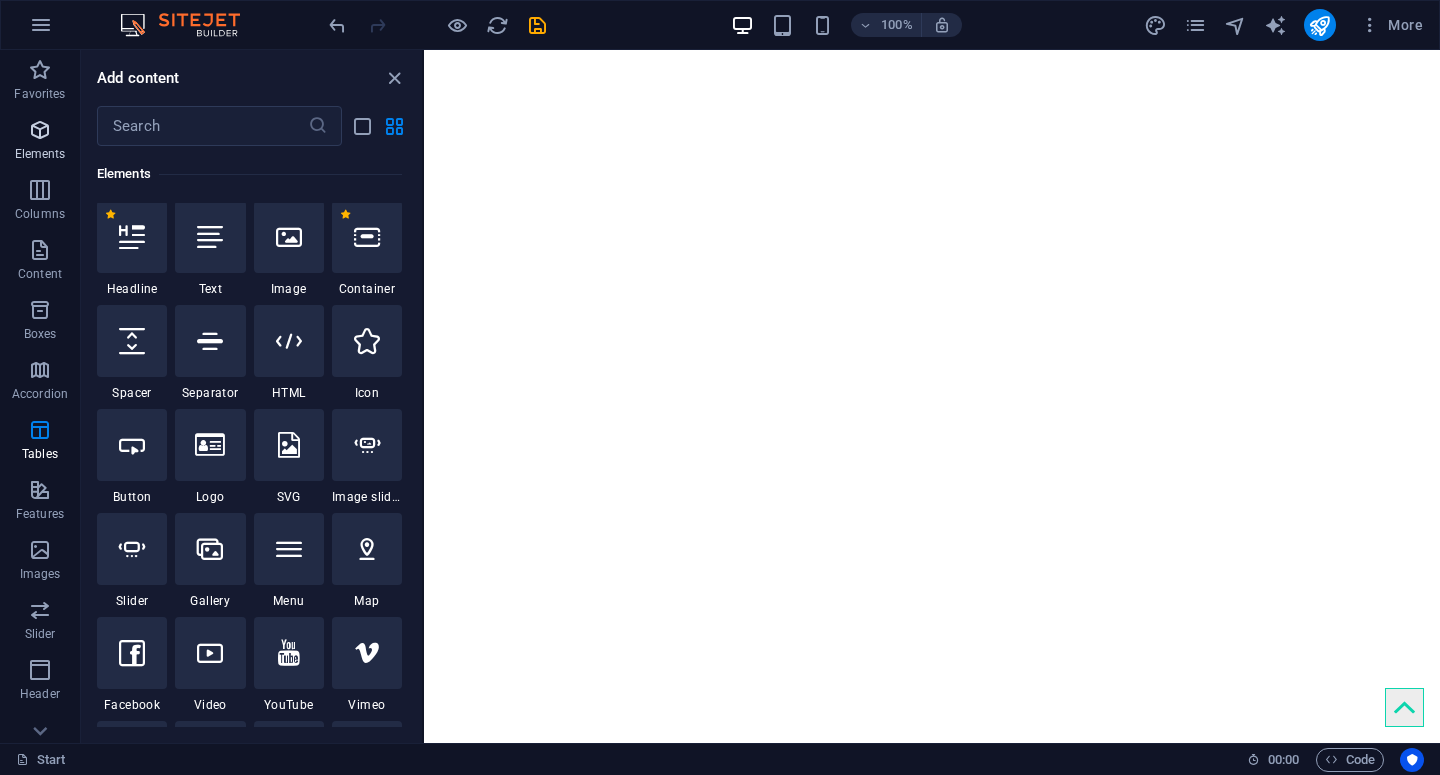 scroll, scrollTop: 213, scrollLeft: 0, axis: vertical 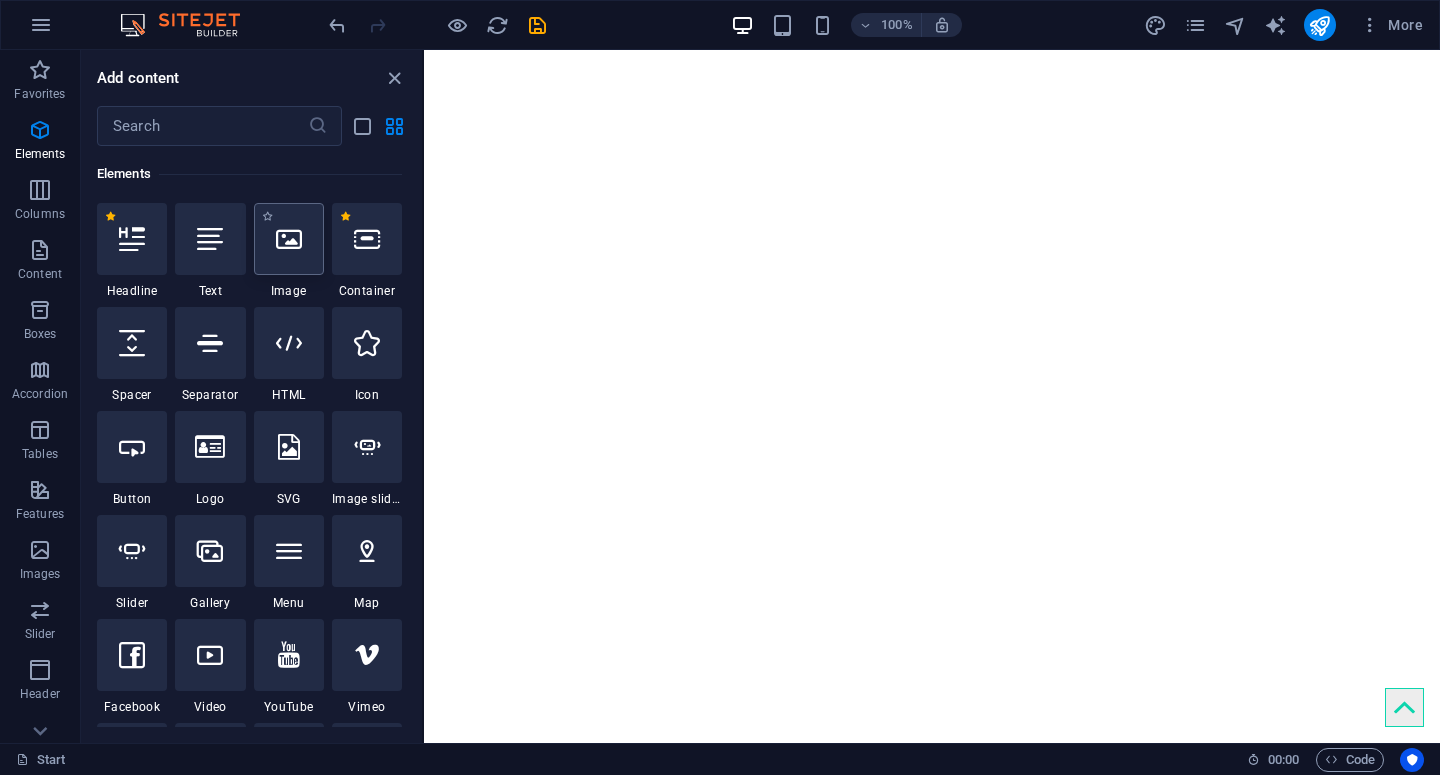 click at bounding box center [289, 239] 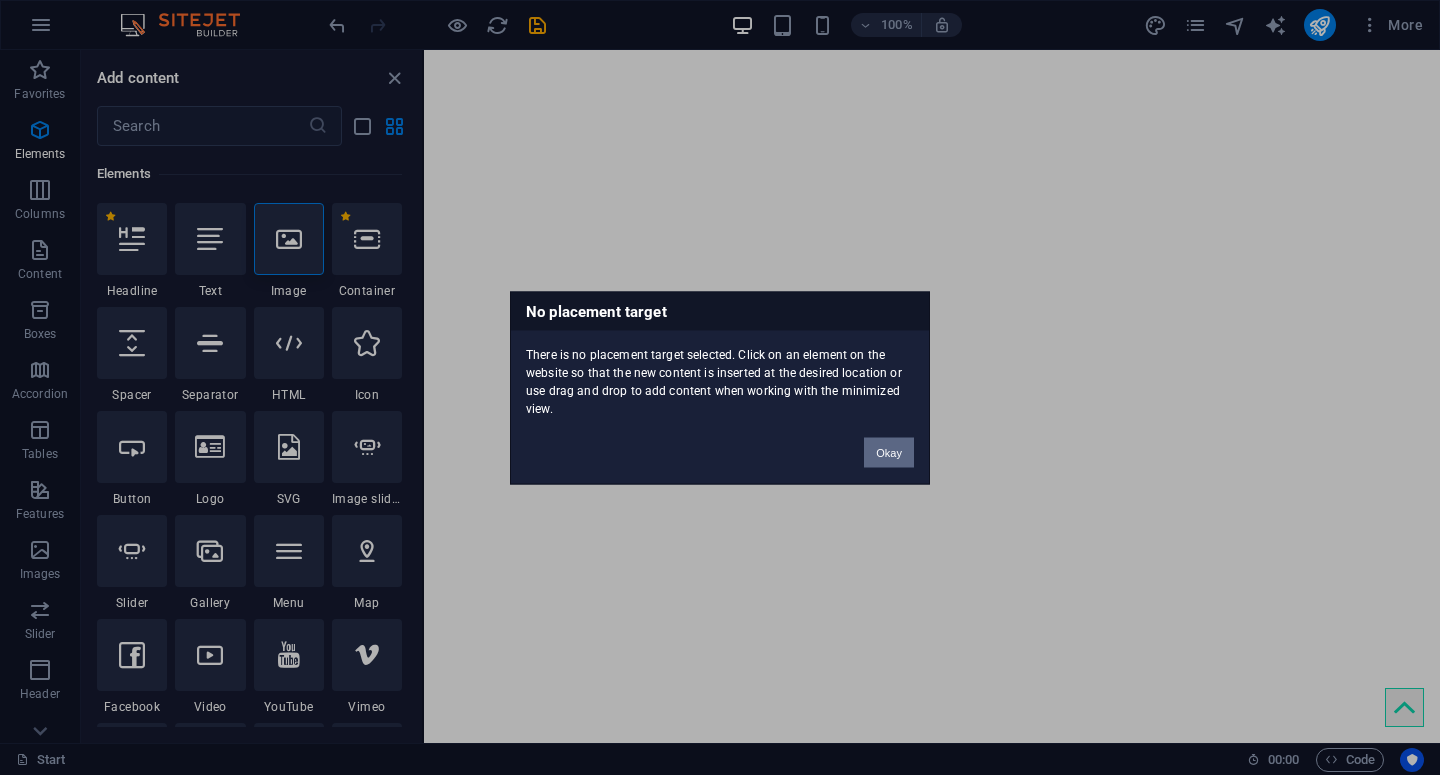 click on "Okay" at bounding box center (889, 452) 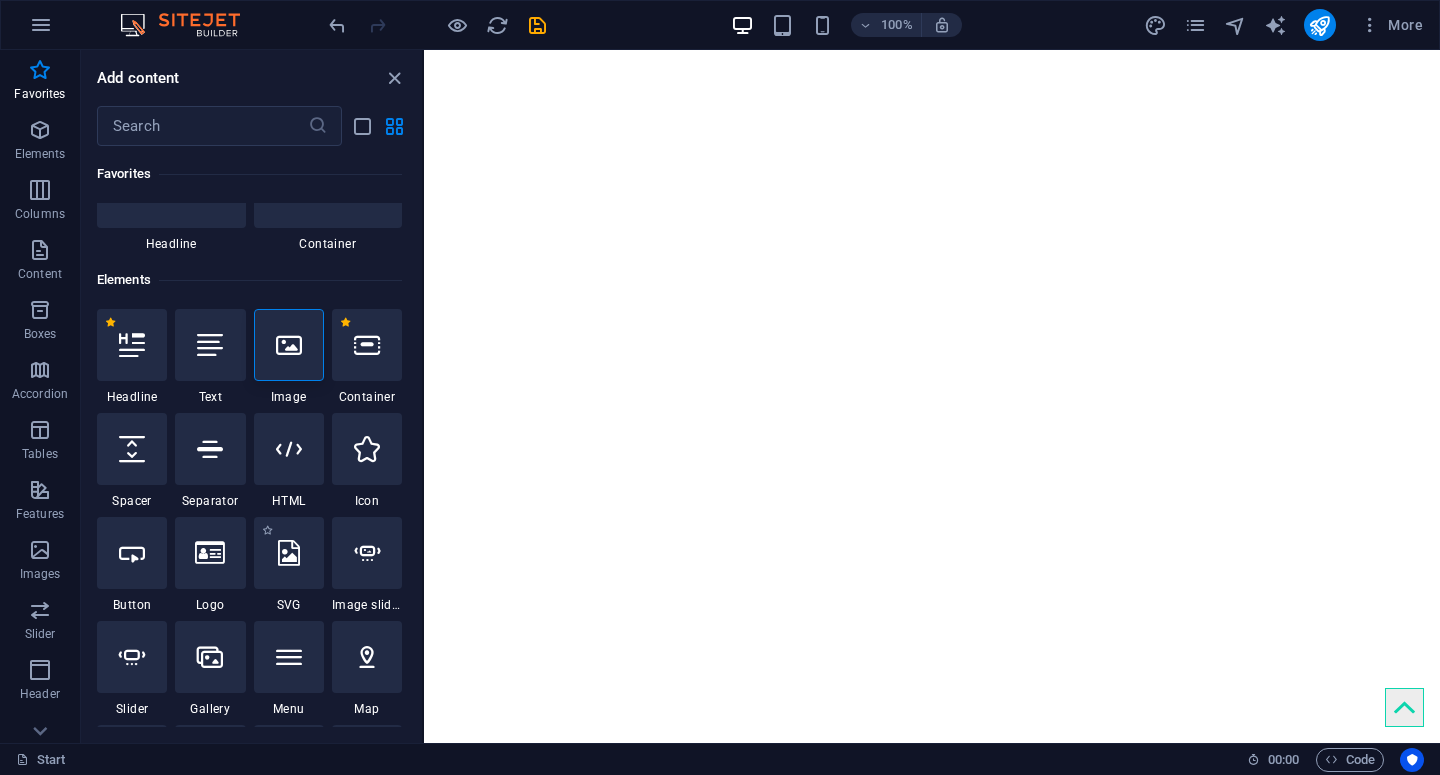 scroll, scrollTop: 87, scrollLeft: 0, axis: vertical 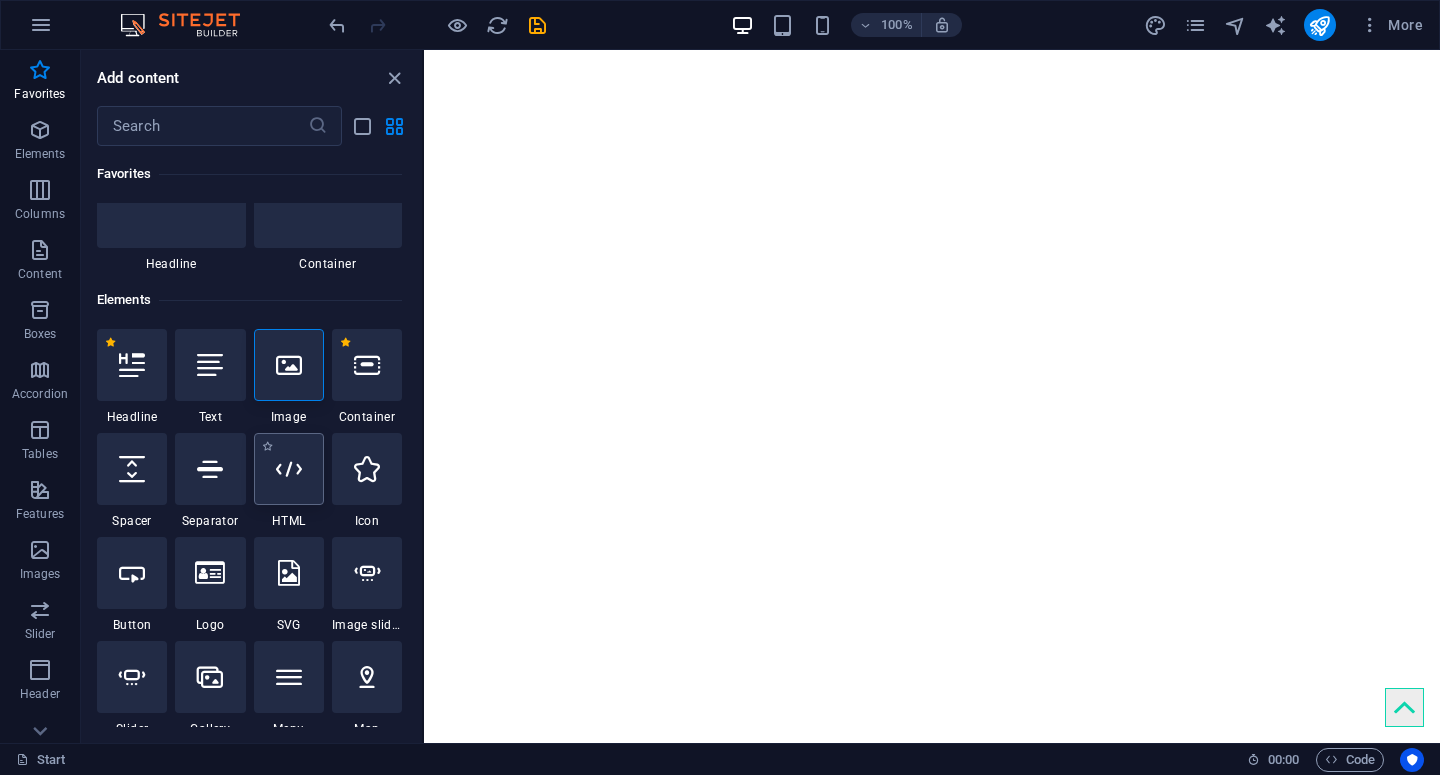 click at bounding box center (289, 469) 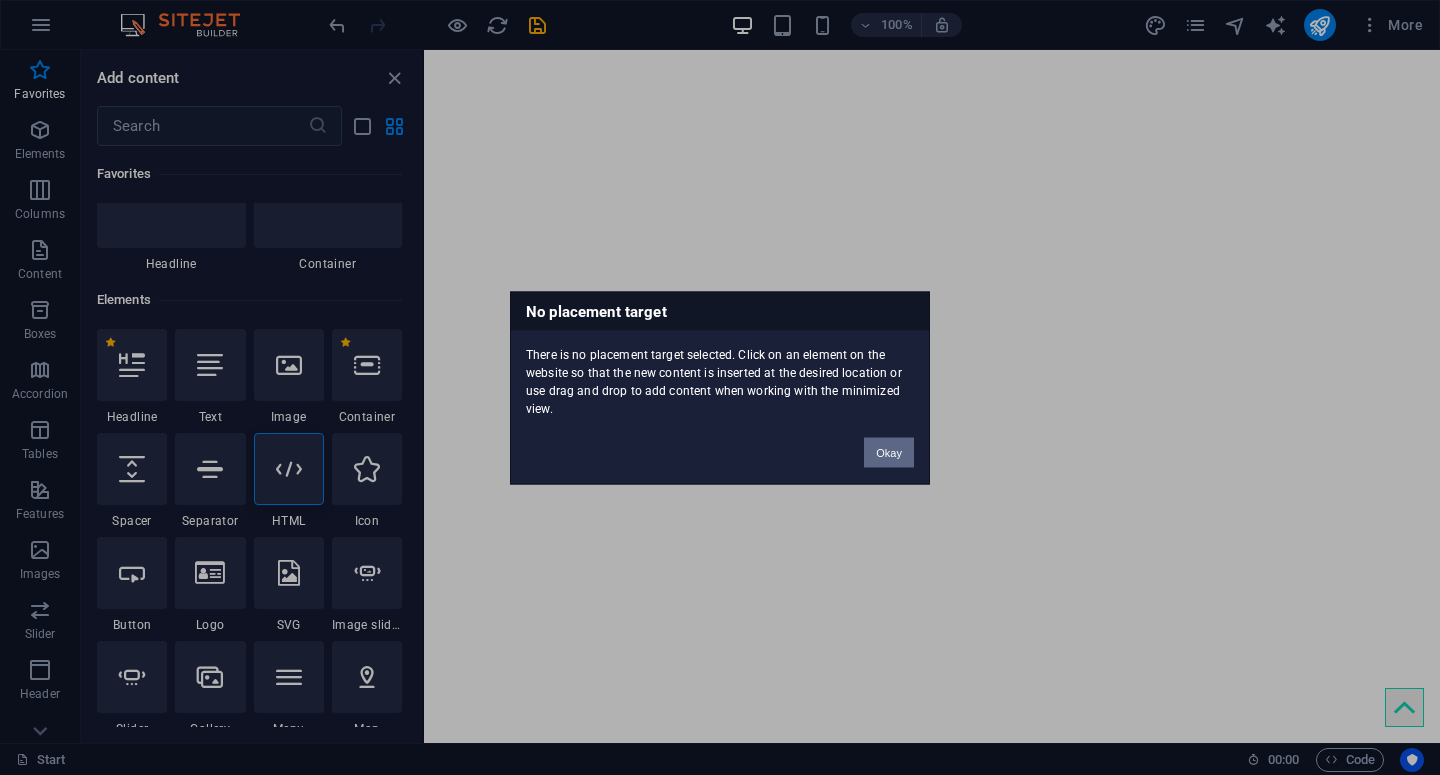 click on "Okay" at bounding box center (889, 452) 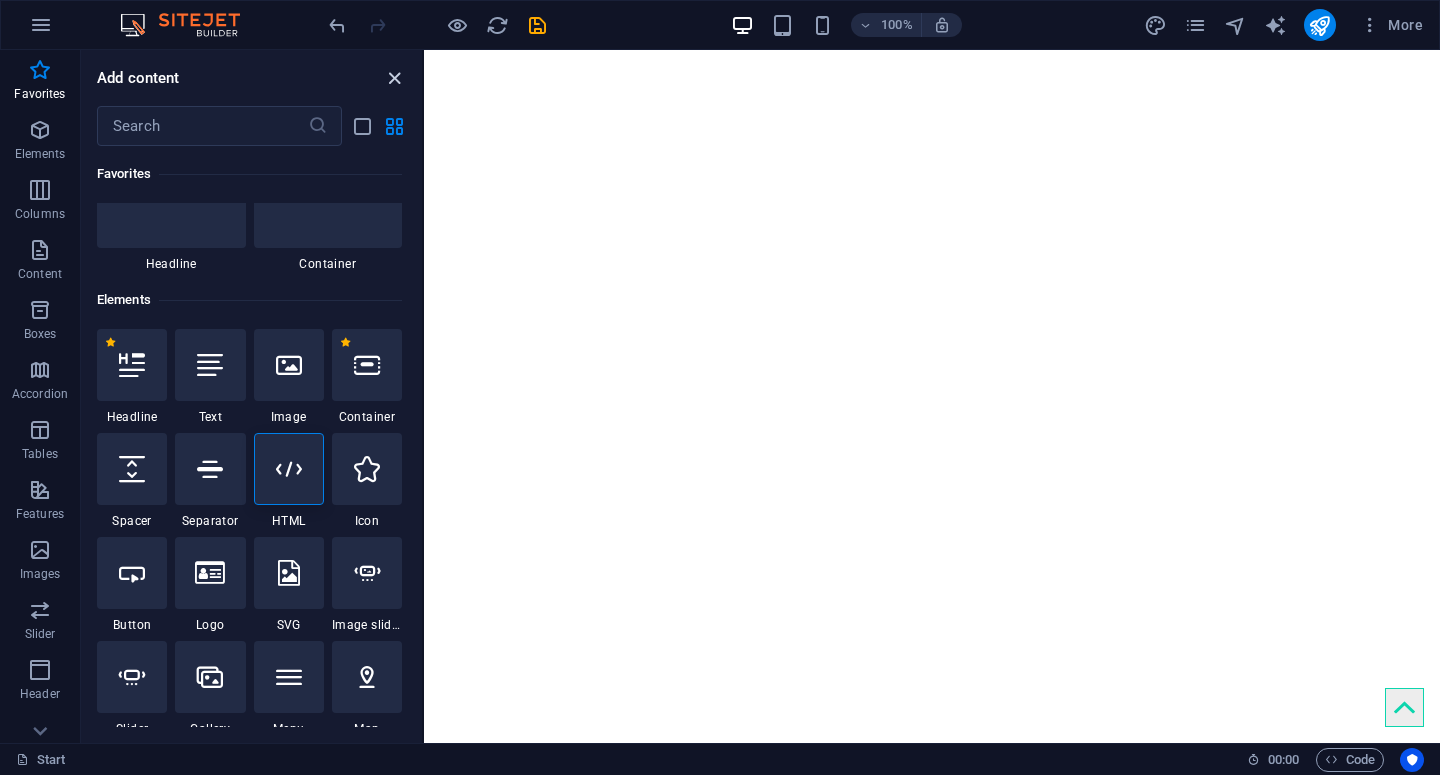click at bounding box center [394, 78] 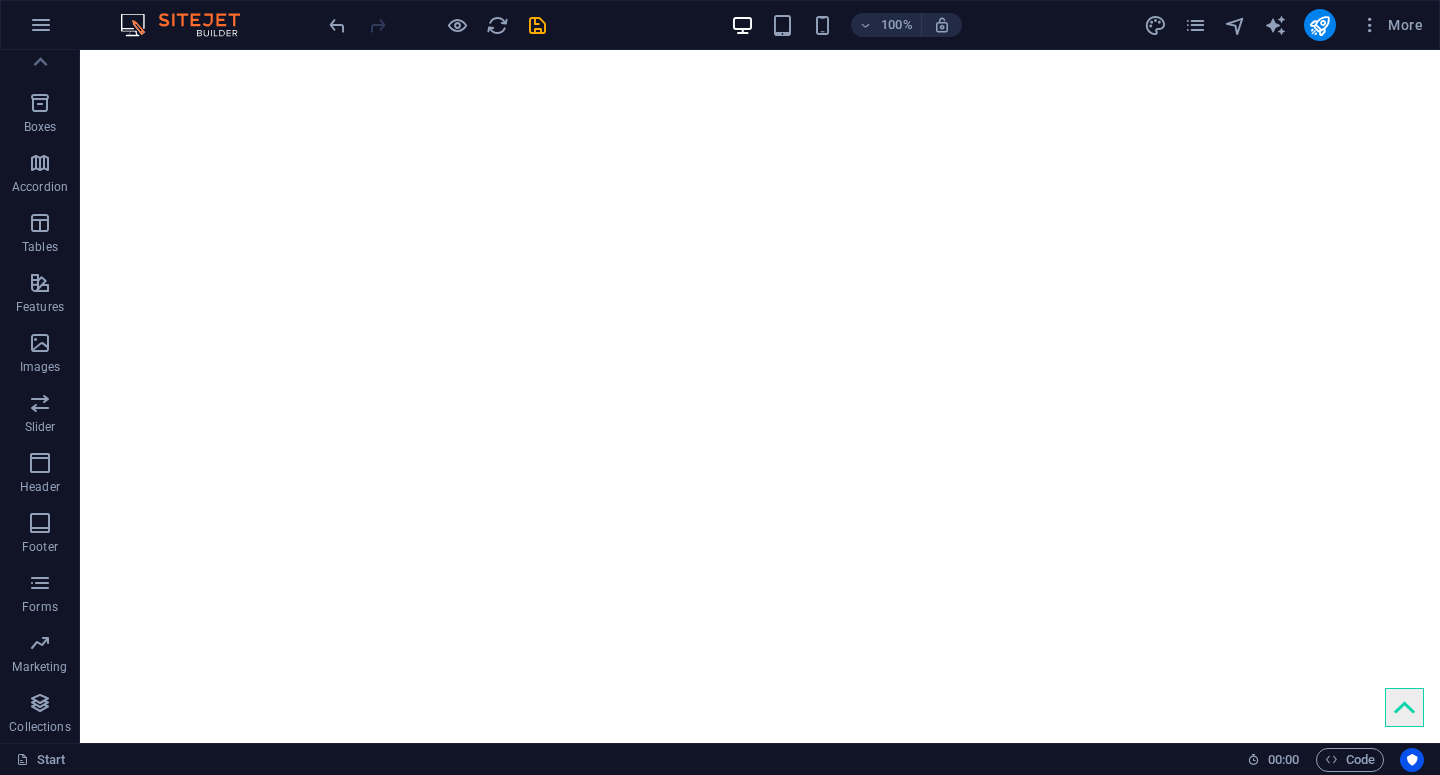 scroll, scrollTop: 0, scrollLeft: 0, axis: both 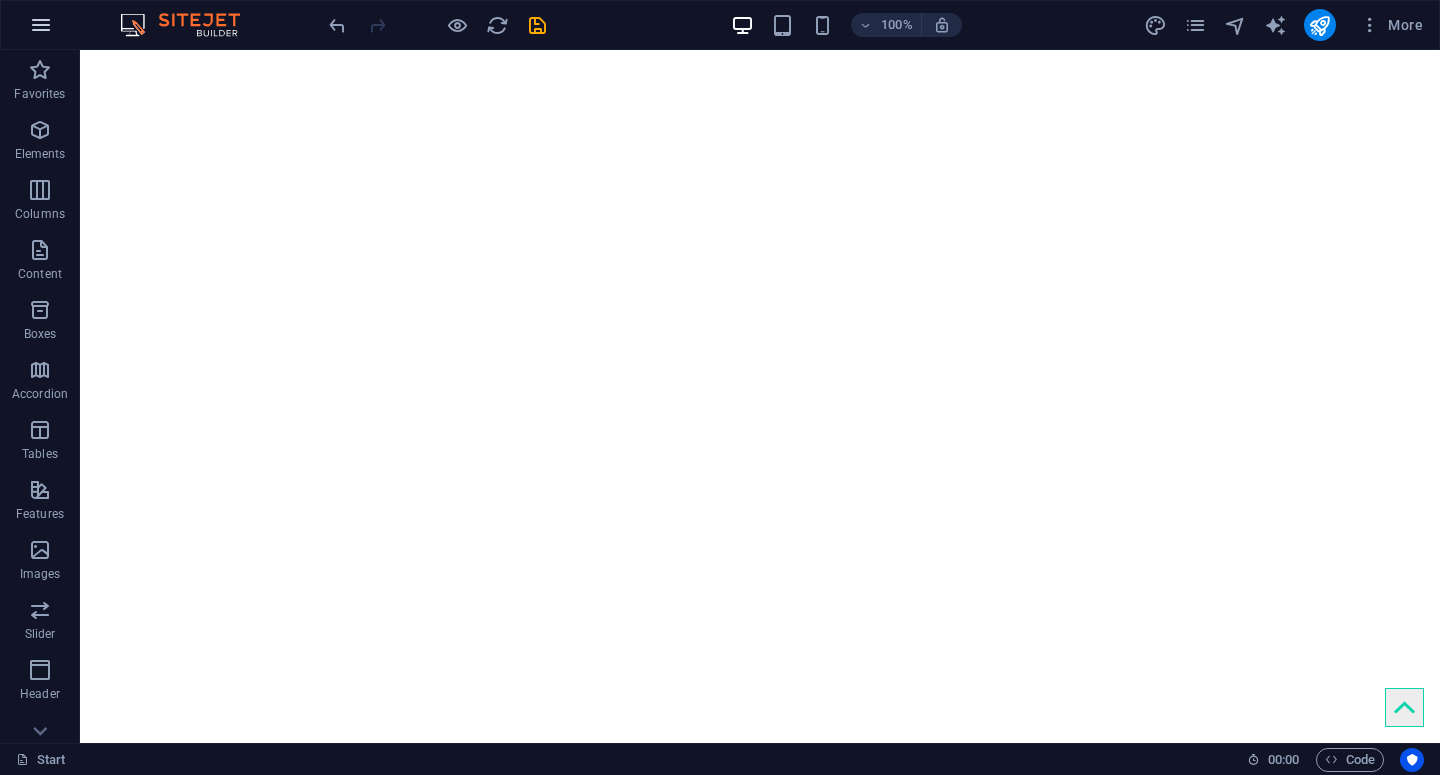 click at bounding box center (41, 25) 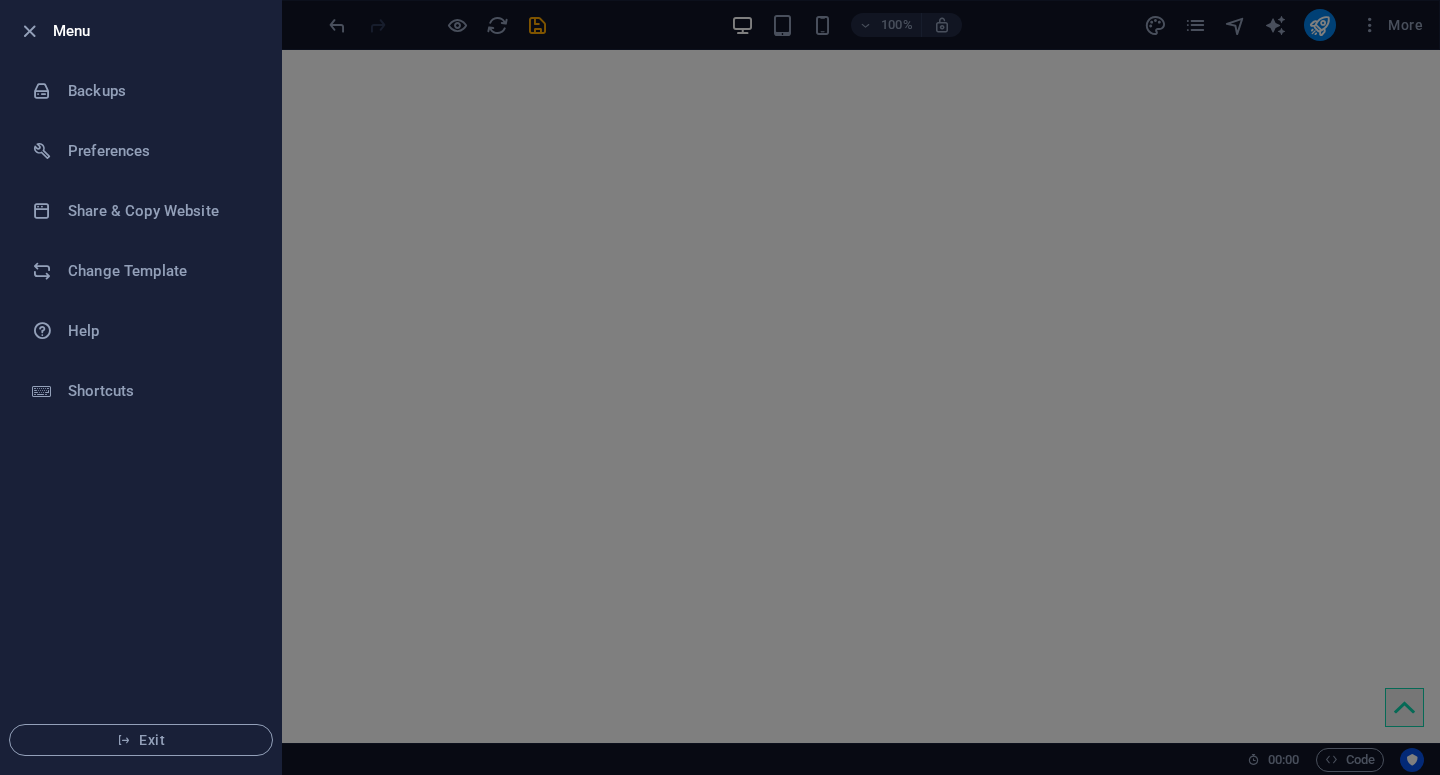 click at bounding box center [720, 387] 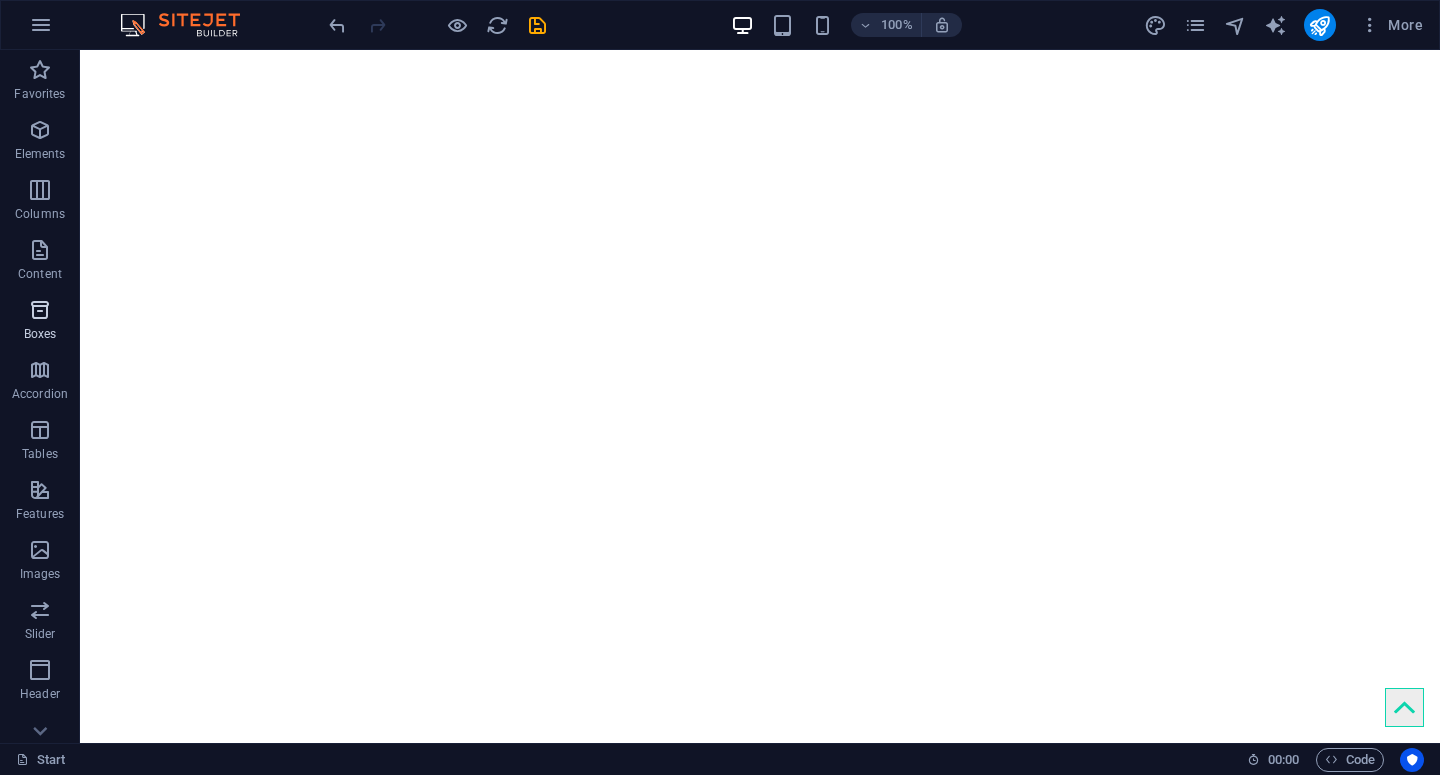 type 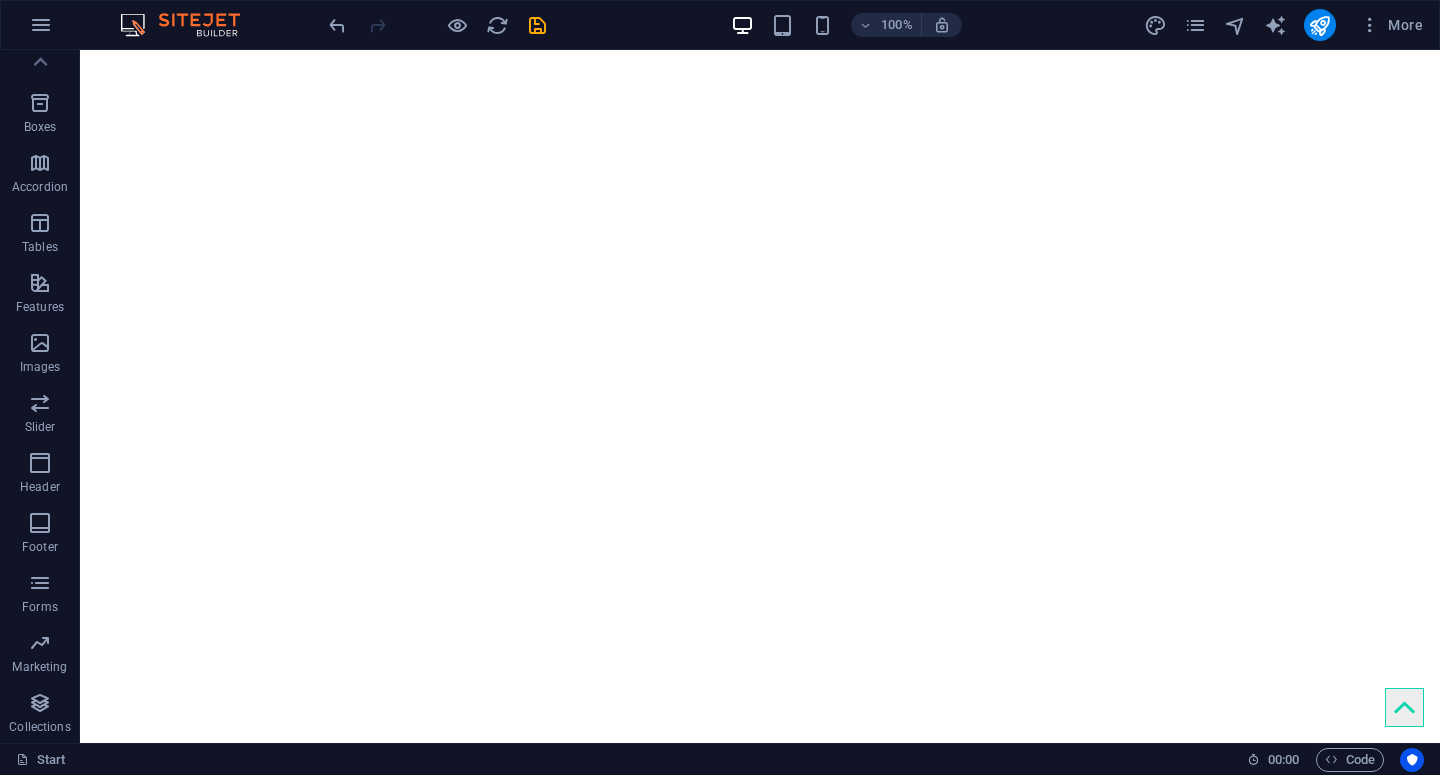 scroll, scrollTop: 0, scrollLeft: 0, axis: both 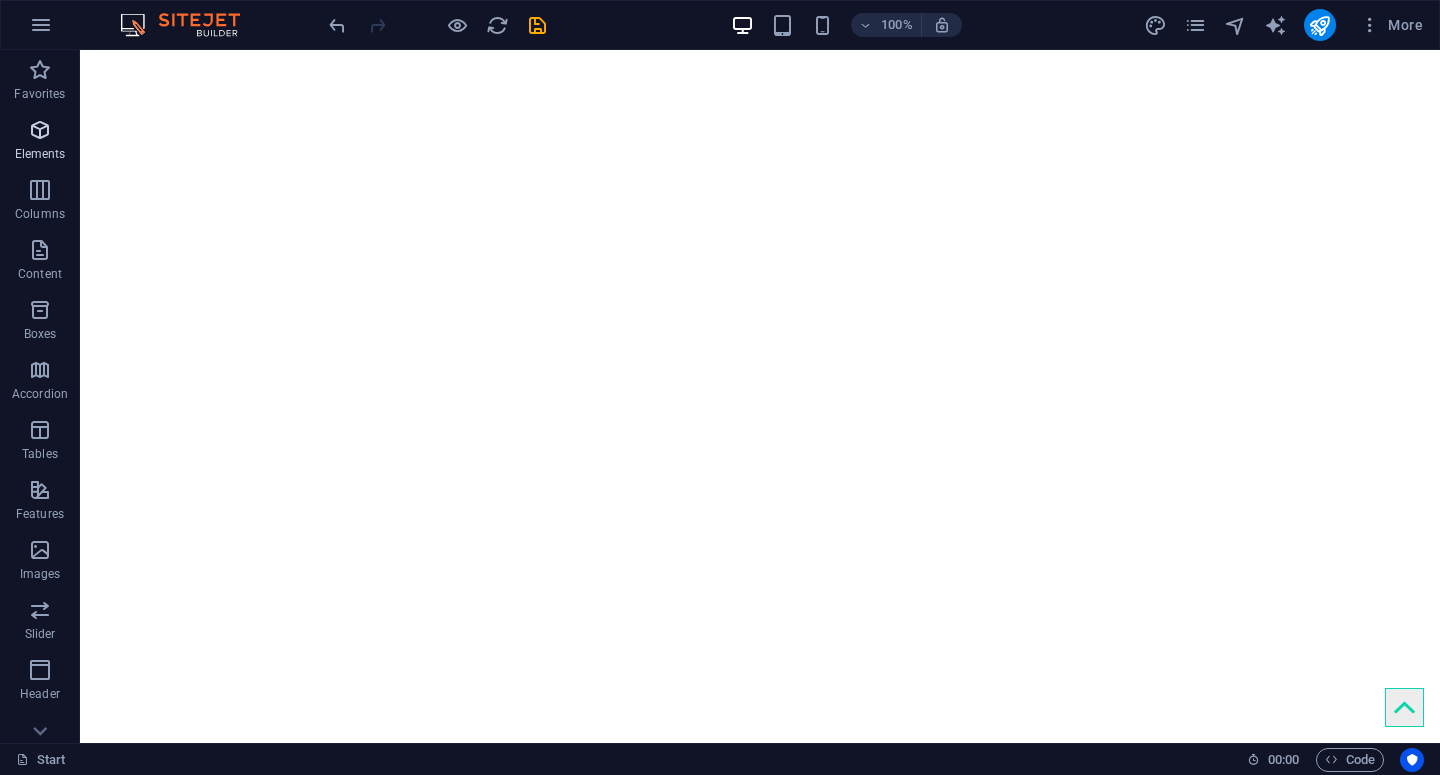 click at bounding box center [40, 130] 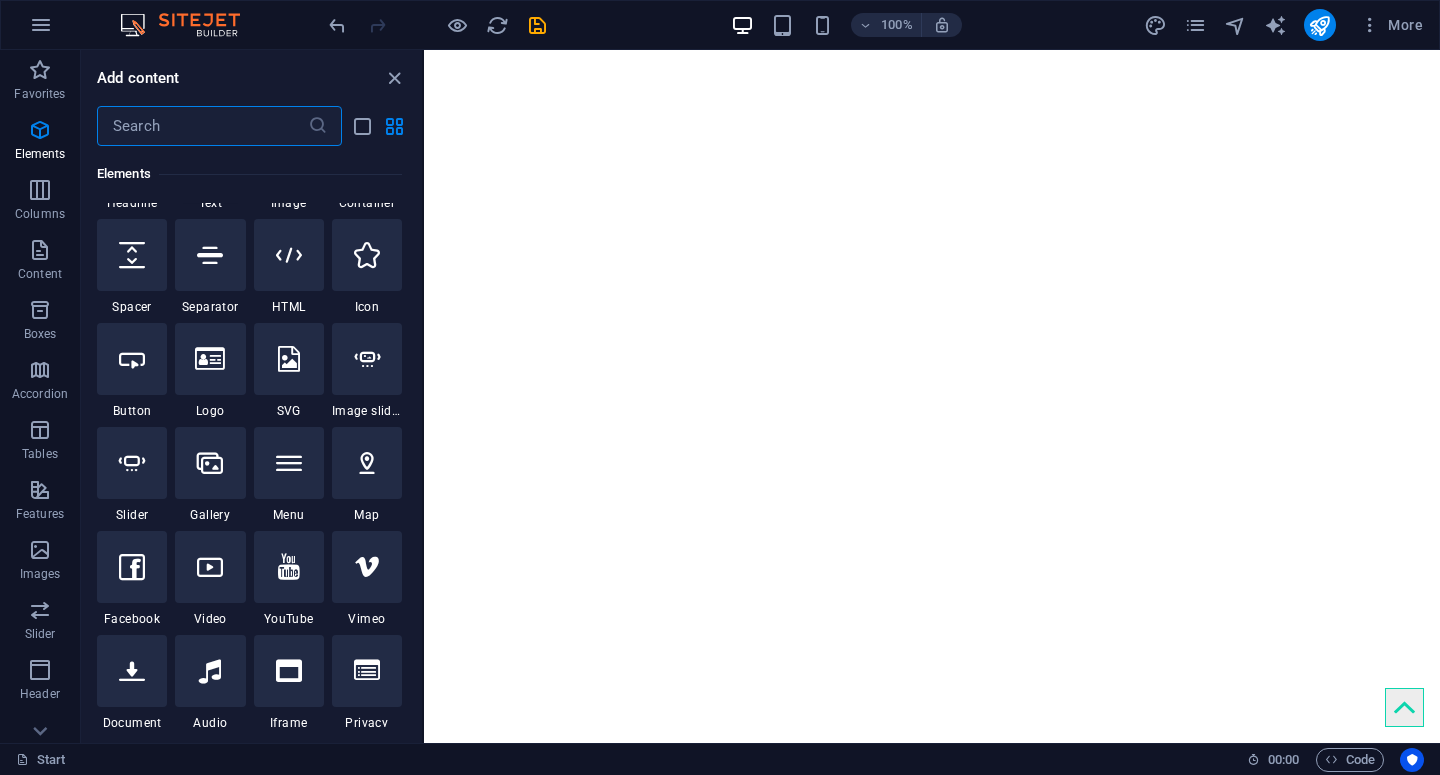 scroll, scrollTop: 302, scrollLeft: 0, axis: vertical 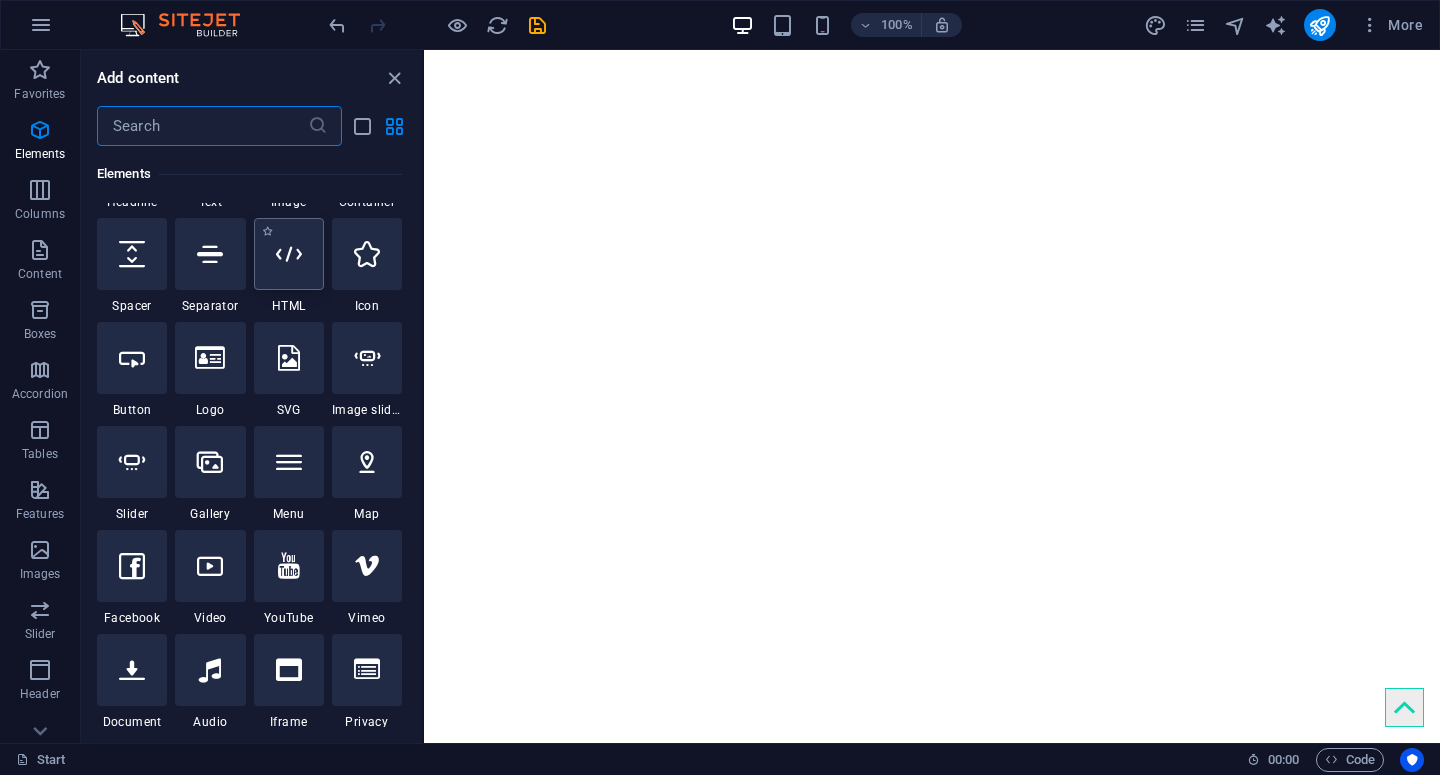 click at bounding box center [289, 254] 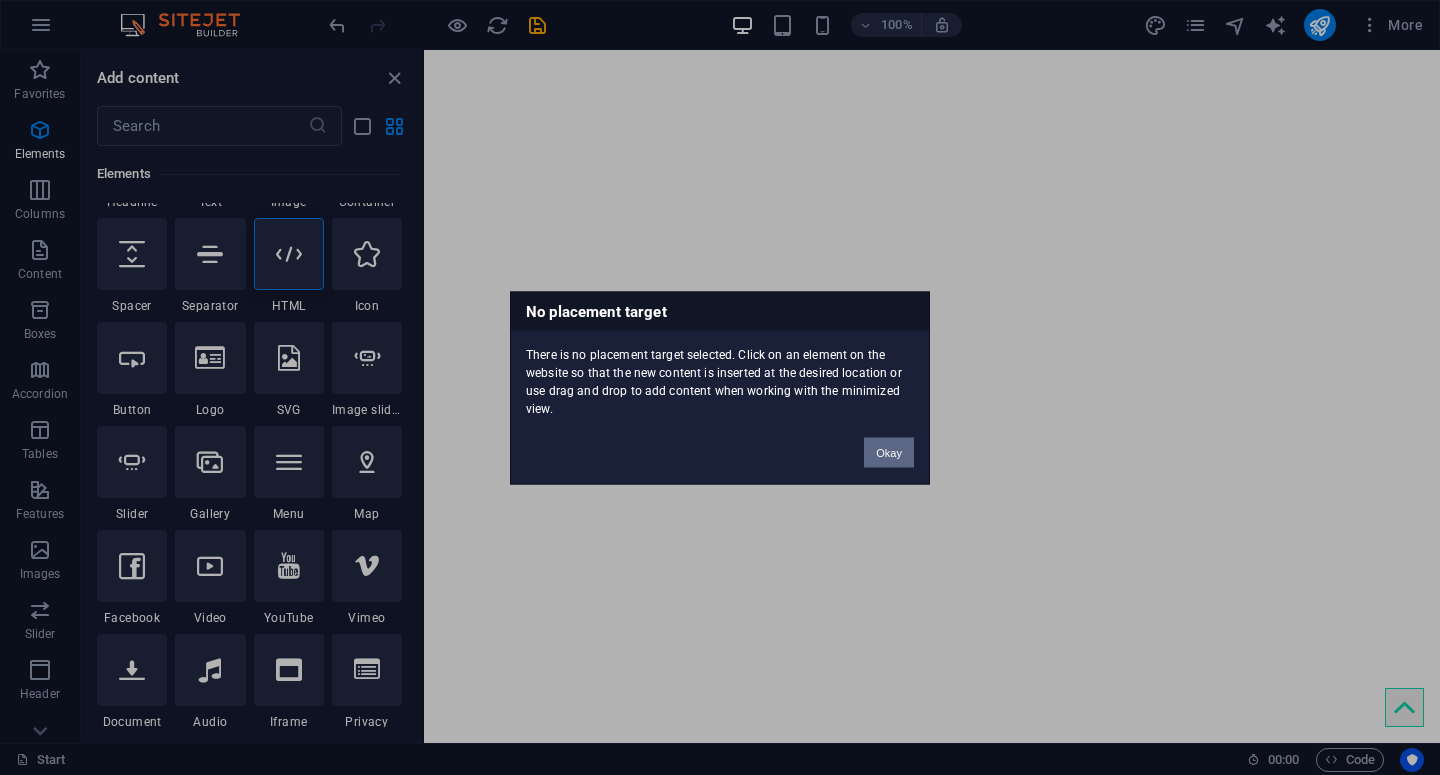 click on "Okay" at bounding box center [889, 452] 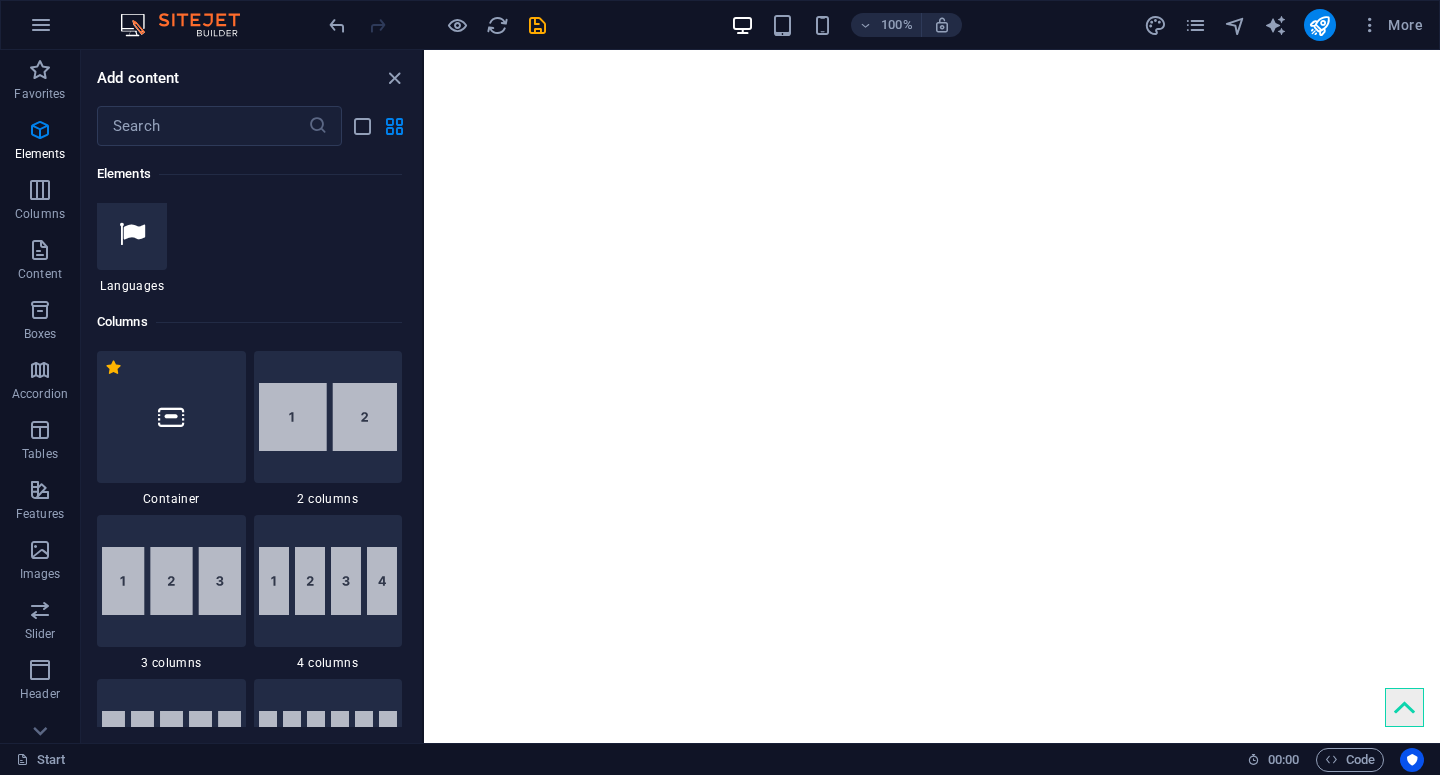 scroll, scrollTop: 929, scrollLeft: 0, axis: vertical 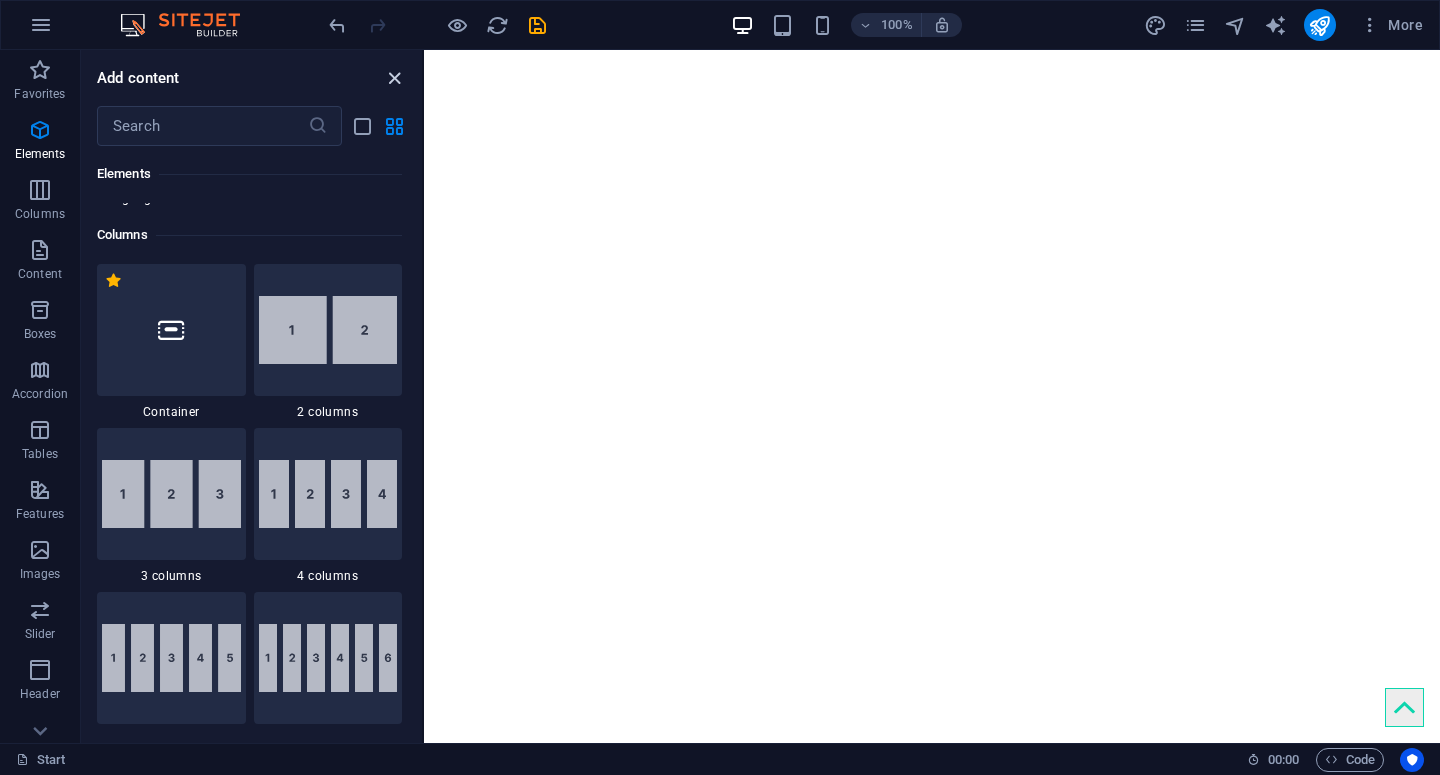click at bounding box center [394, 78] 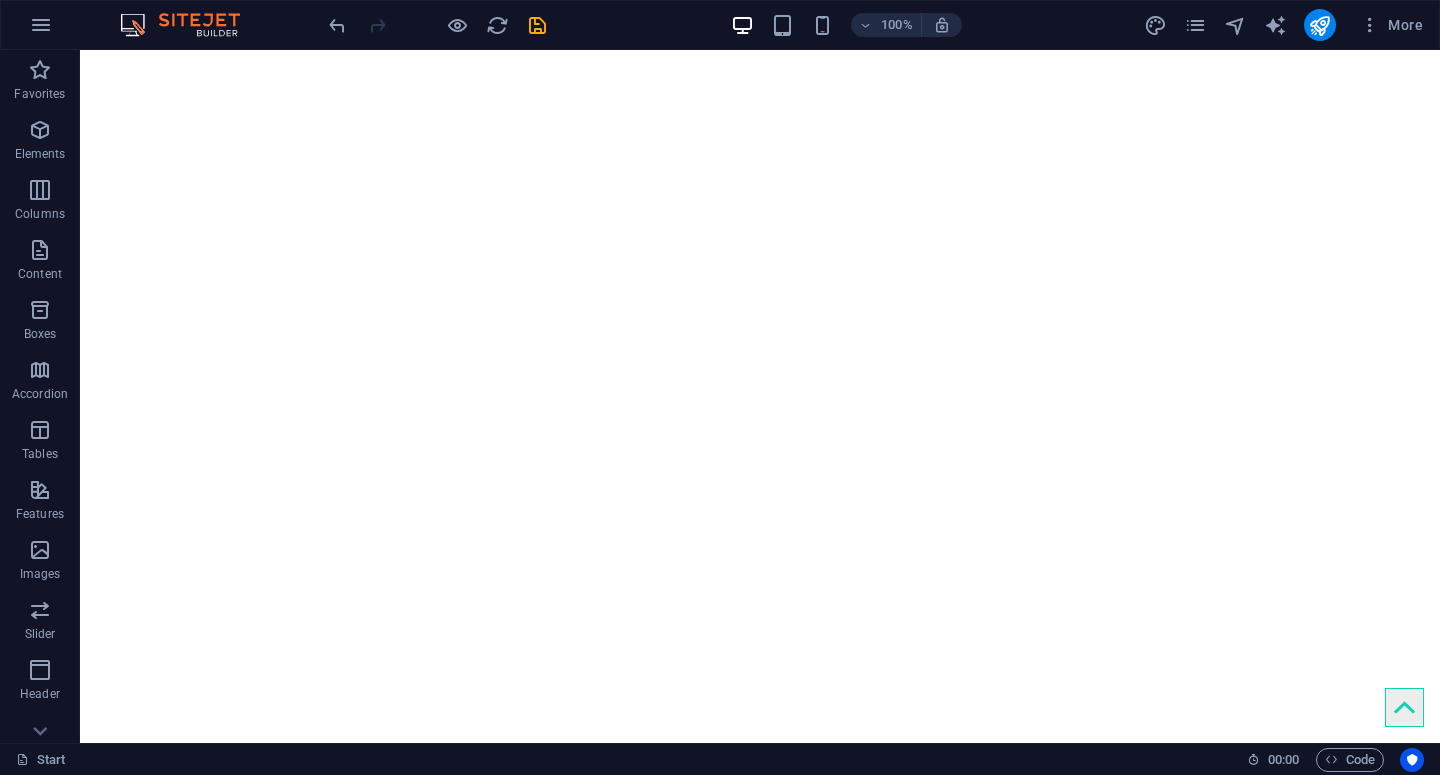 click on "Skip to main content" at bounding box center [760, 50] 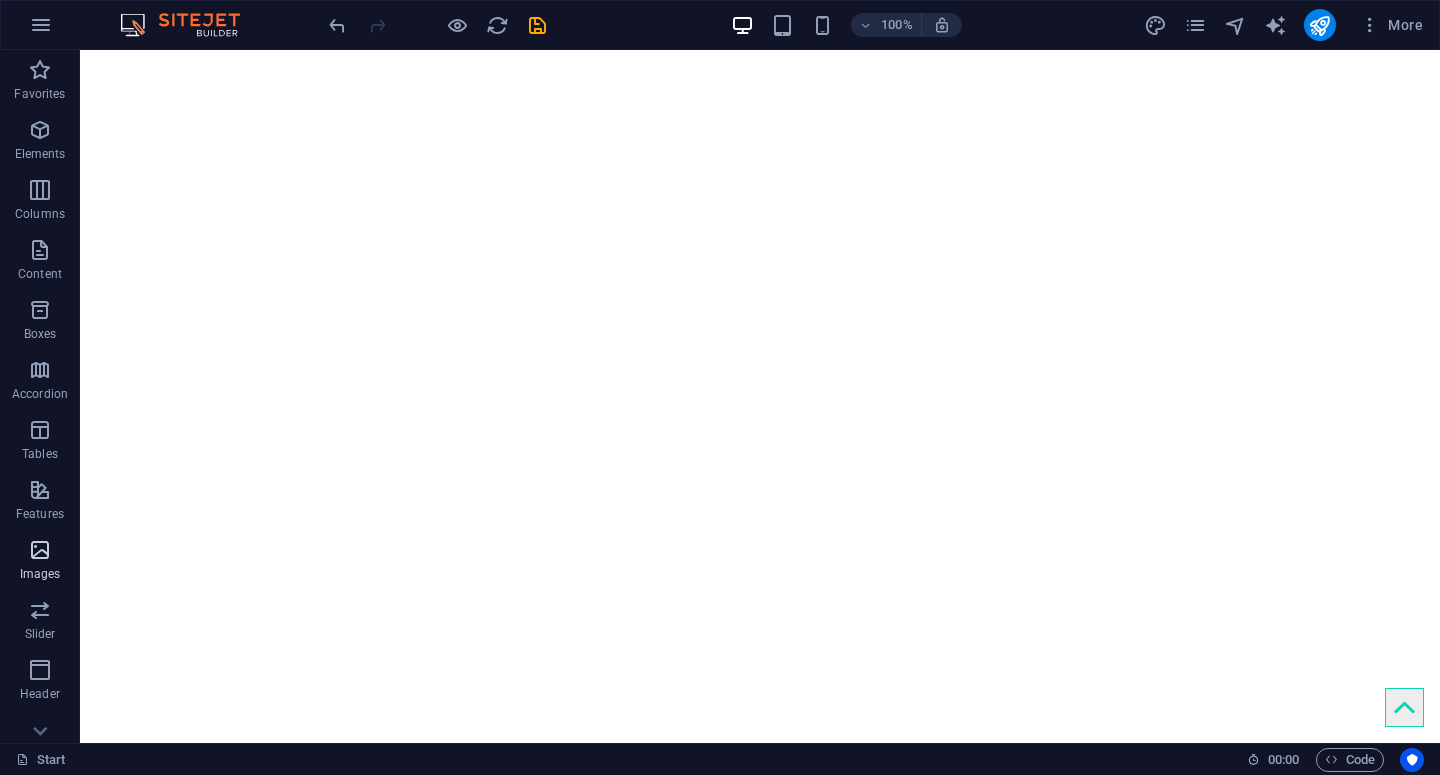 click at bounding box center (40, 550) 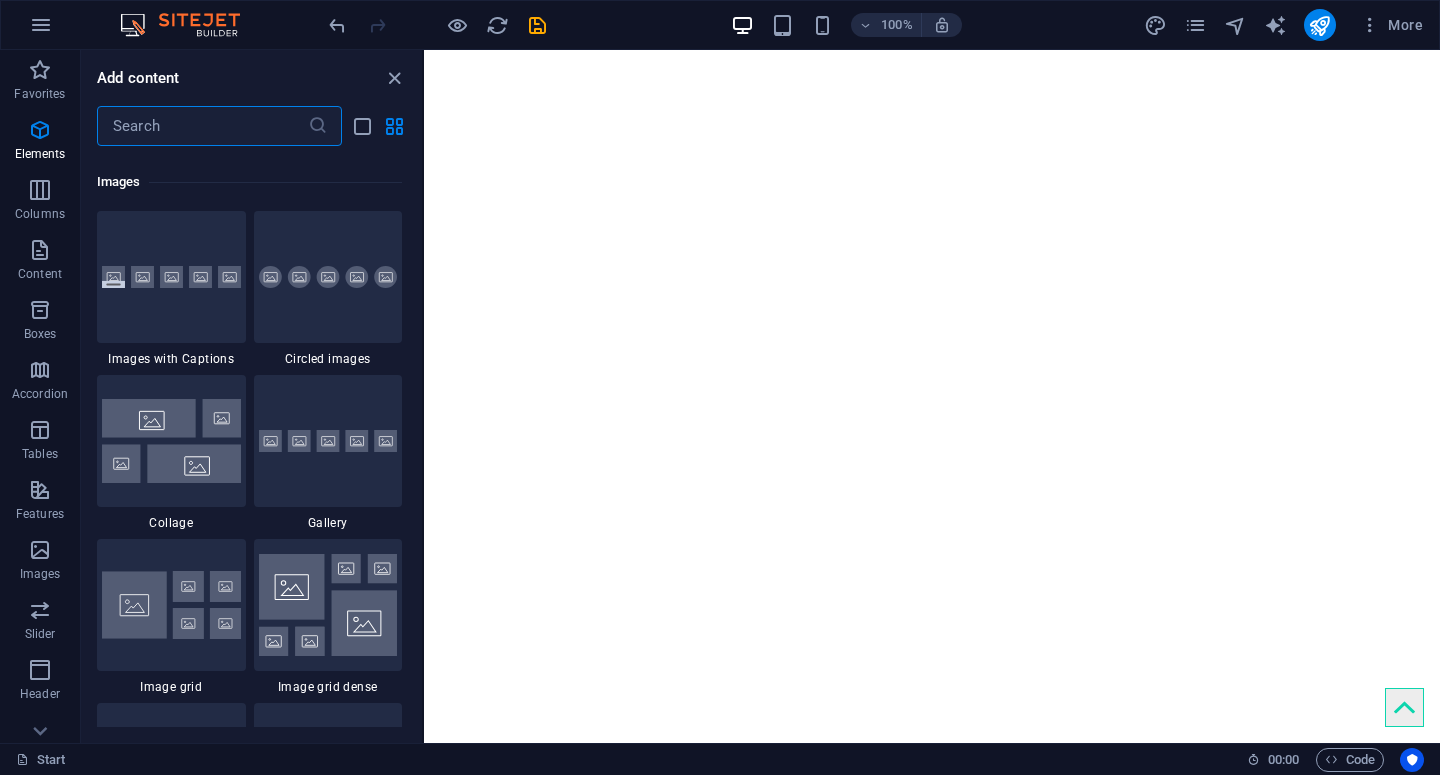 scroll, scrollTop: 10140, scrollLeft: 0, axis: vertical 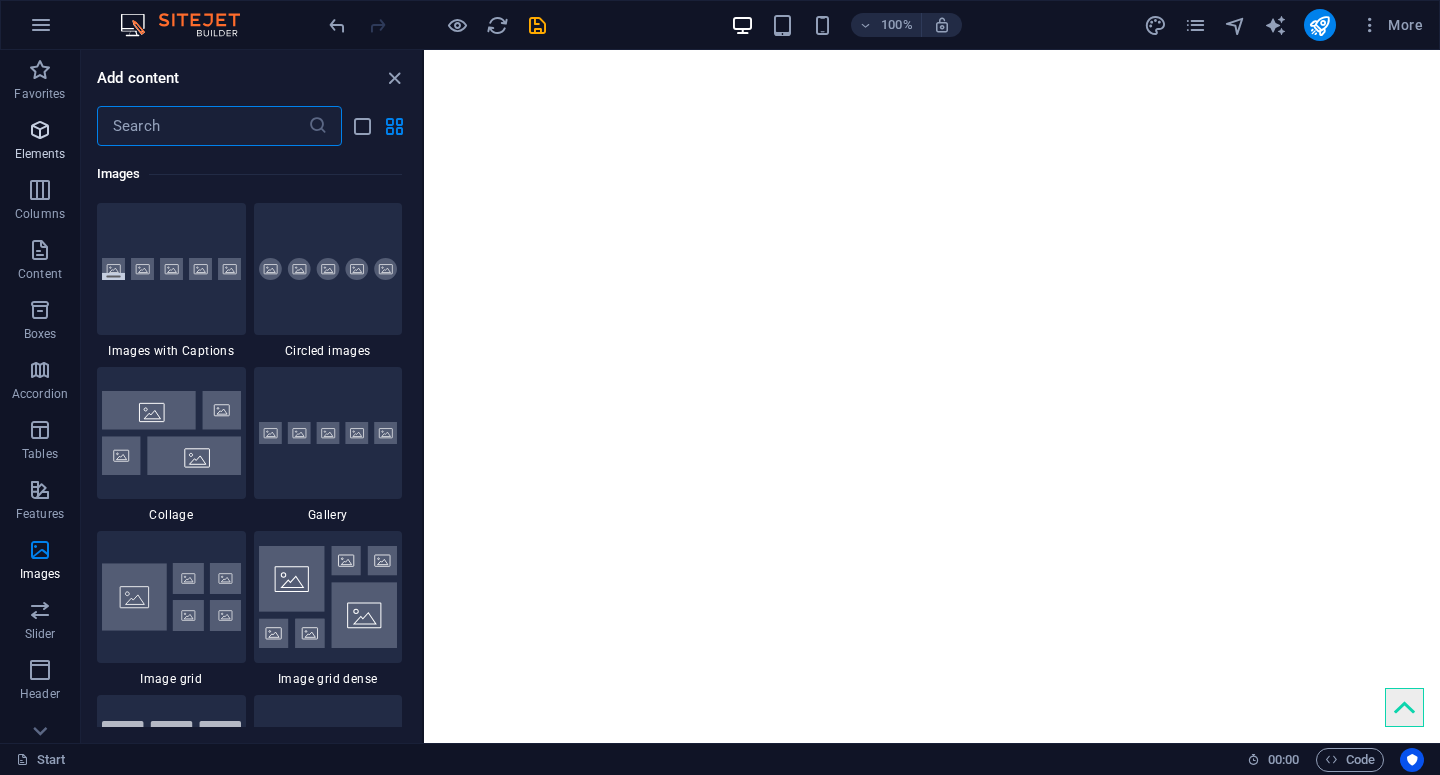 click on "Elements" at bounding box center [40, 154] 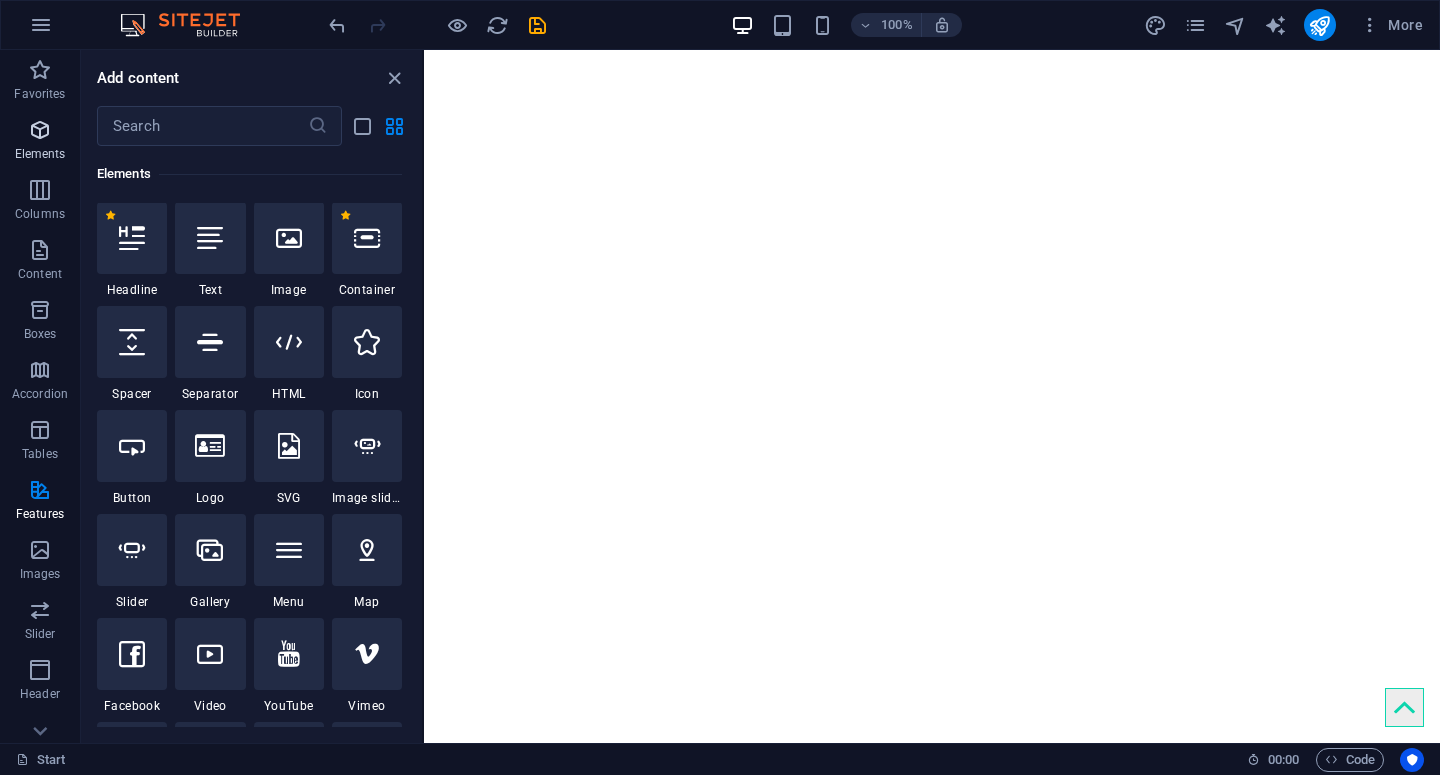 scroll, scrollTop: 213, scrollLeft: 0, axis: vertical 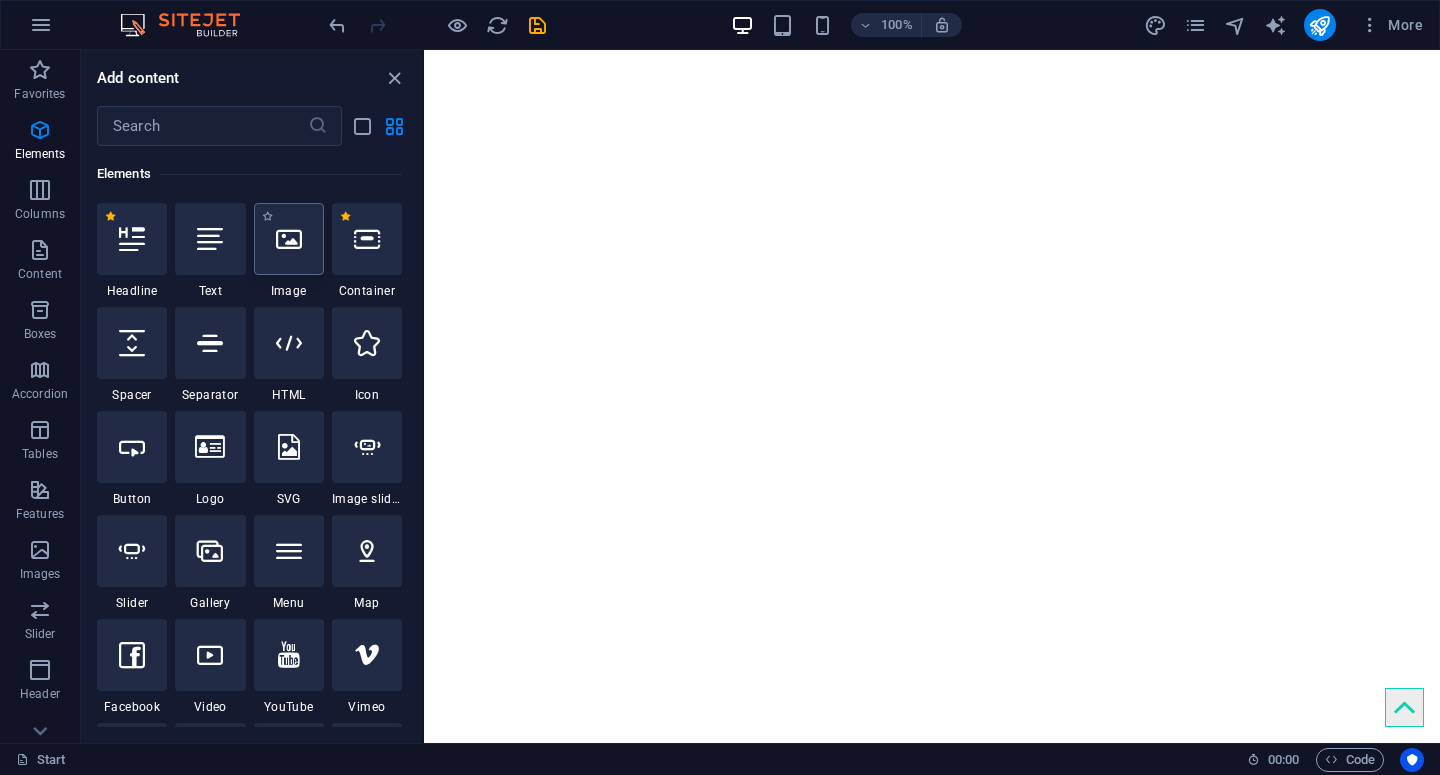 click at bounding box center (289, 239) 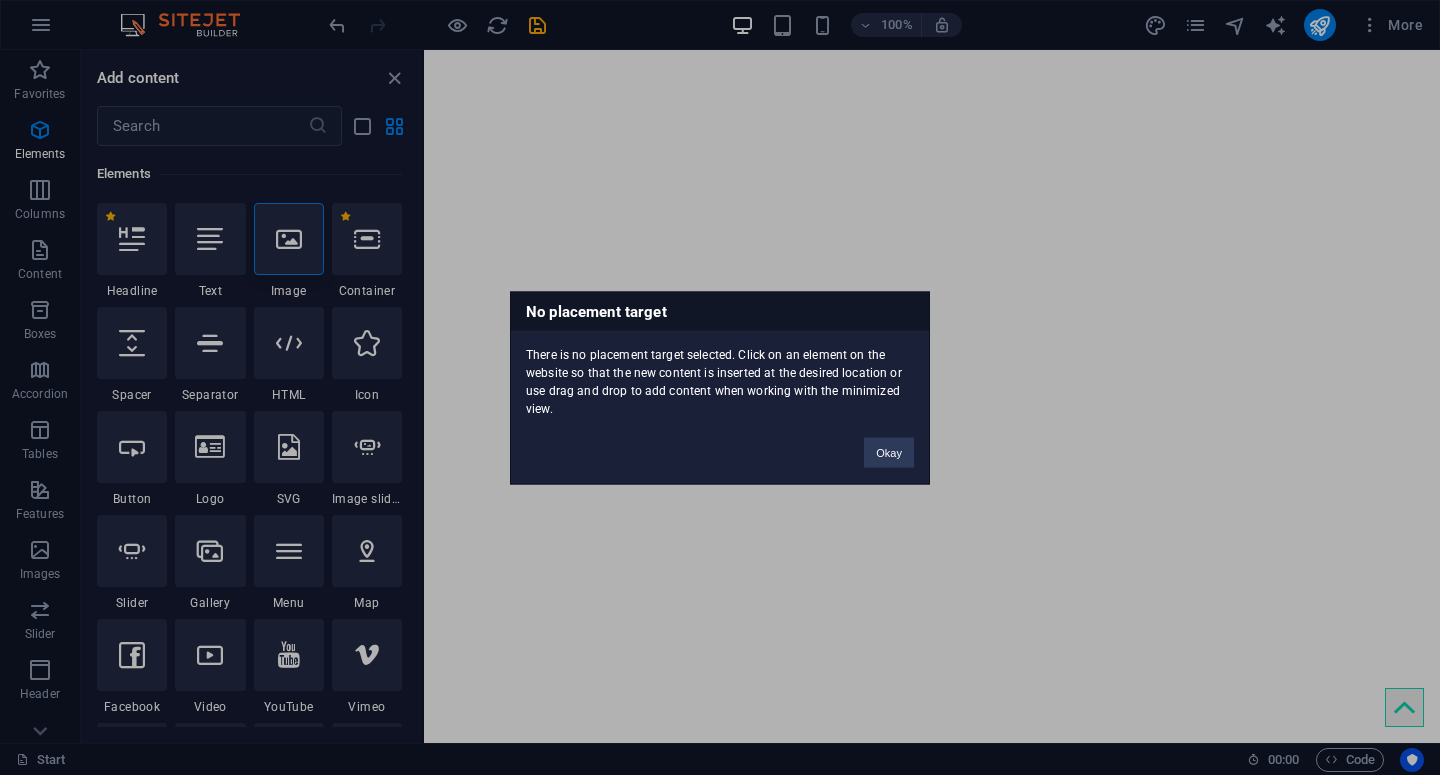 click on "No placement target There is no placement target selected. Click on an element on the website so that the new content is inserted at the desired location or use drag and drop to add content when working with the minimized view. Okay" at bounding box center (720, 387) 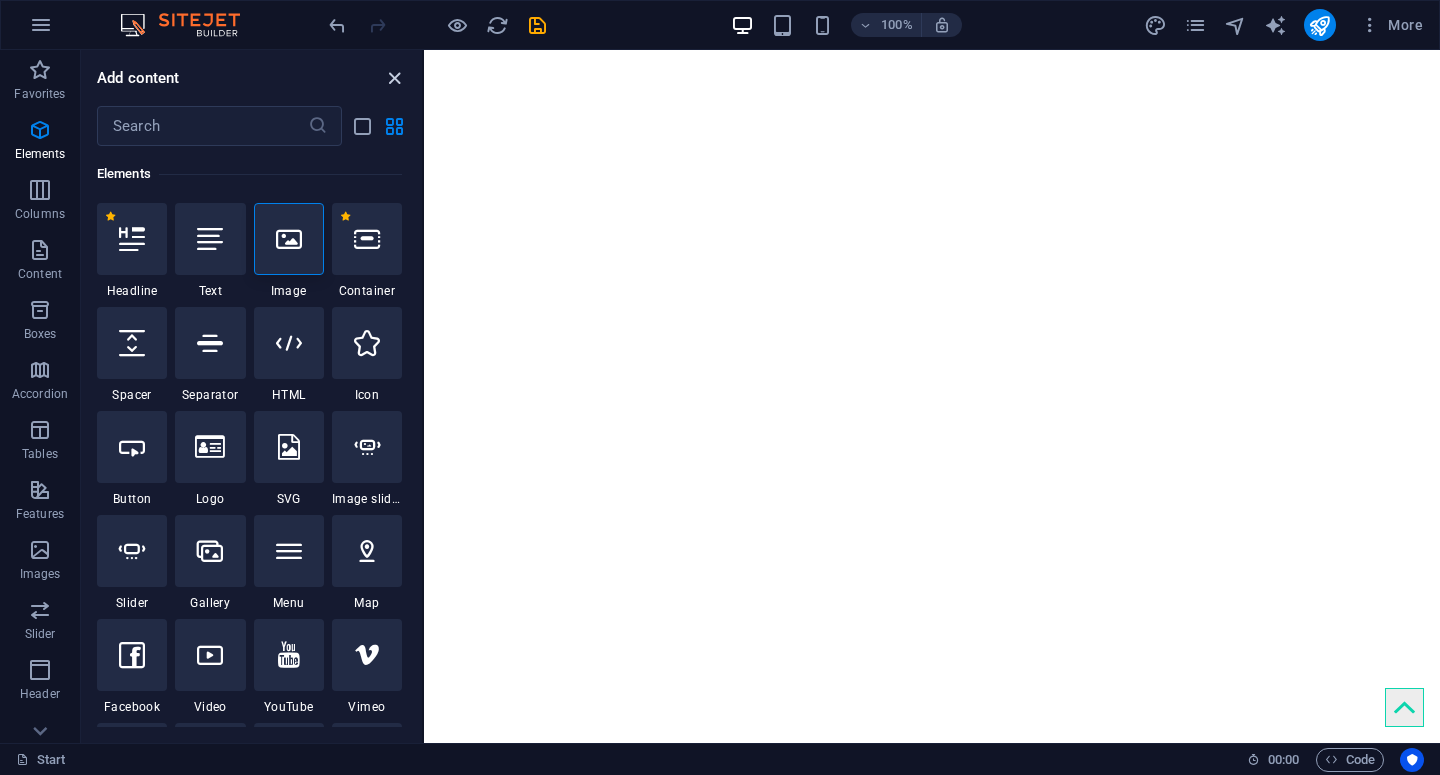 click at bounding box center (394, 78) 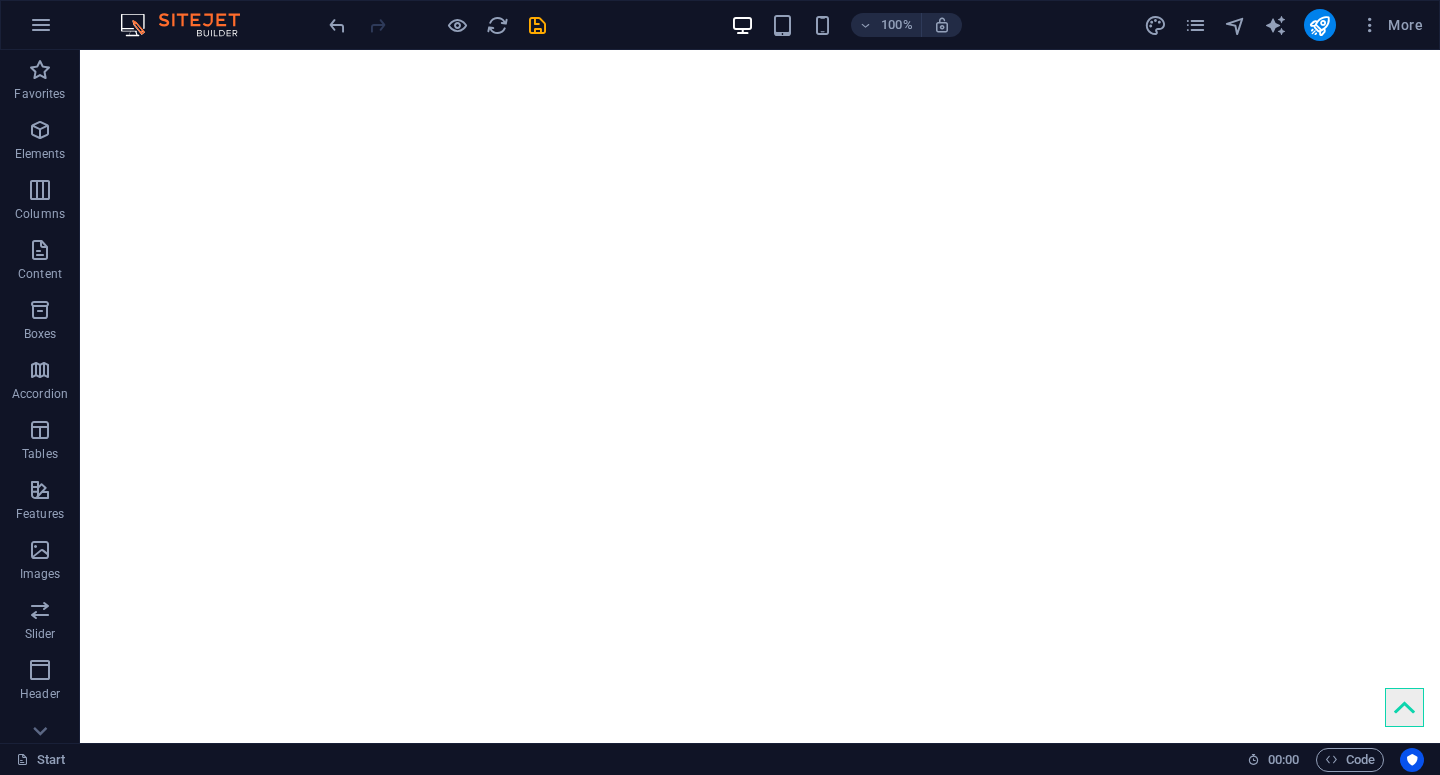 click on "Skip to main content" at bounding box center [760, 50] 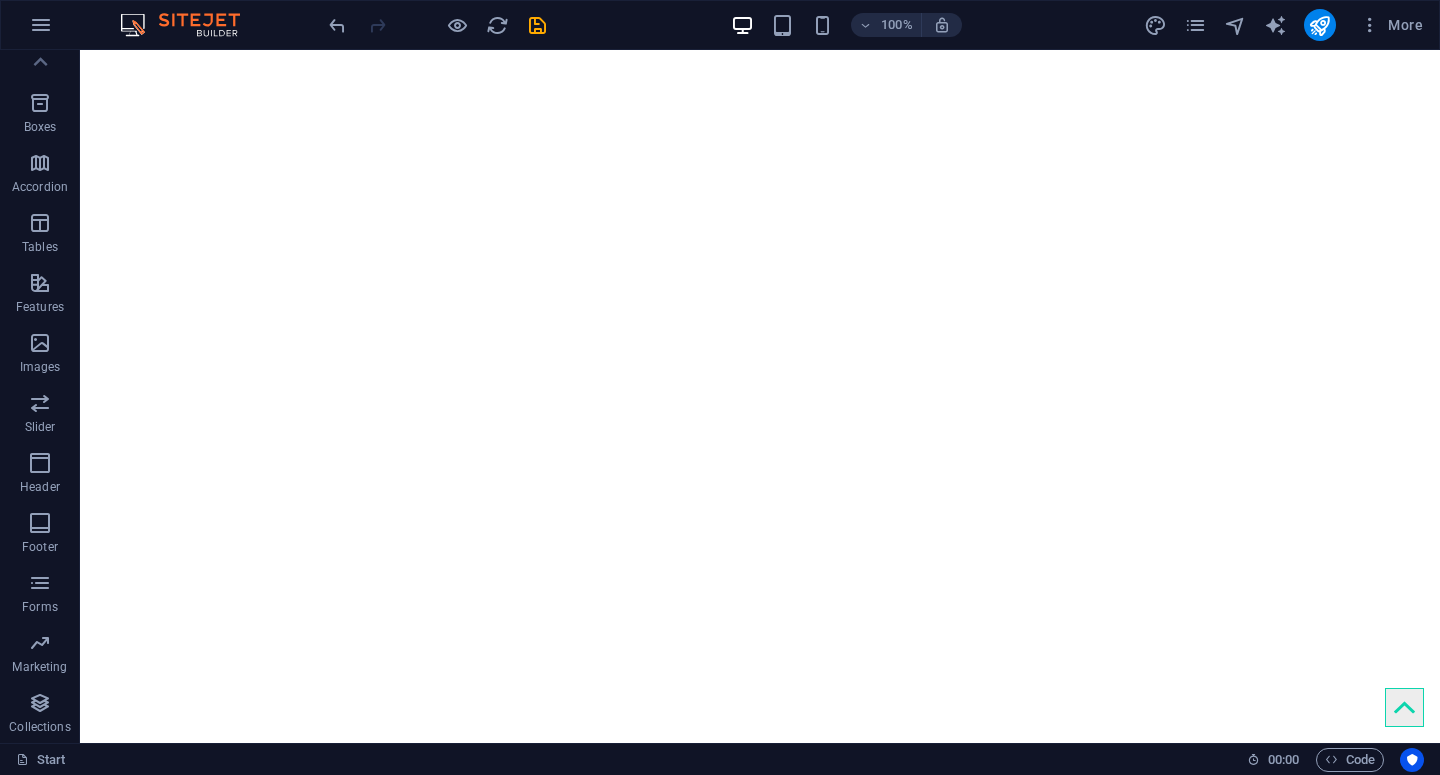 scroll, scrollTop: 0, scrollLeft: 0, axis: both 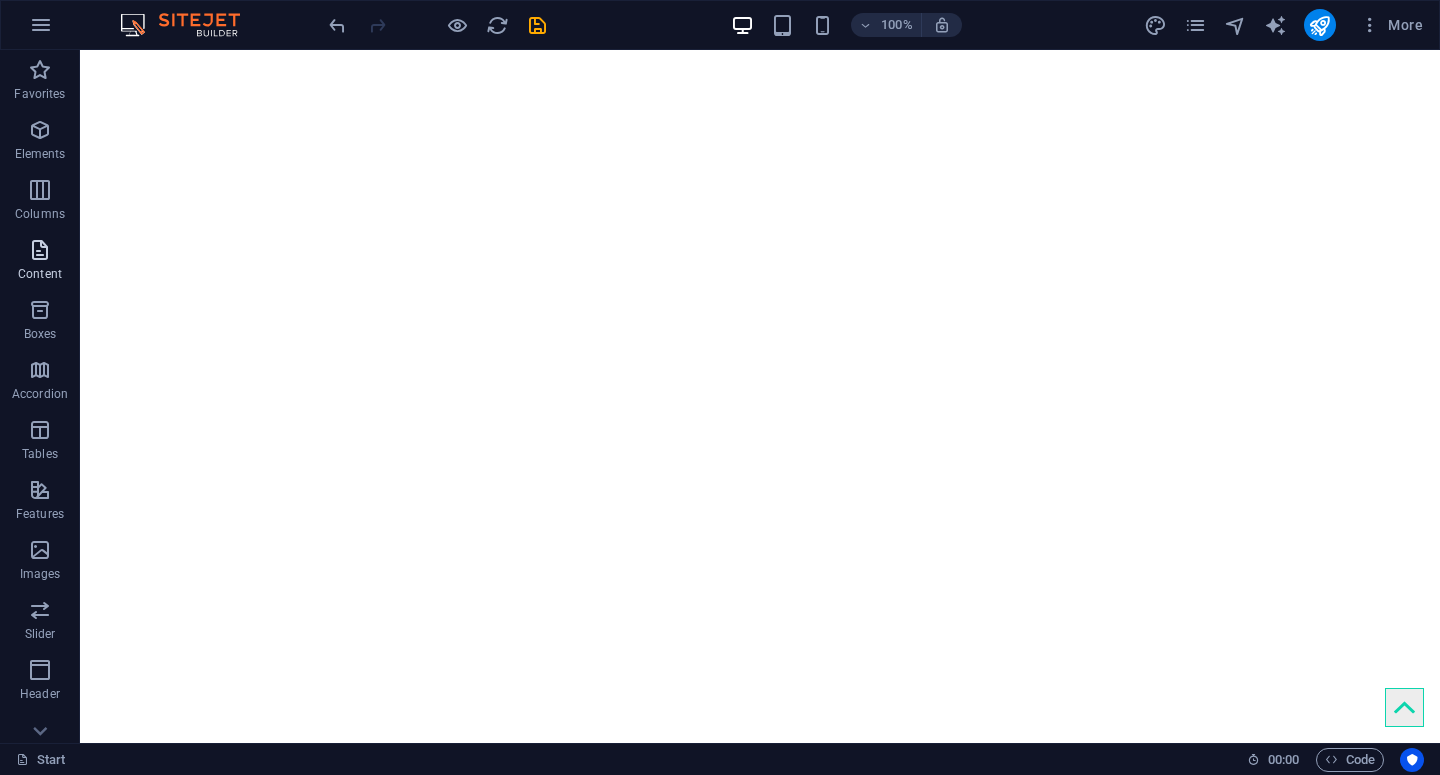 click at bounding box center [40, 250] 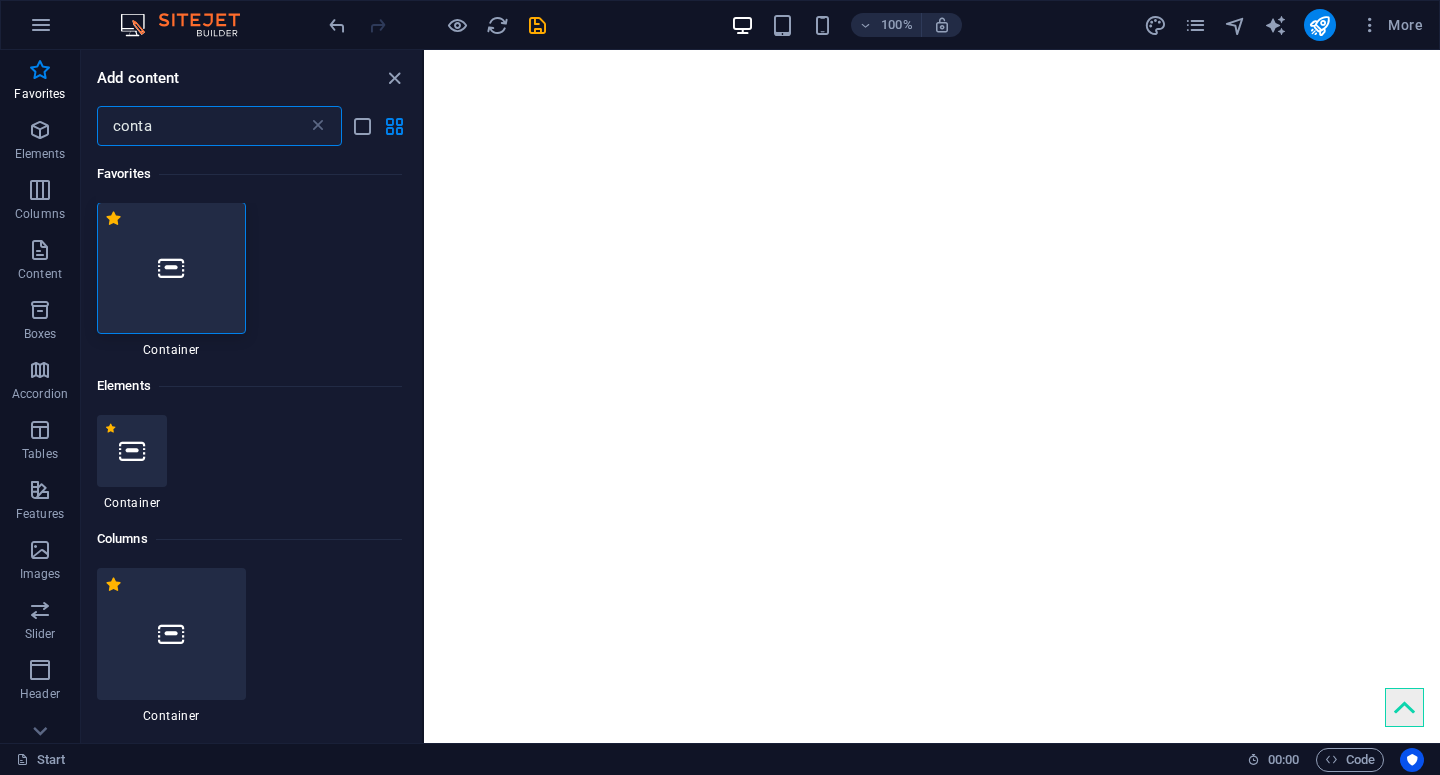 scroll, scrollTop: 0, scrollLeft: 0, axis: both 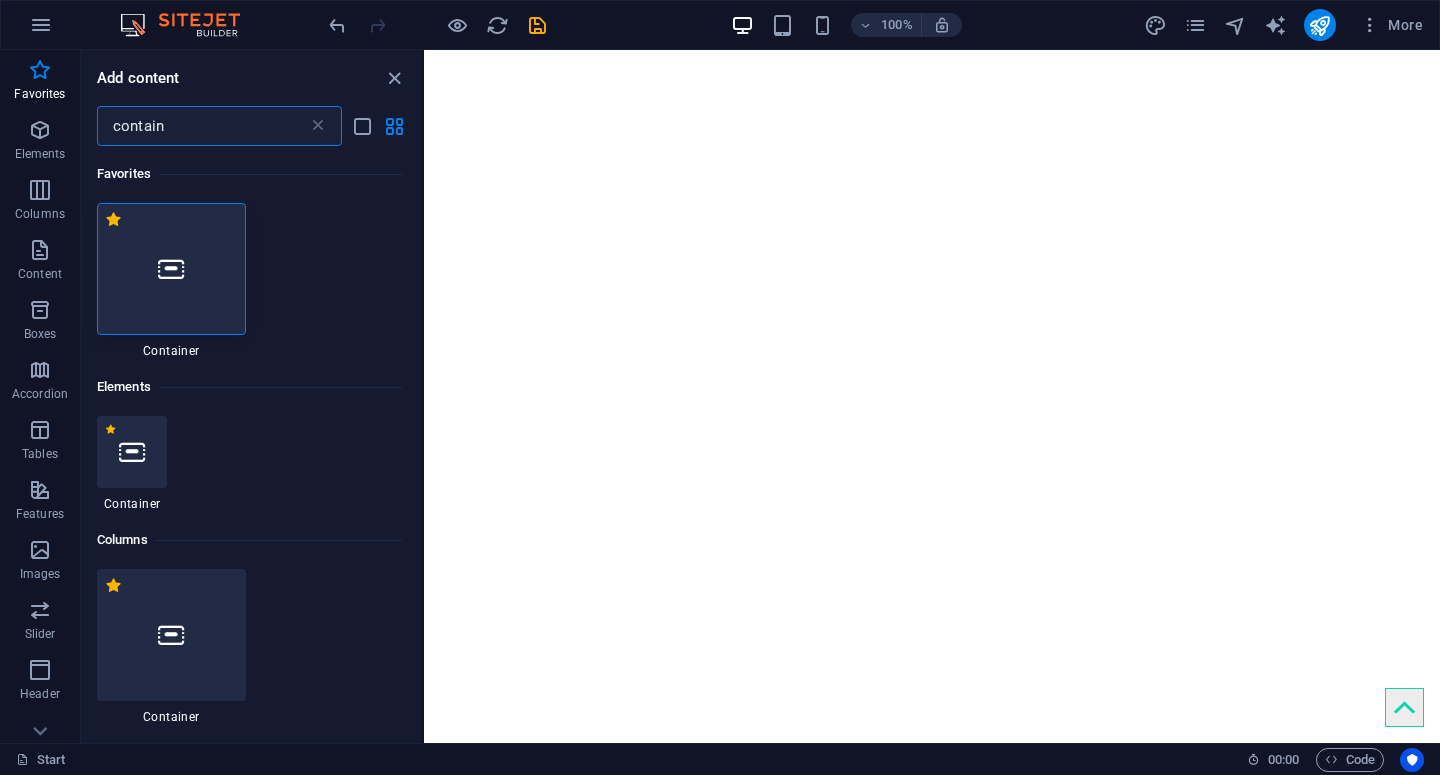 type on "contain" 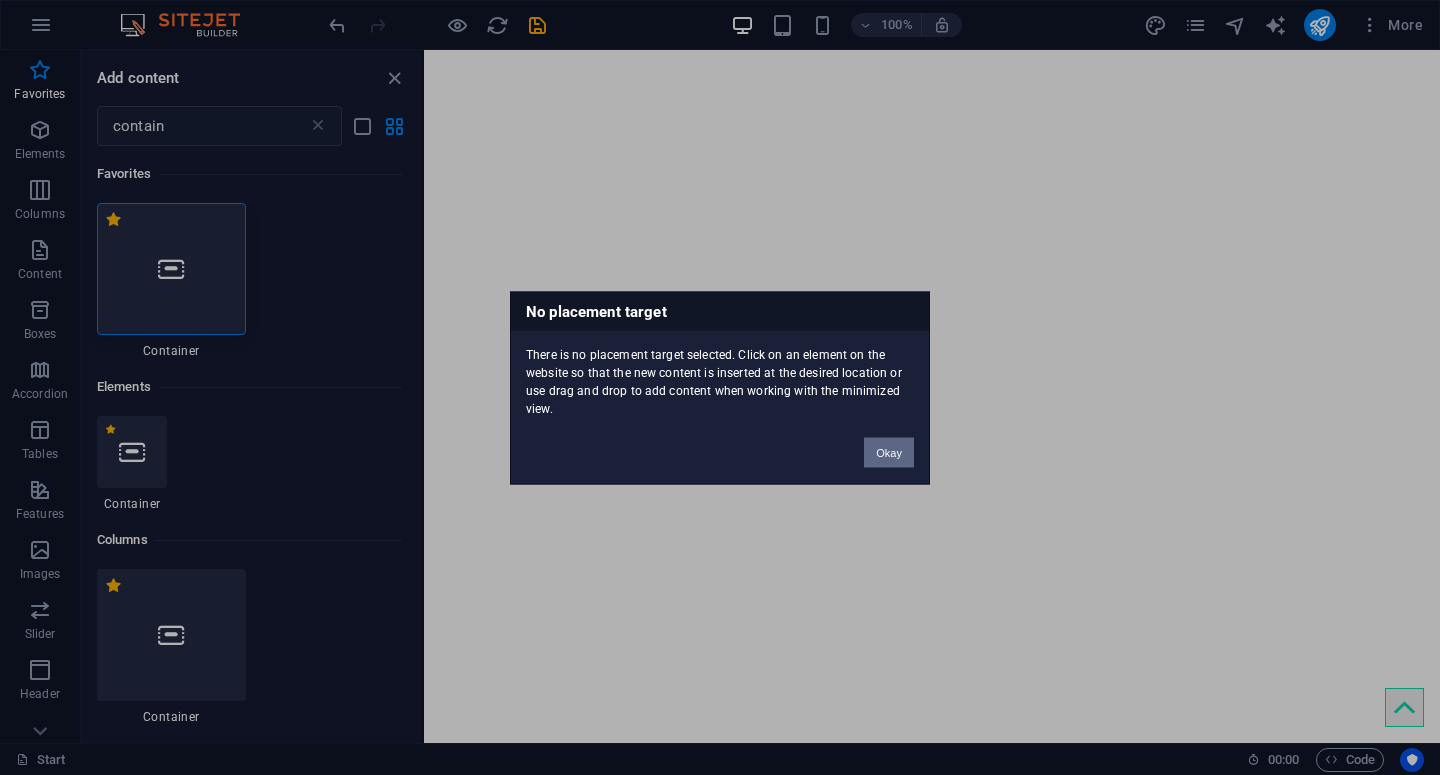 click on "Okay" at bounding box center (889, 452) 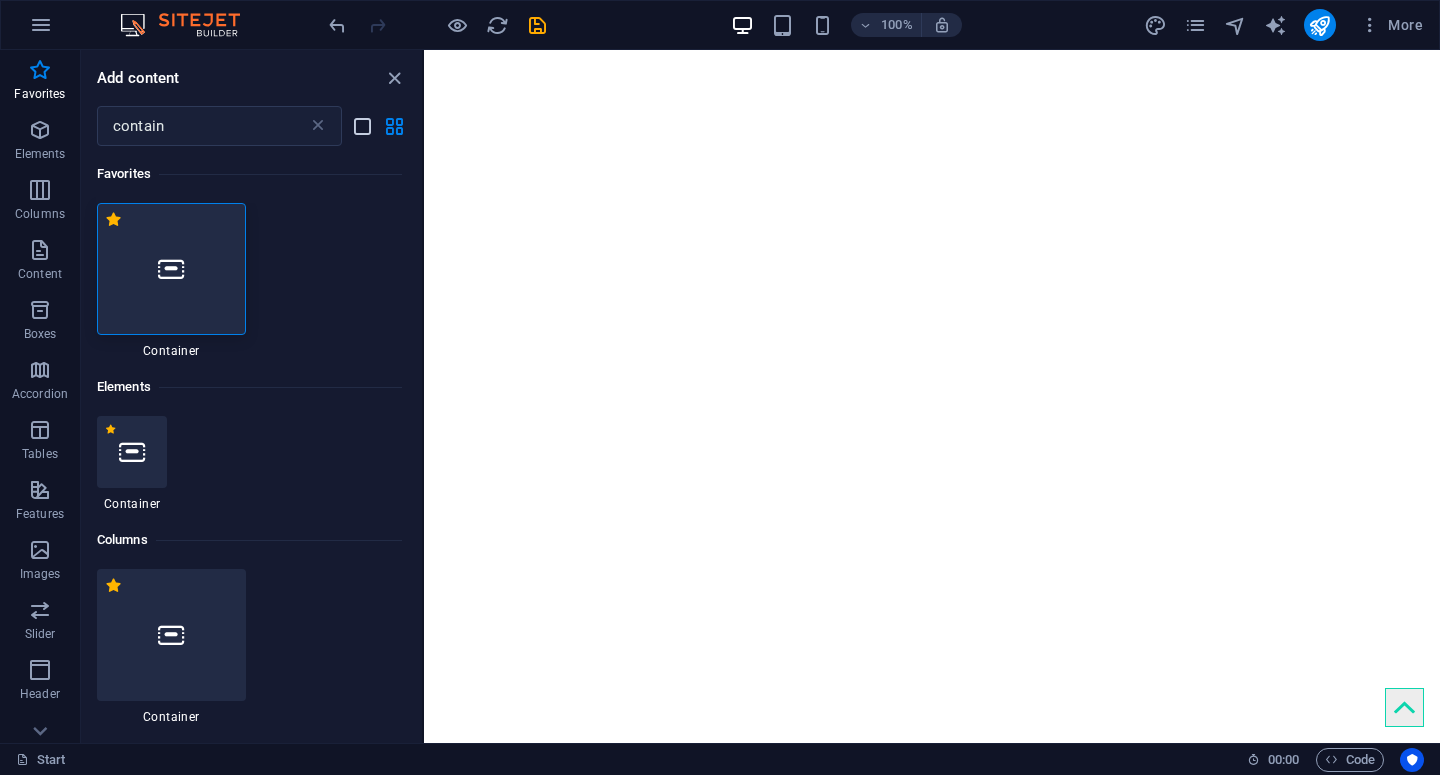click at bounding box center (362, 126) 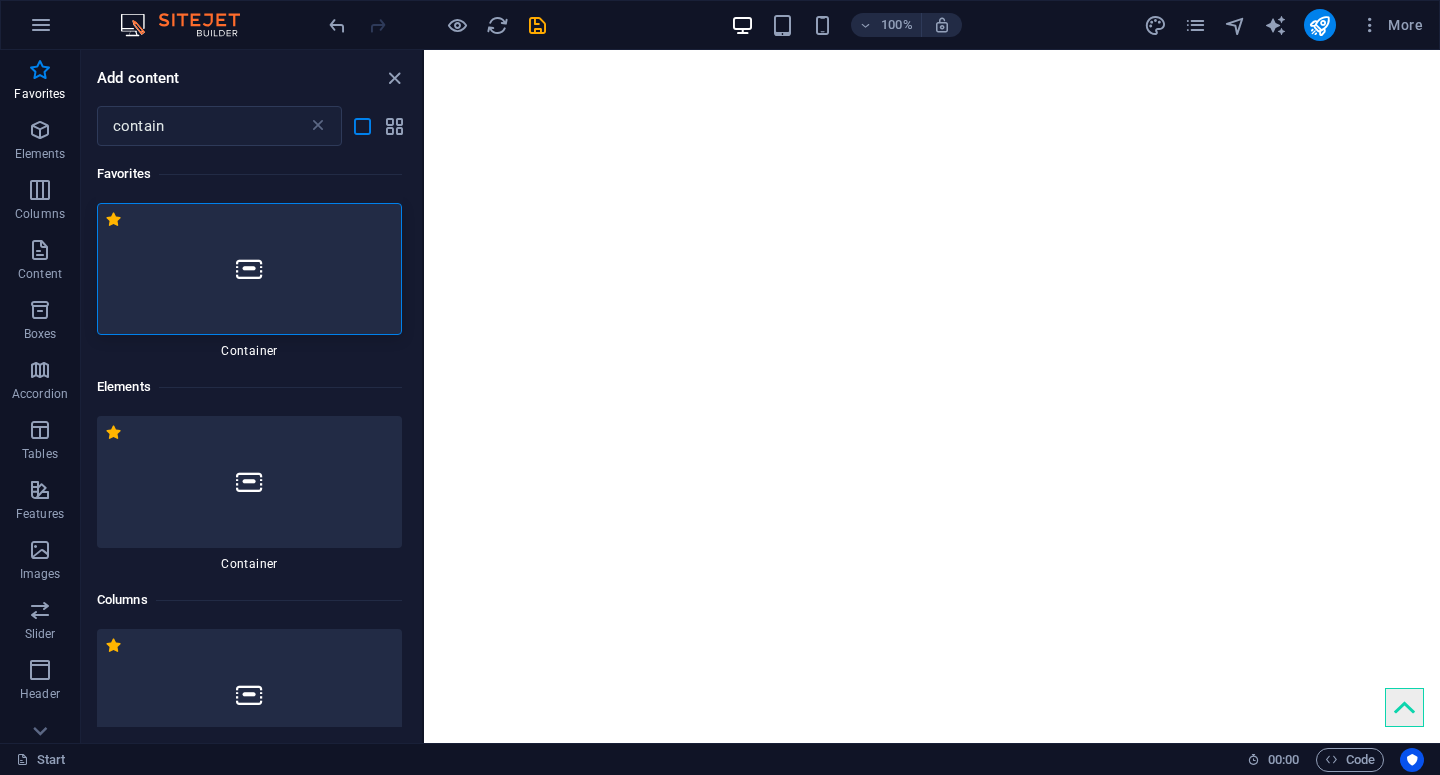 click at bounding box center [249, 269] 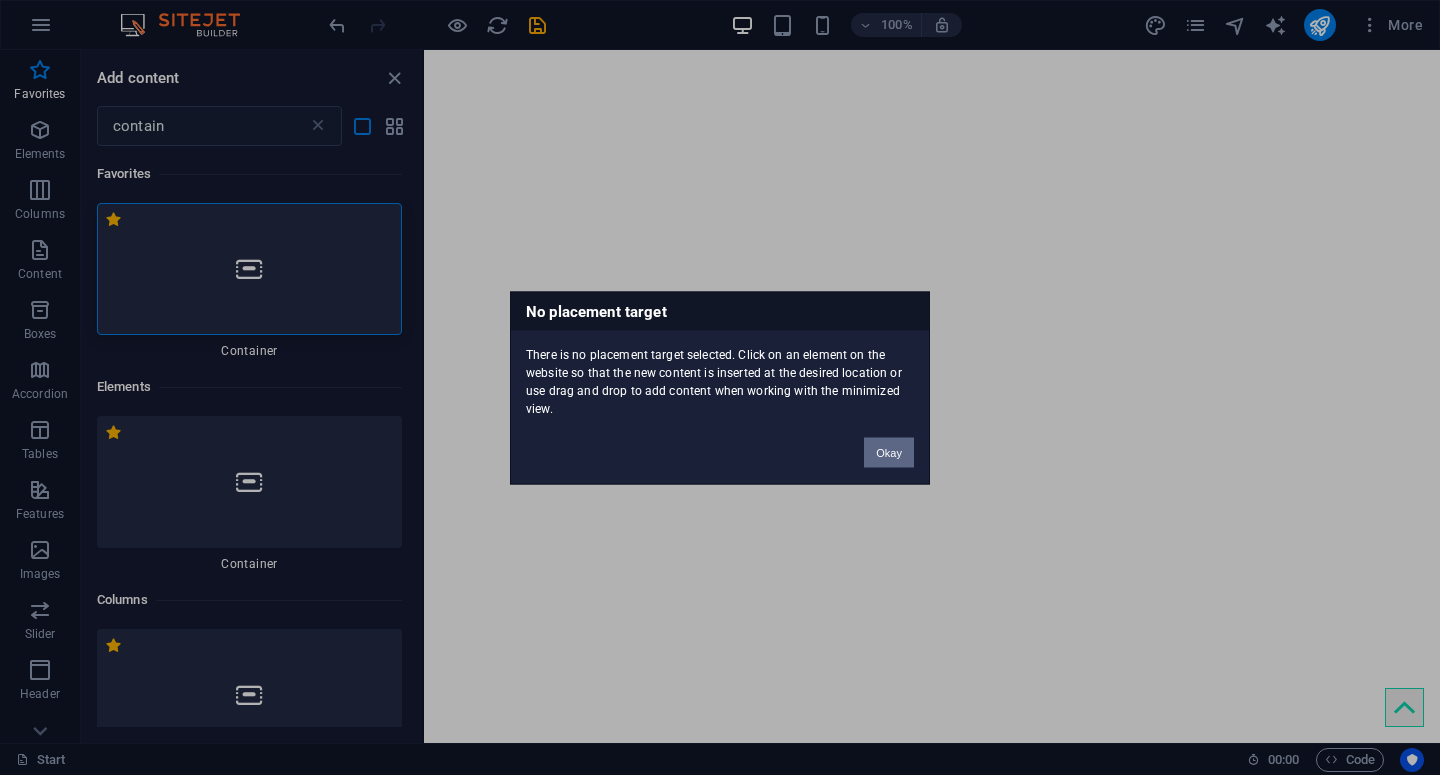 click on "Okay" at bounding box center [889, 452] 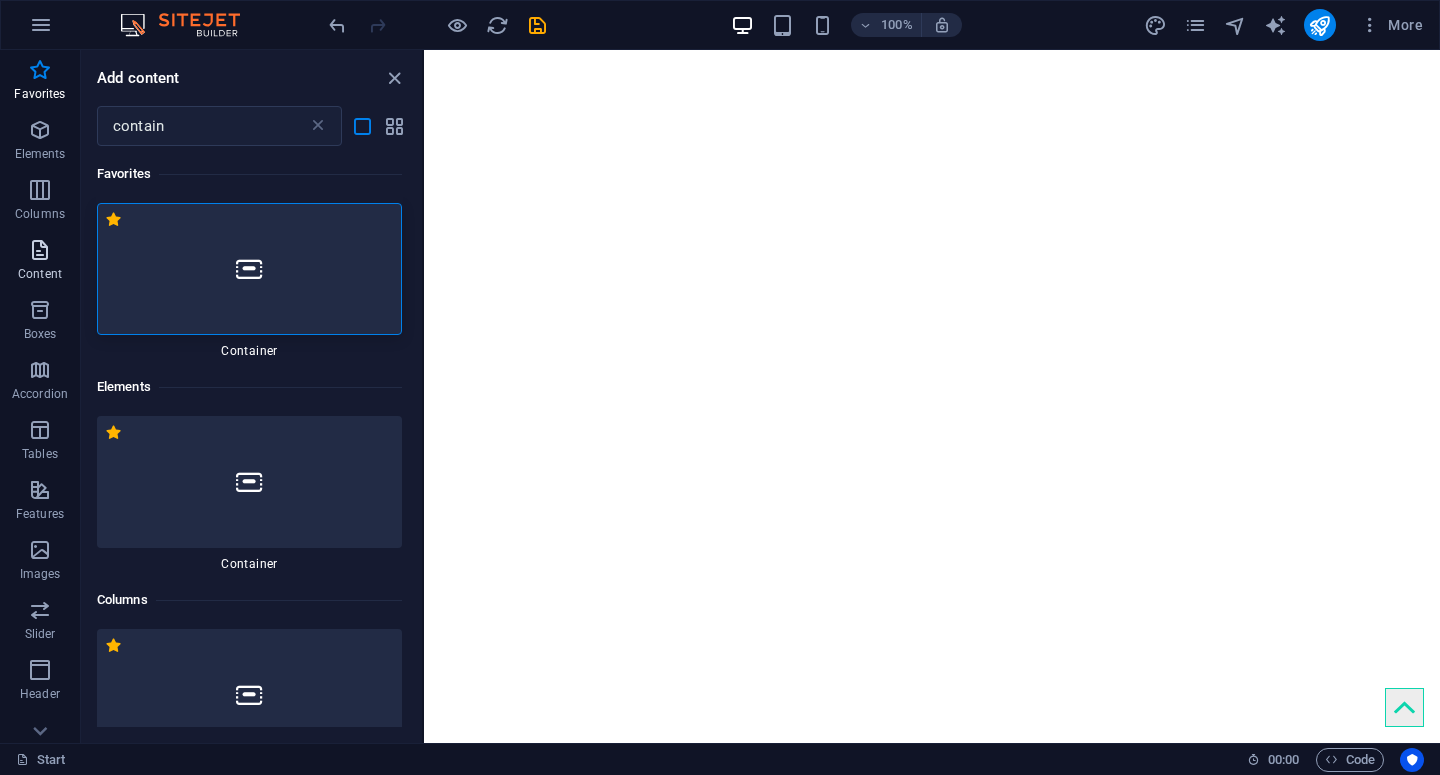 click on "Content" at bounding box center (40, 262) 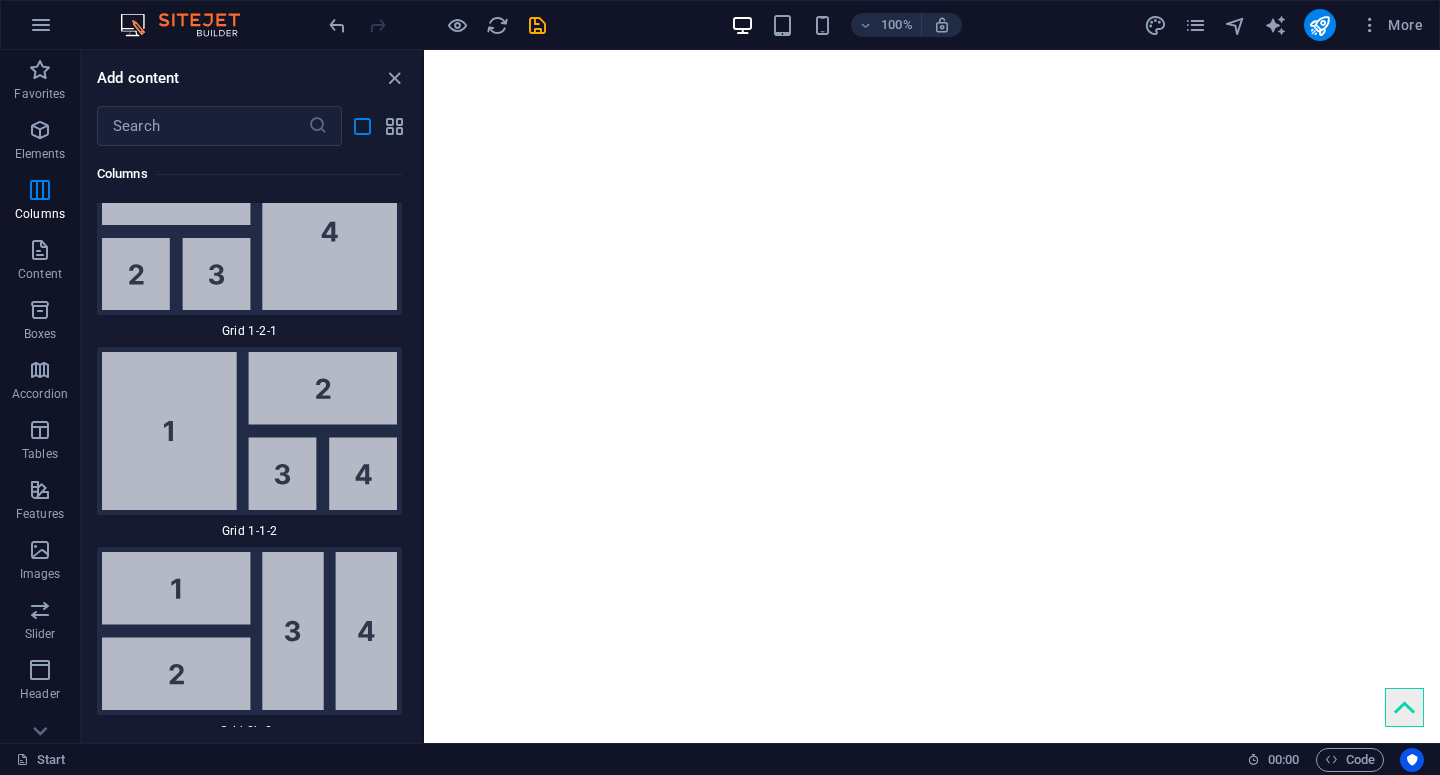 scroll, scrollTop: 9272, scrollLeft: 0, axis: vertical 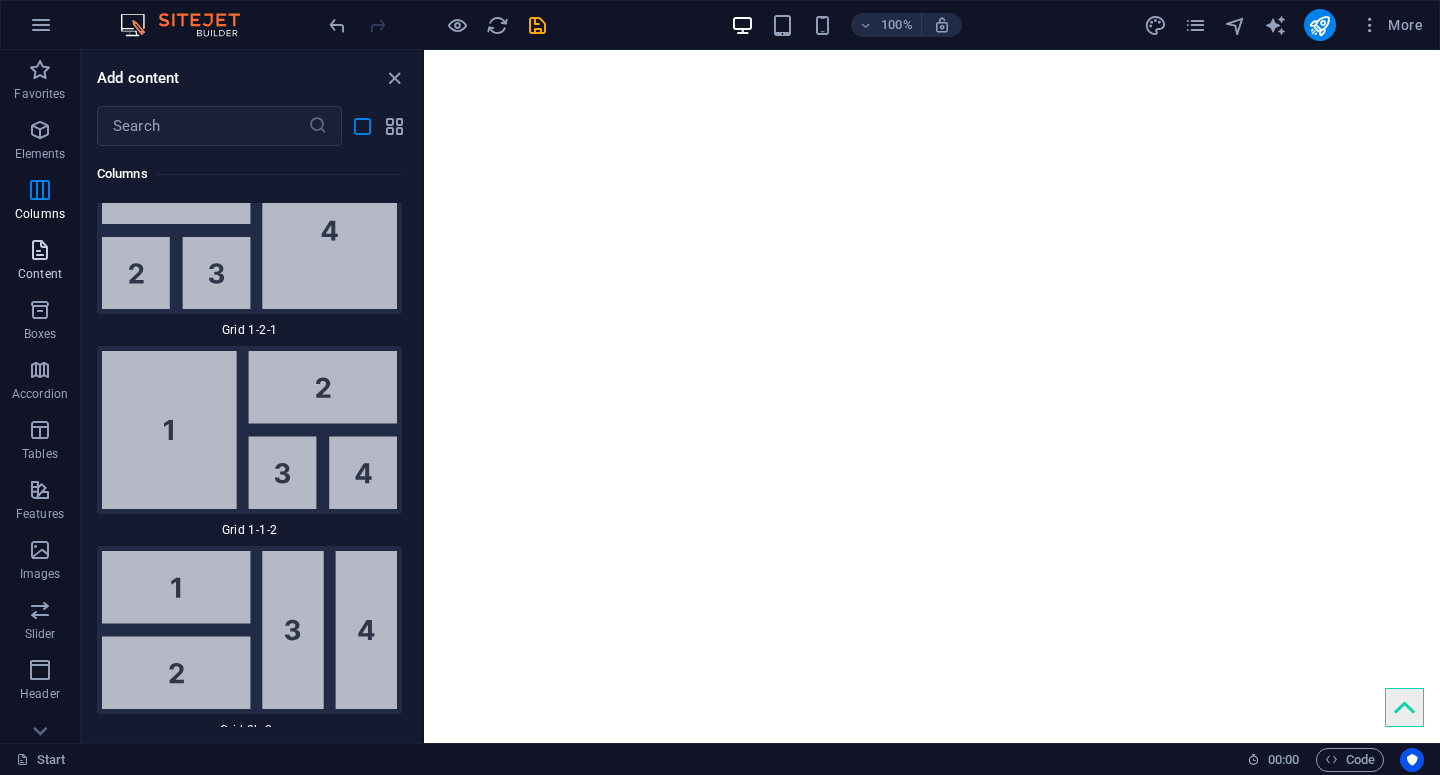 click at bounding box center [40, 250] 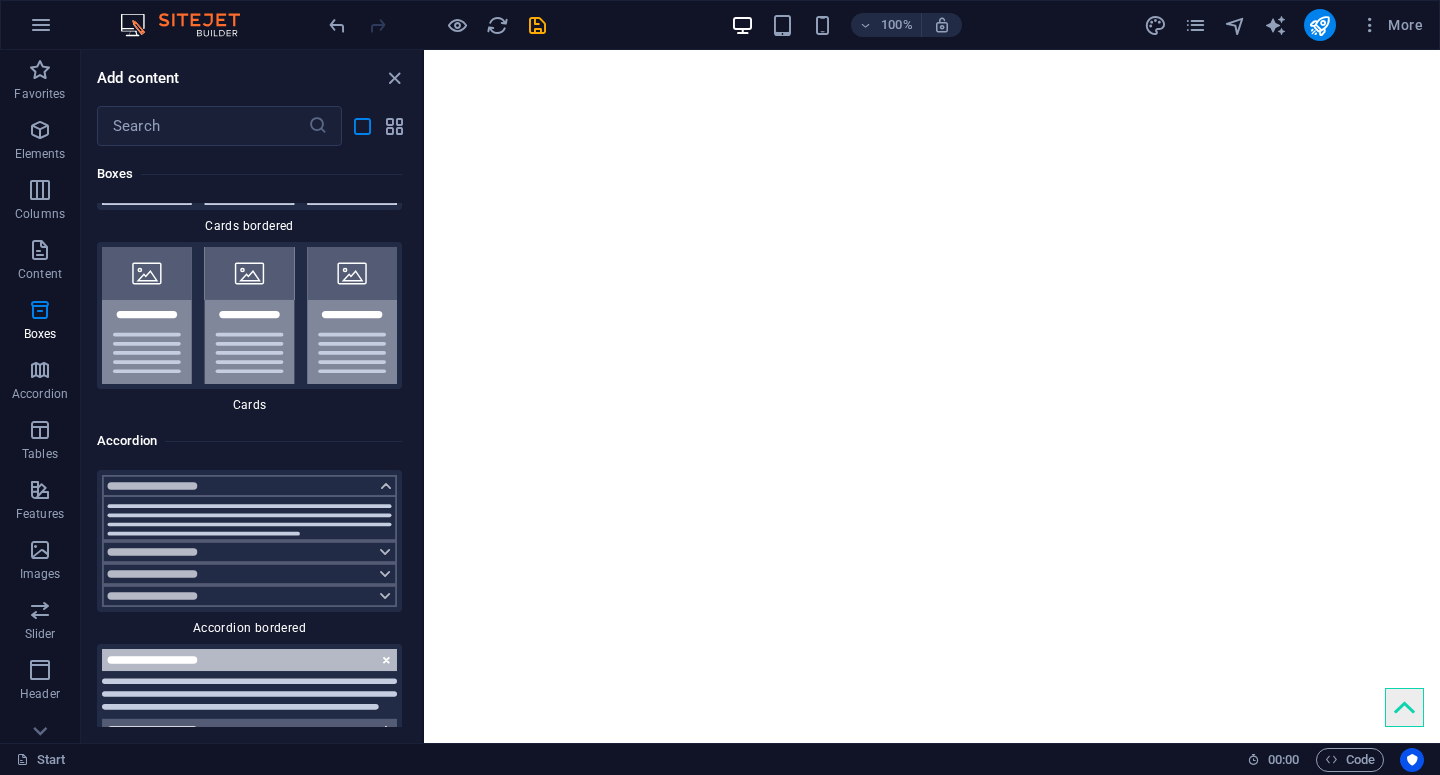scroll, scrollTop: 15409, scrollLeft: 0, axis: vertical 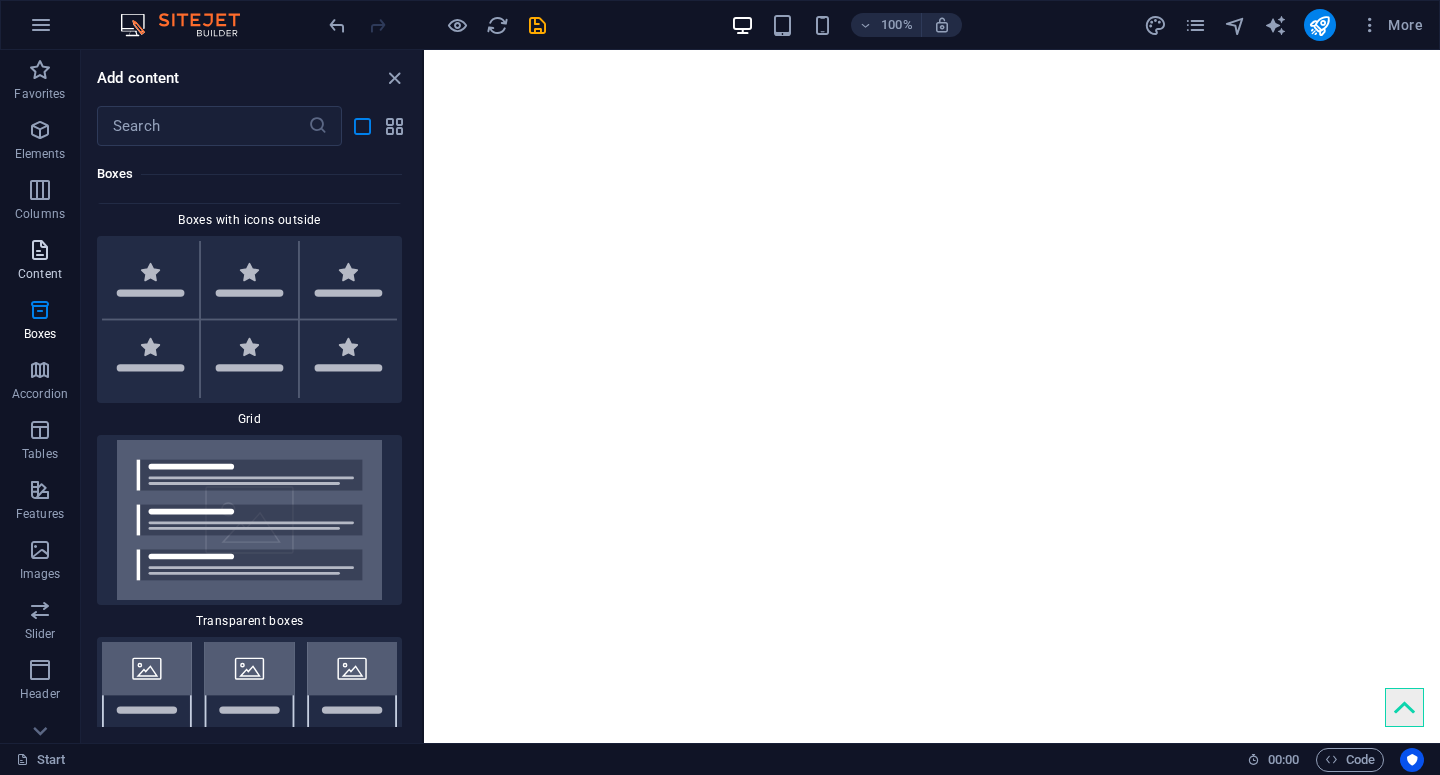 click on "Content" at bounding box center (40, 274) 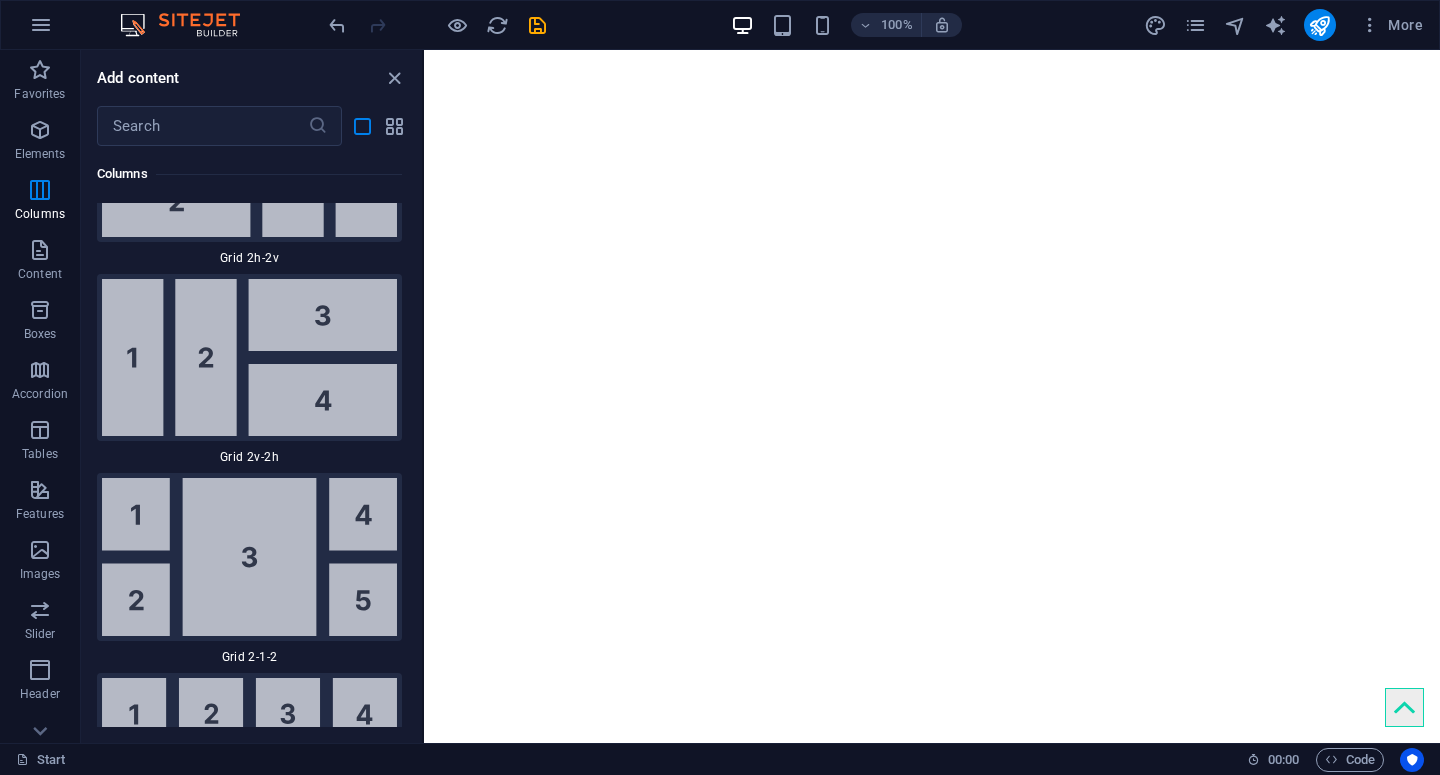scroll, scrollTop: 9710, scrollLeft: 0, axis: vertical 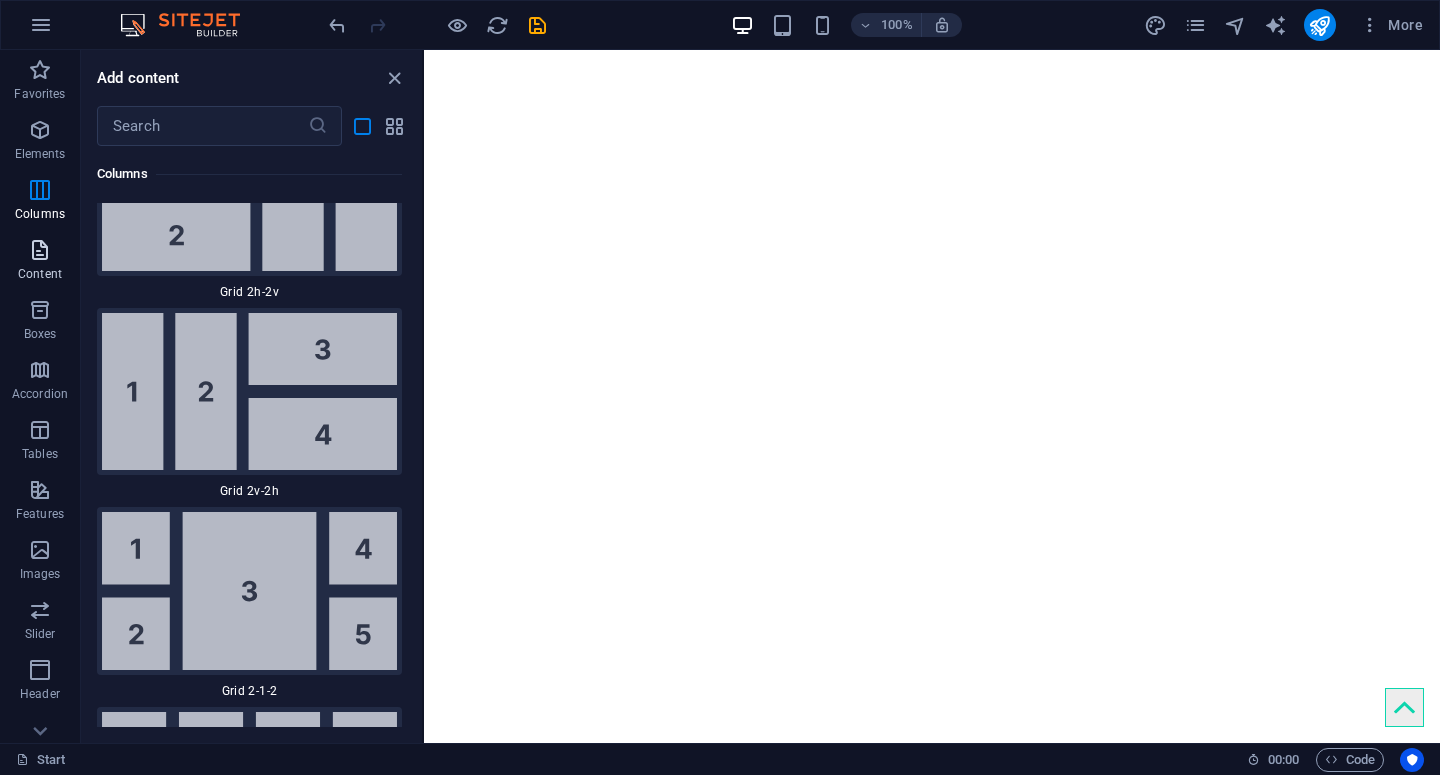 click at bounding box center (40, 250) 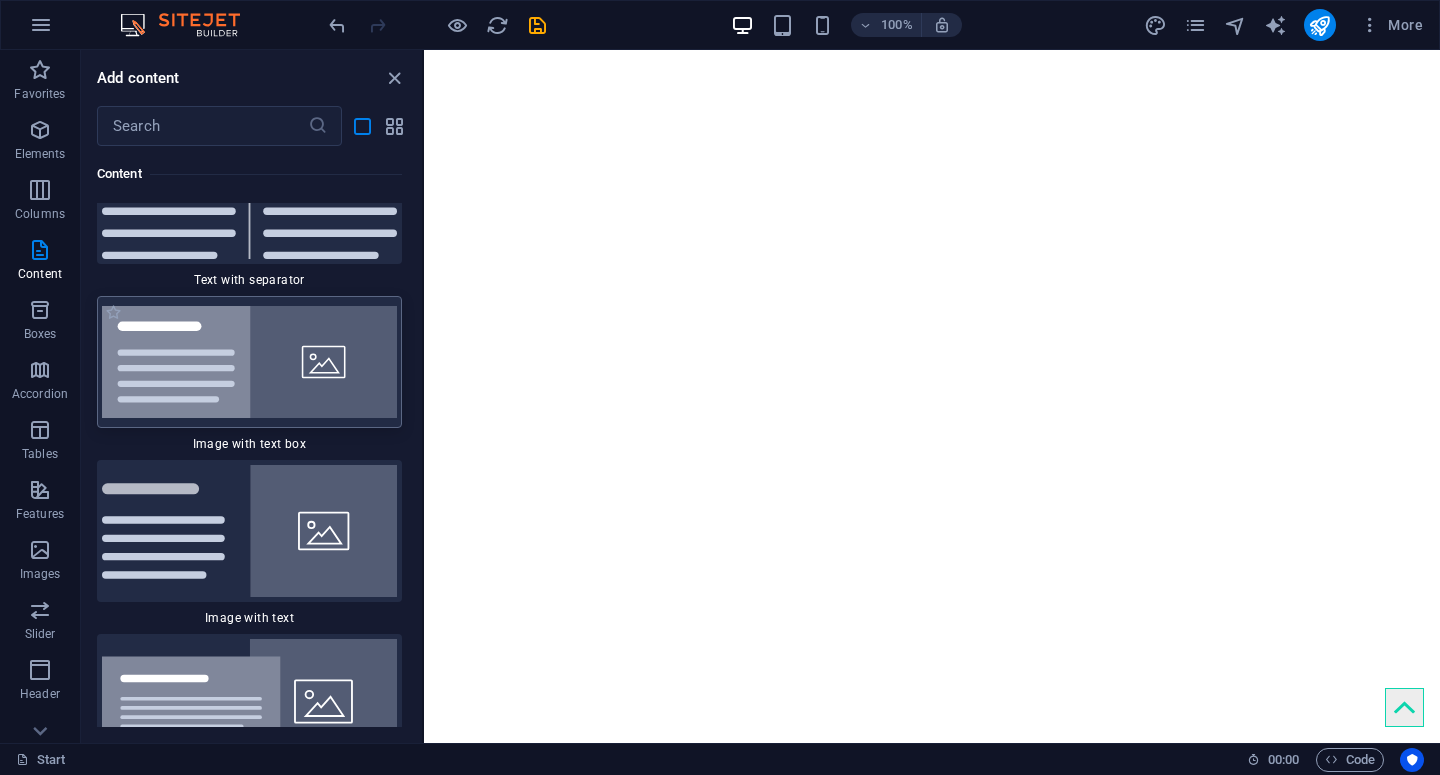 scroll, scrollTop: 10987, scrollLeft: 0, axis: vertical 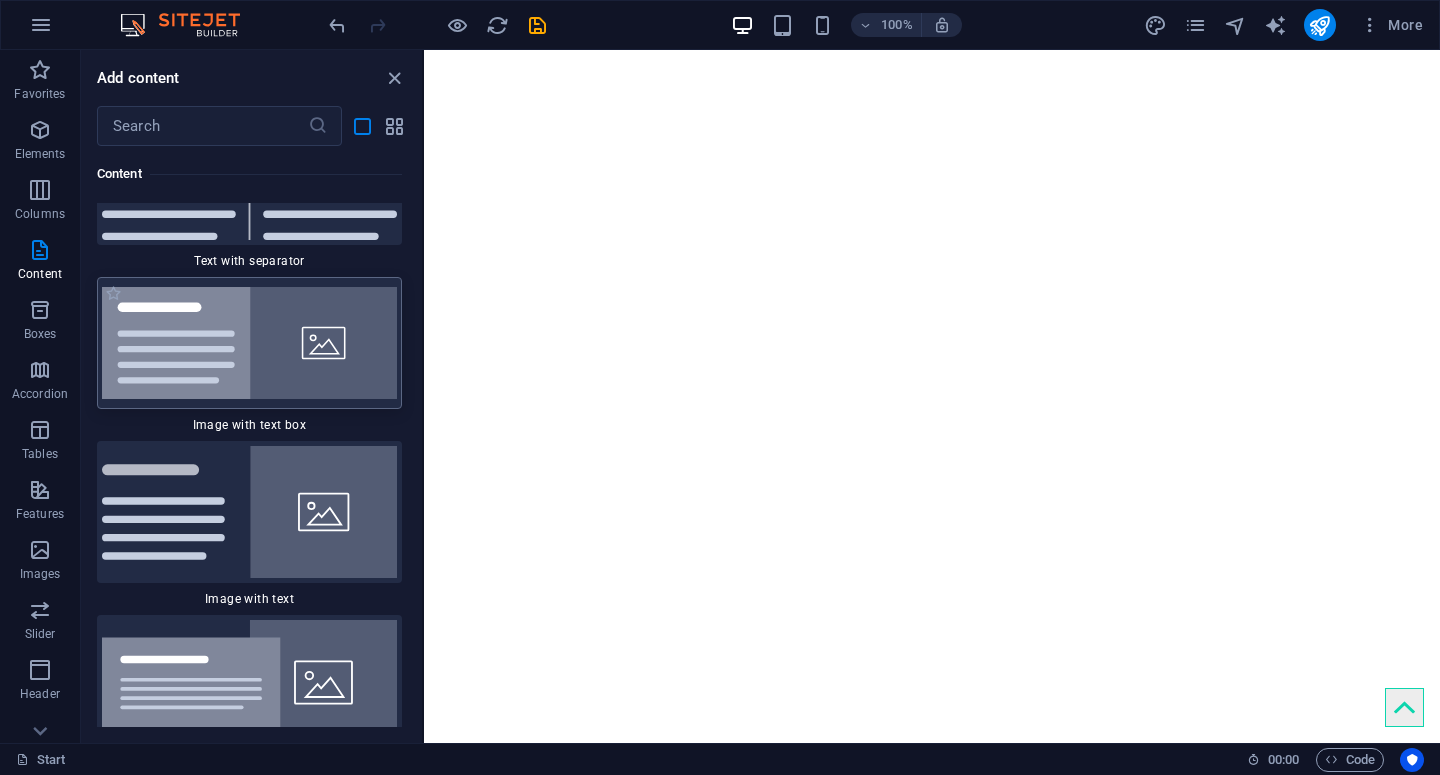 click at bounding box center [249, 343] 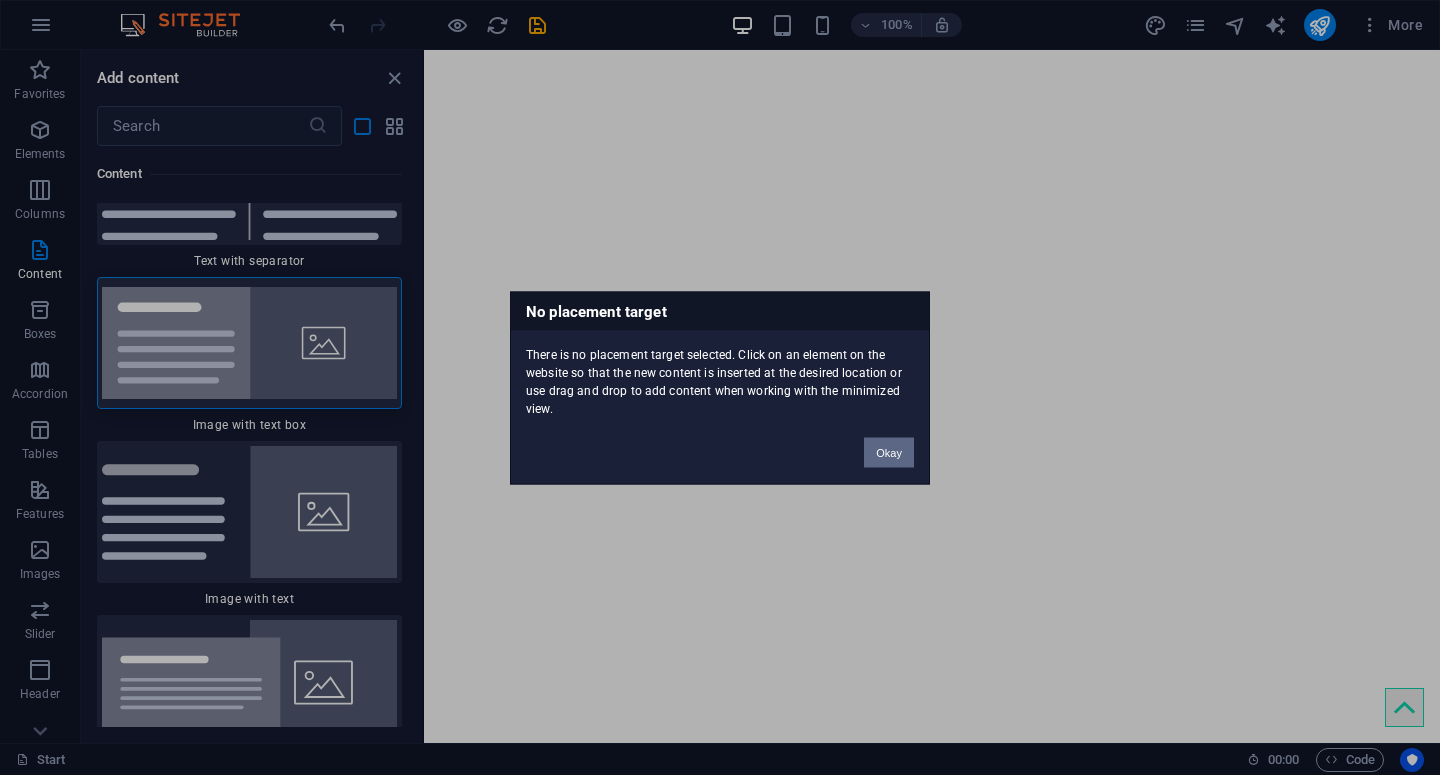 click on "Okay" at bounding box center [889, 452] 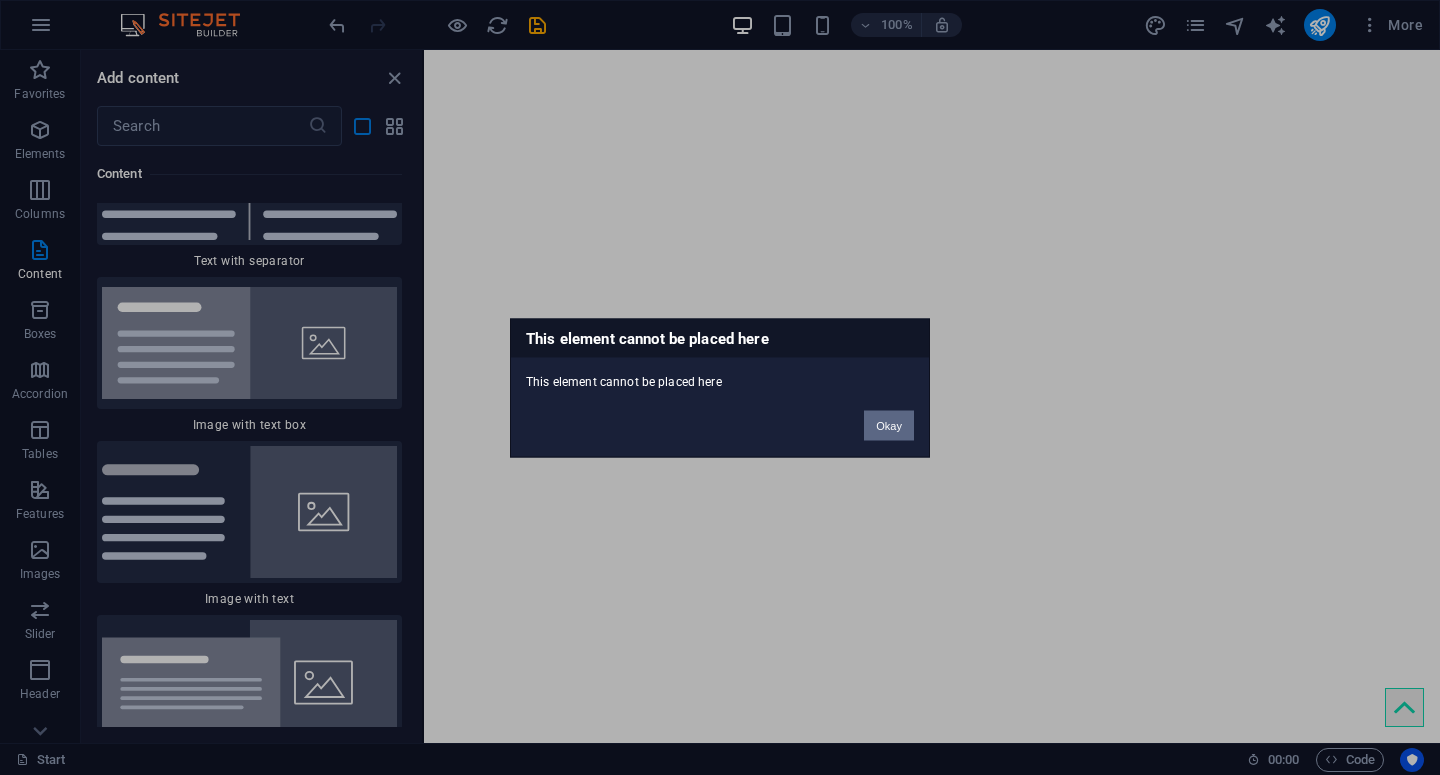 click on "Okay" at bounding box center [889, 425] 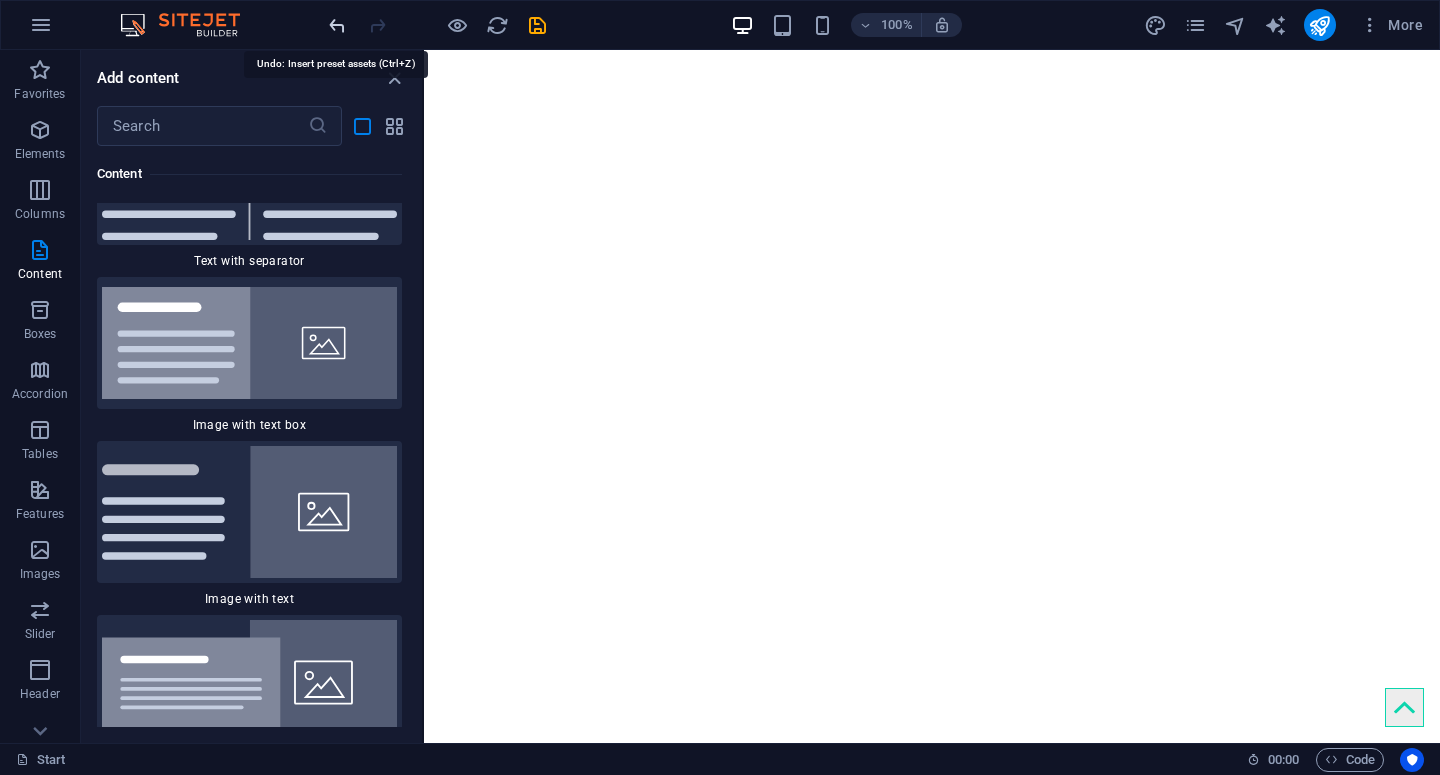 click at bounding box center [337, 25] 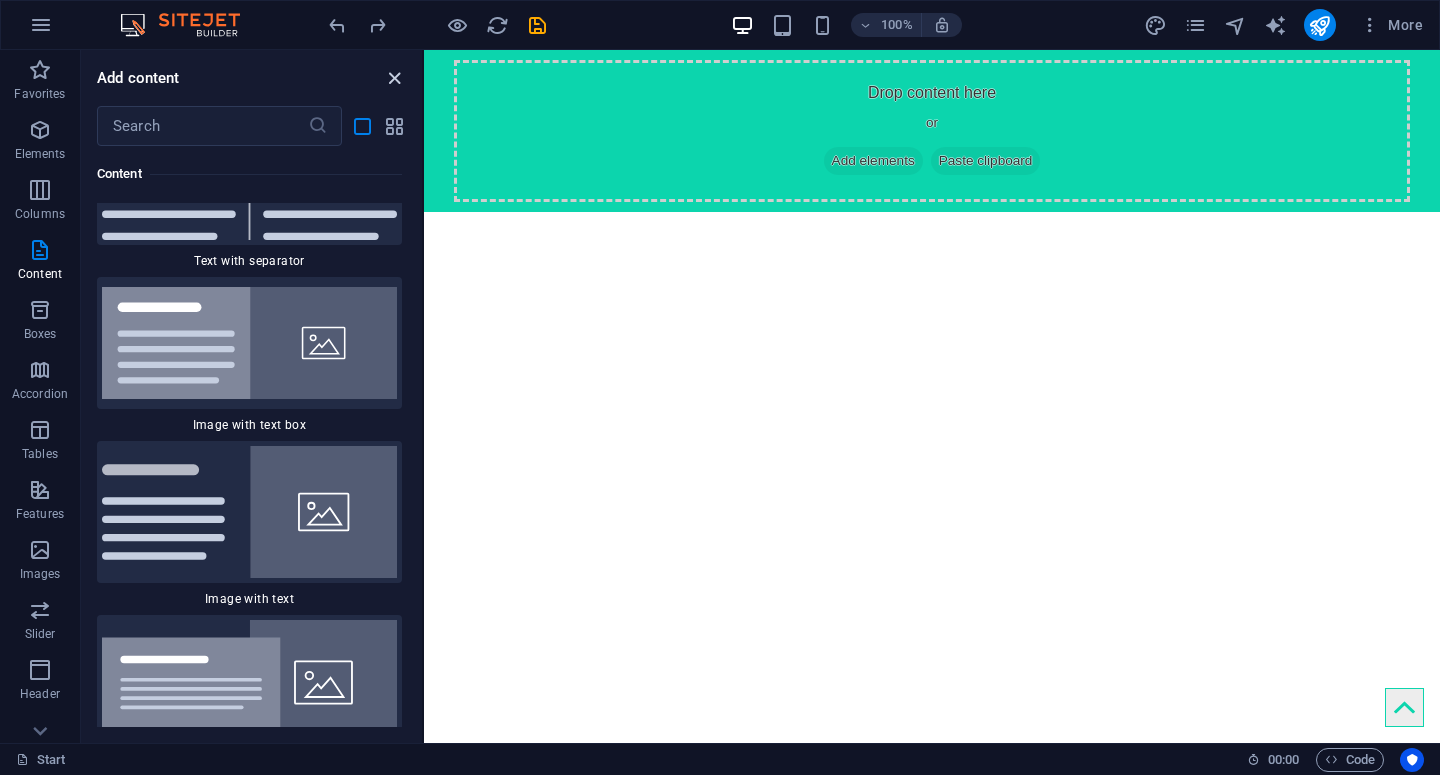 click at bounding box center (394, 78) 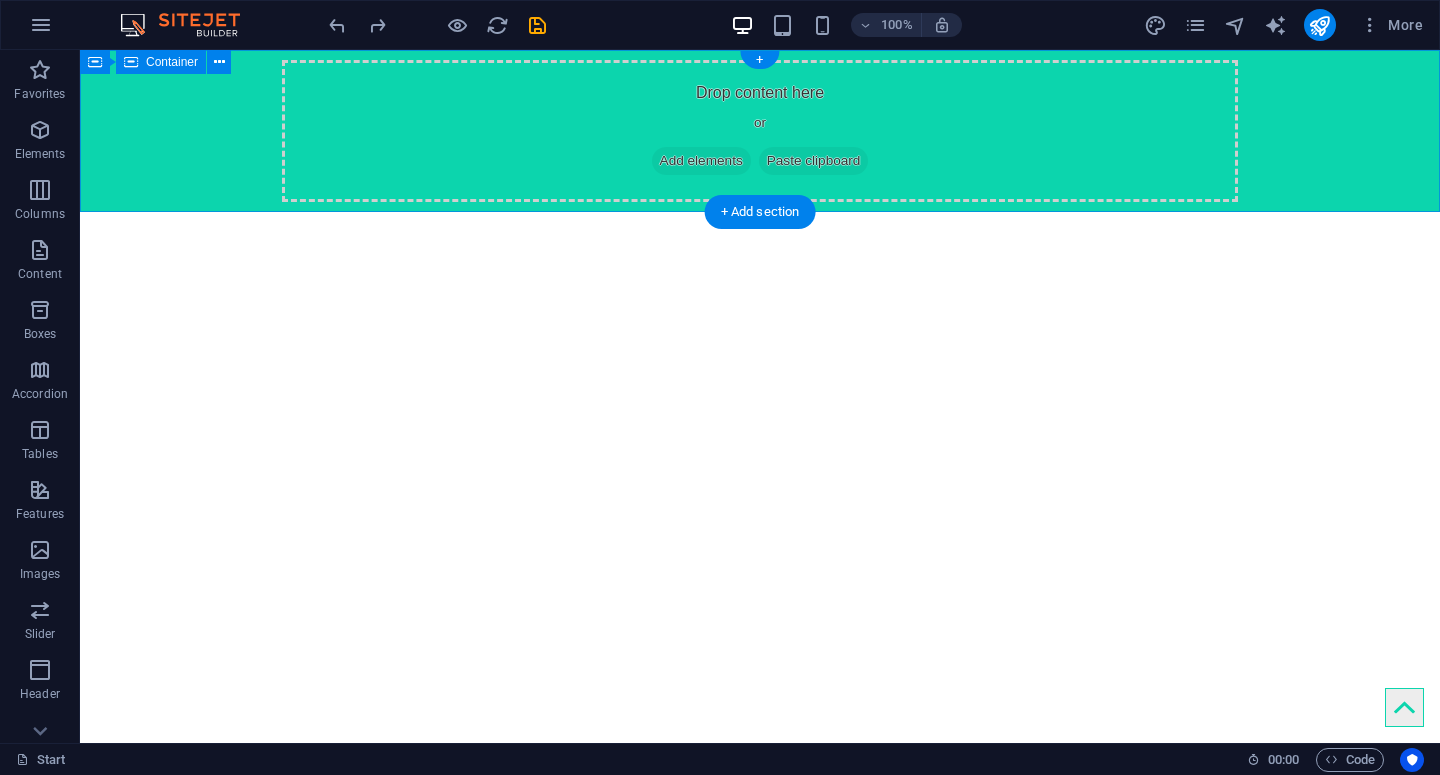 click on "Add elements" at bounding box center [701, 161] 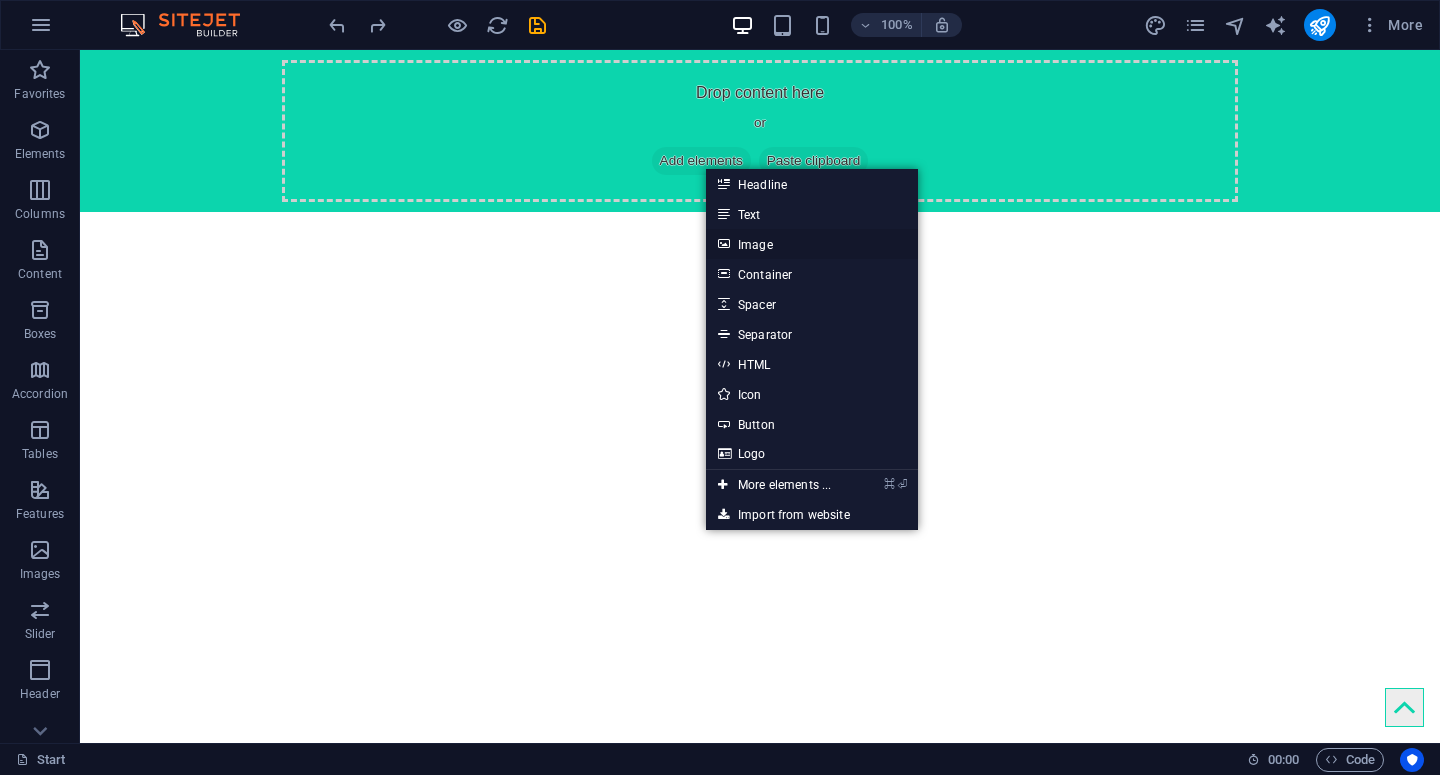 click on "Image" at bounding box center (812, 244) 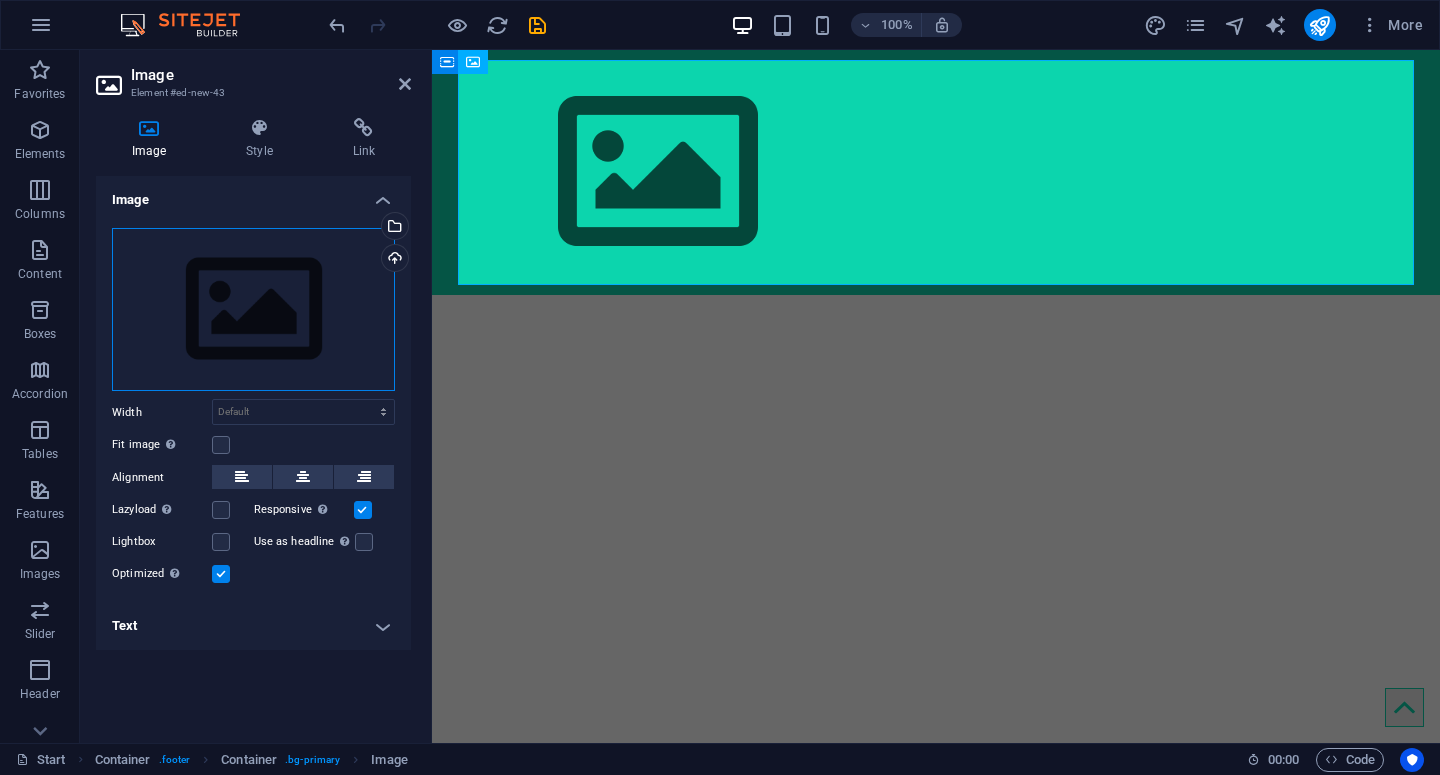 click on "Drag files here, click to choose files or select files from Files or our free stock photos & videos" at bounding box center (253, 310) 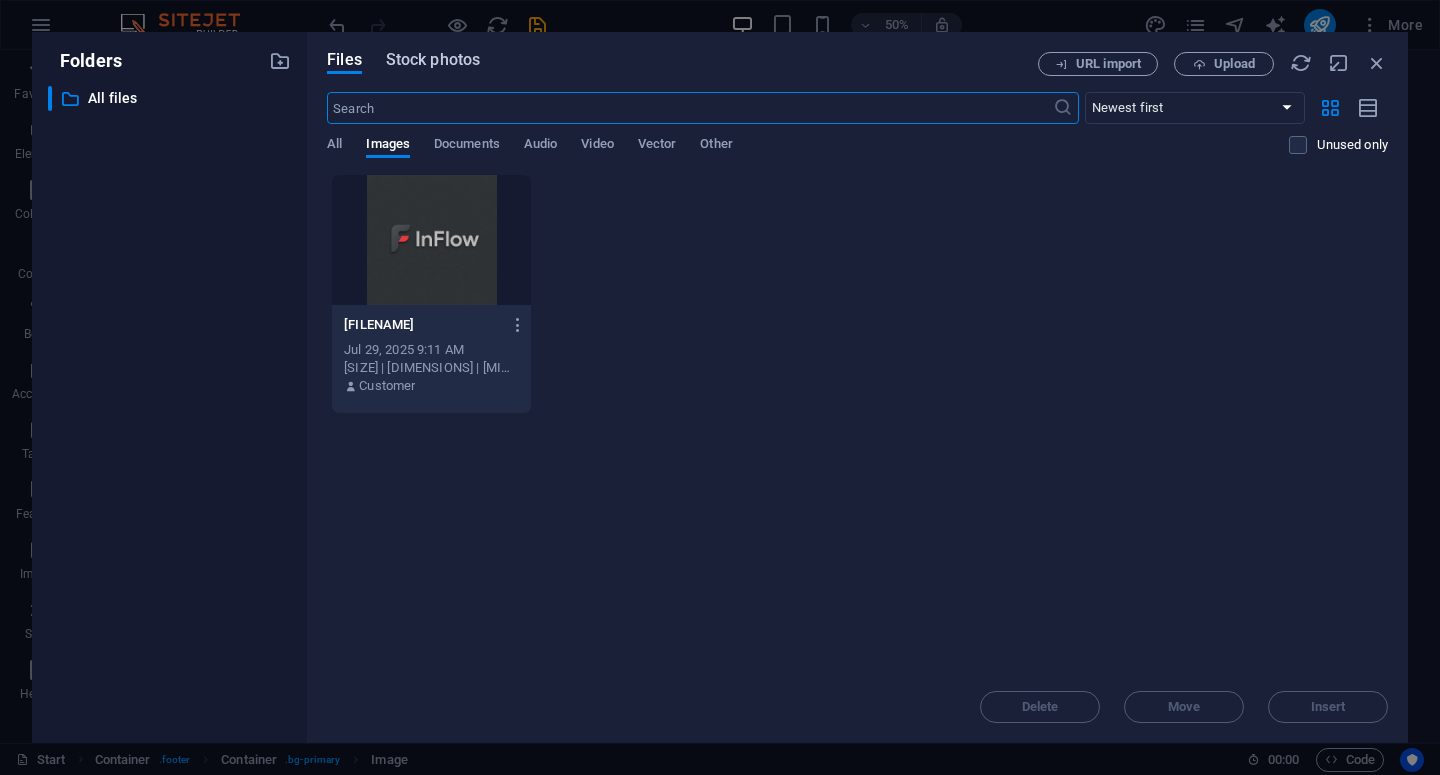click on "Stock photos" at bounding box center [433, 60] 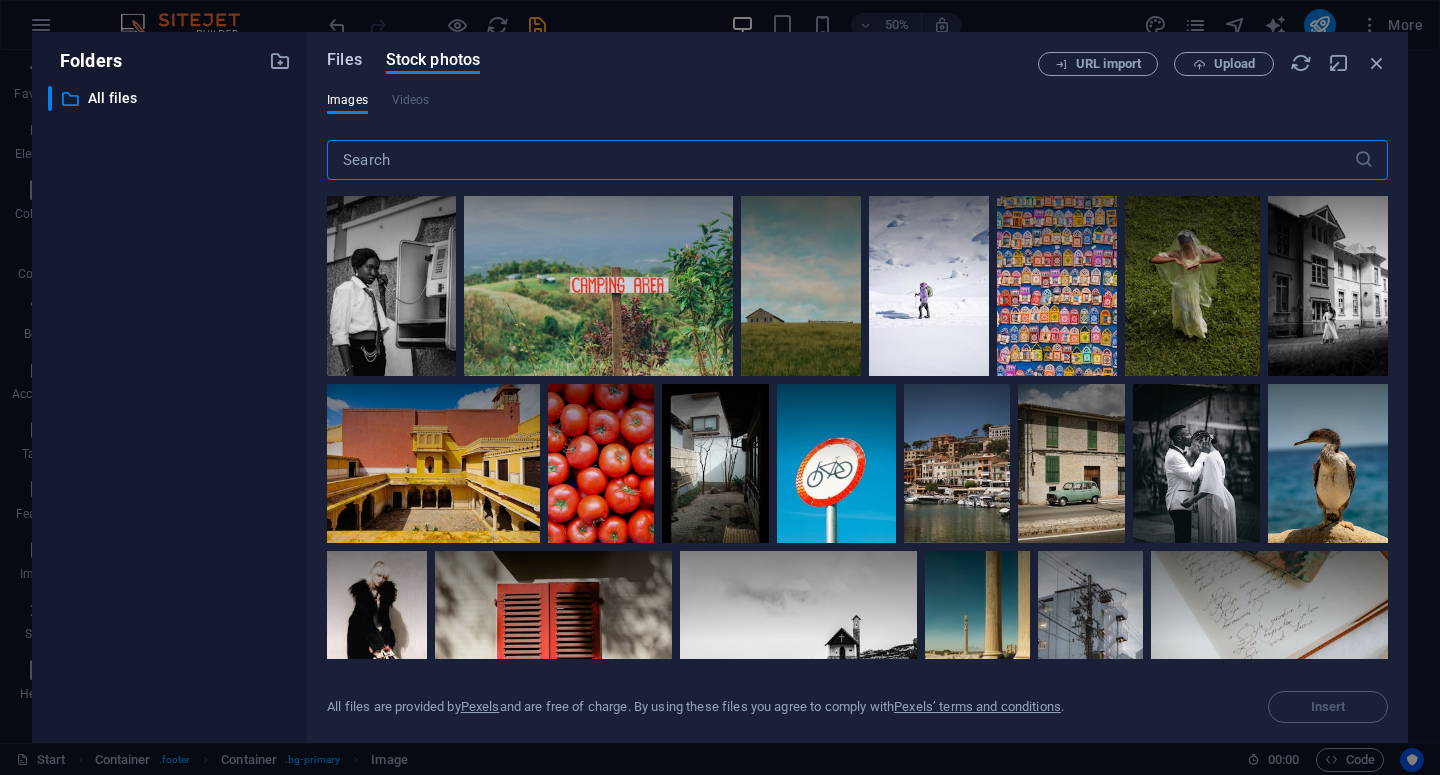 click on "Files" at bounding box center [344, 60] 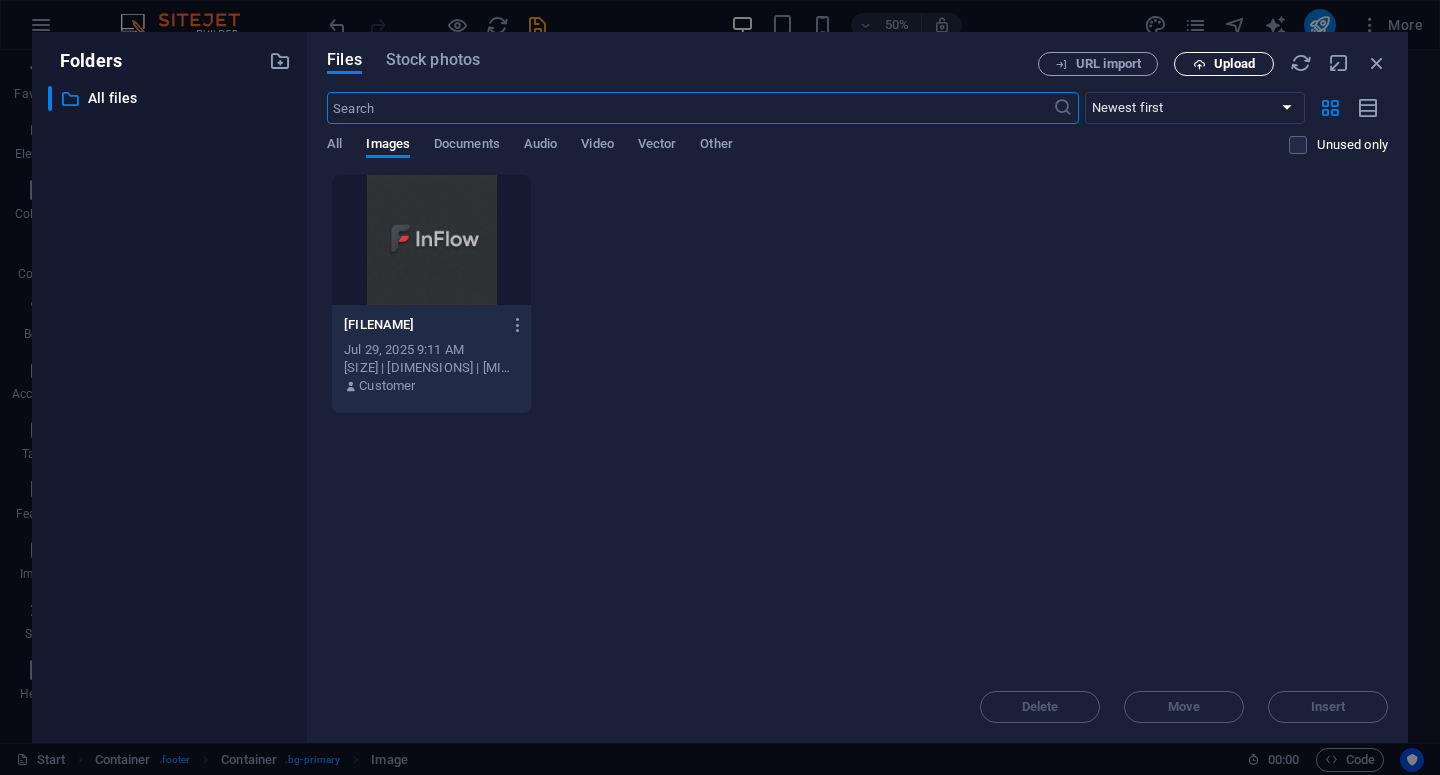 click on "Upload" at bounding box center (1224, 64) 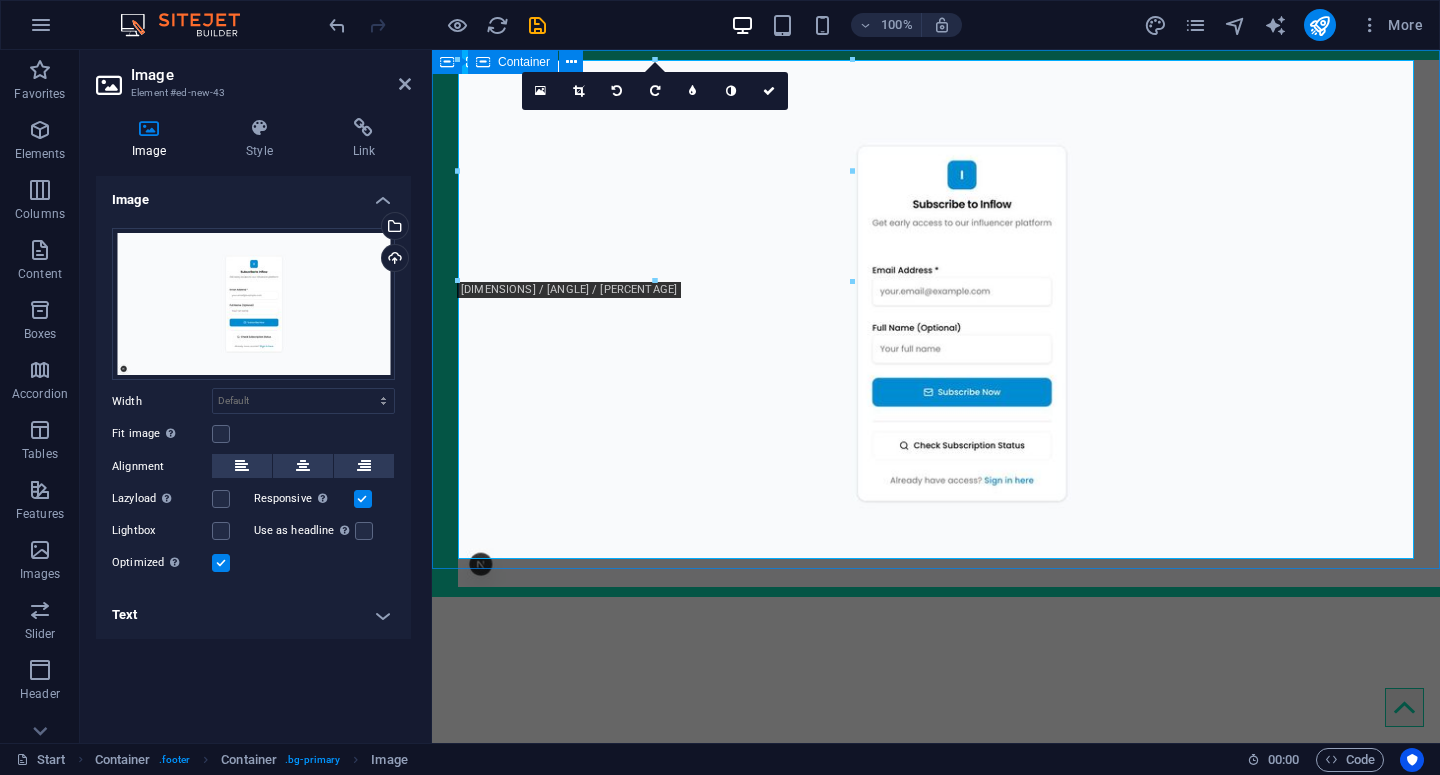 click at bounding box center [936, 323] 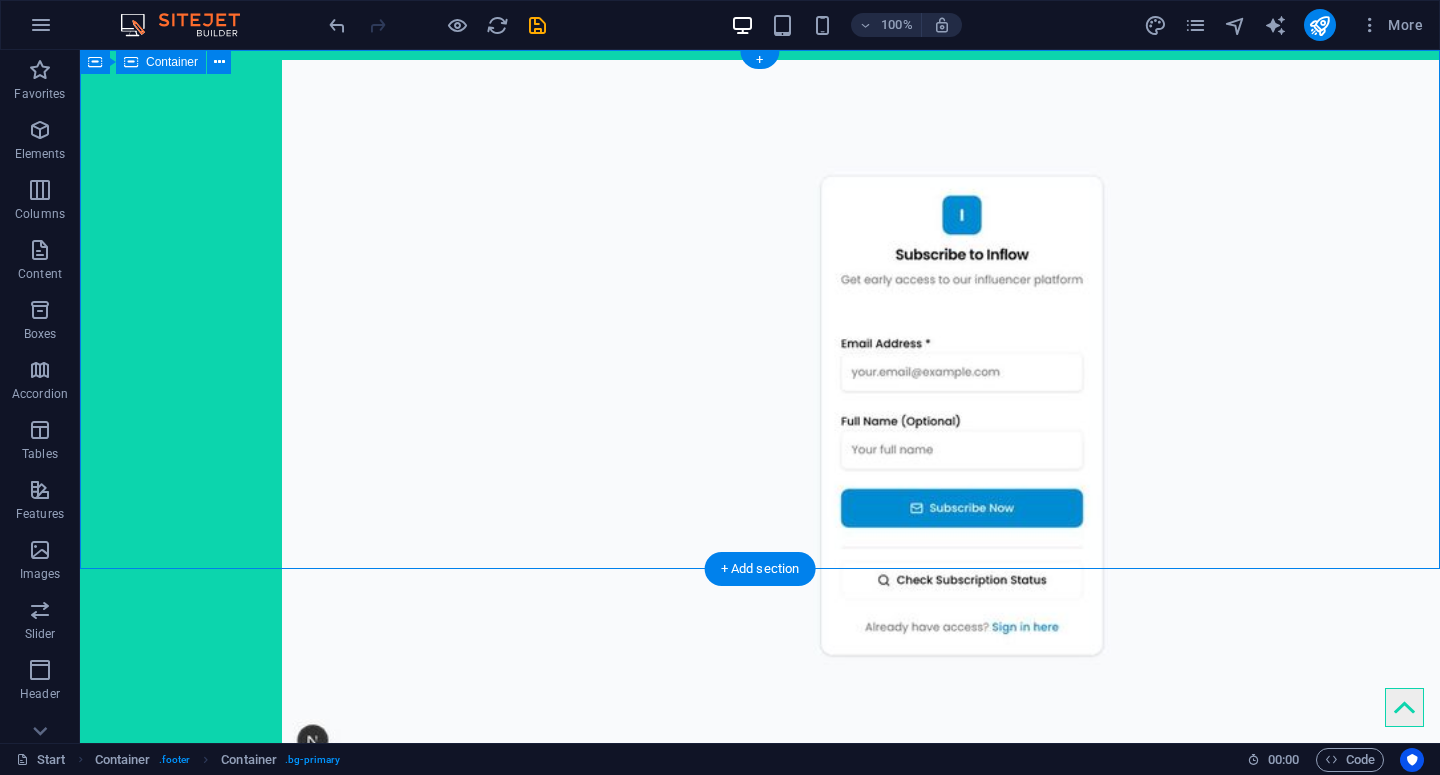 click at bounding box center (760, 415) 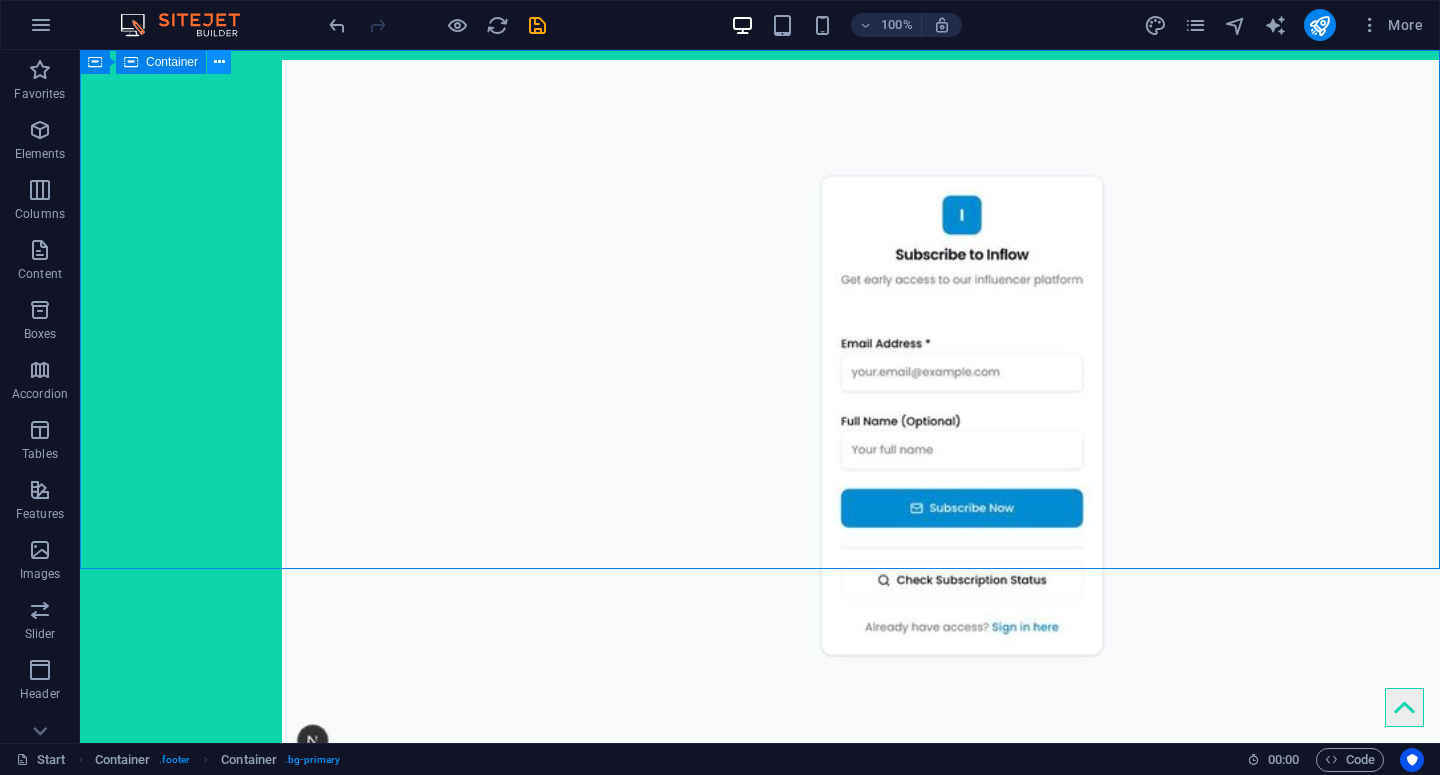 click at bounding box center [219, 62] 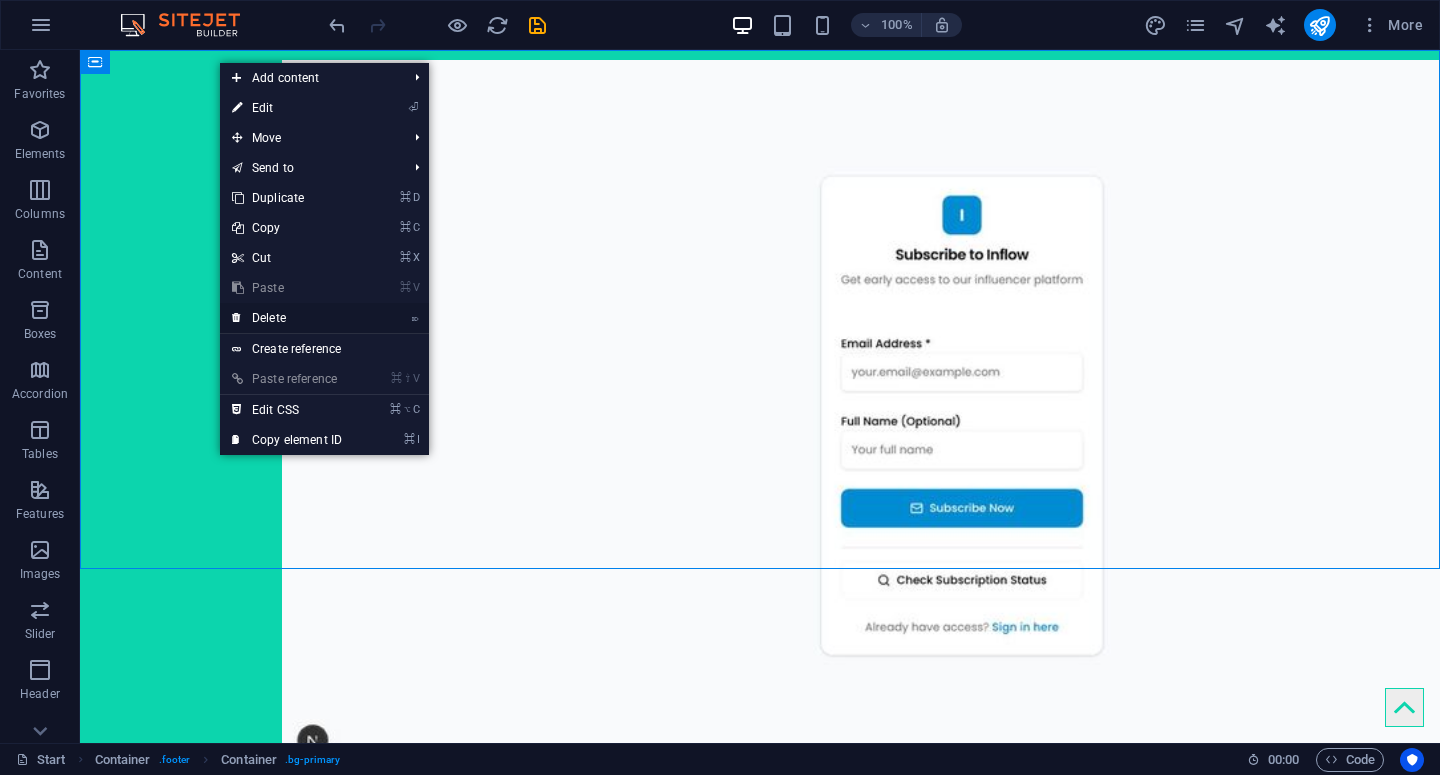 click on "⌦  Delete" at bounding box center [287, 318] 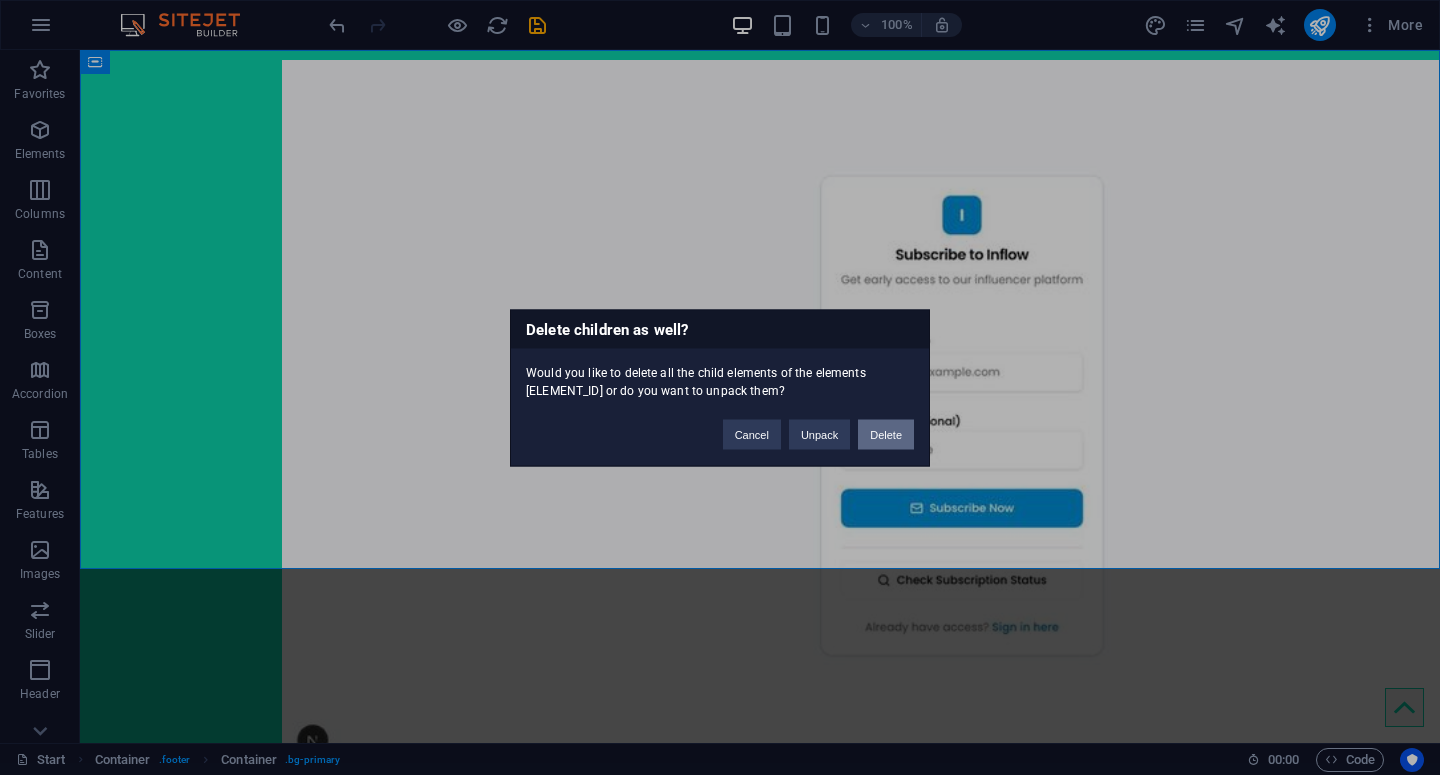 click on "Delete" at bounding box center [886, 434] 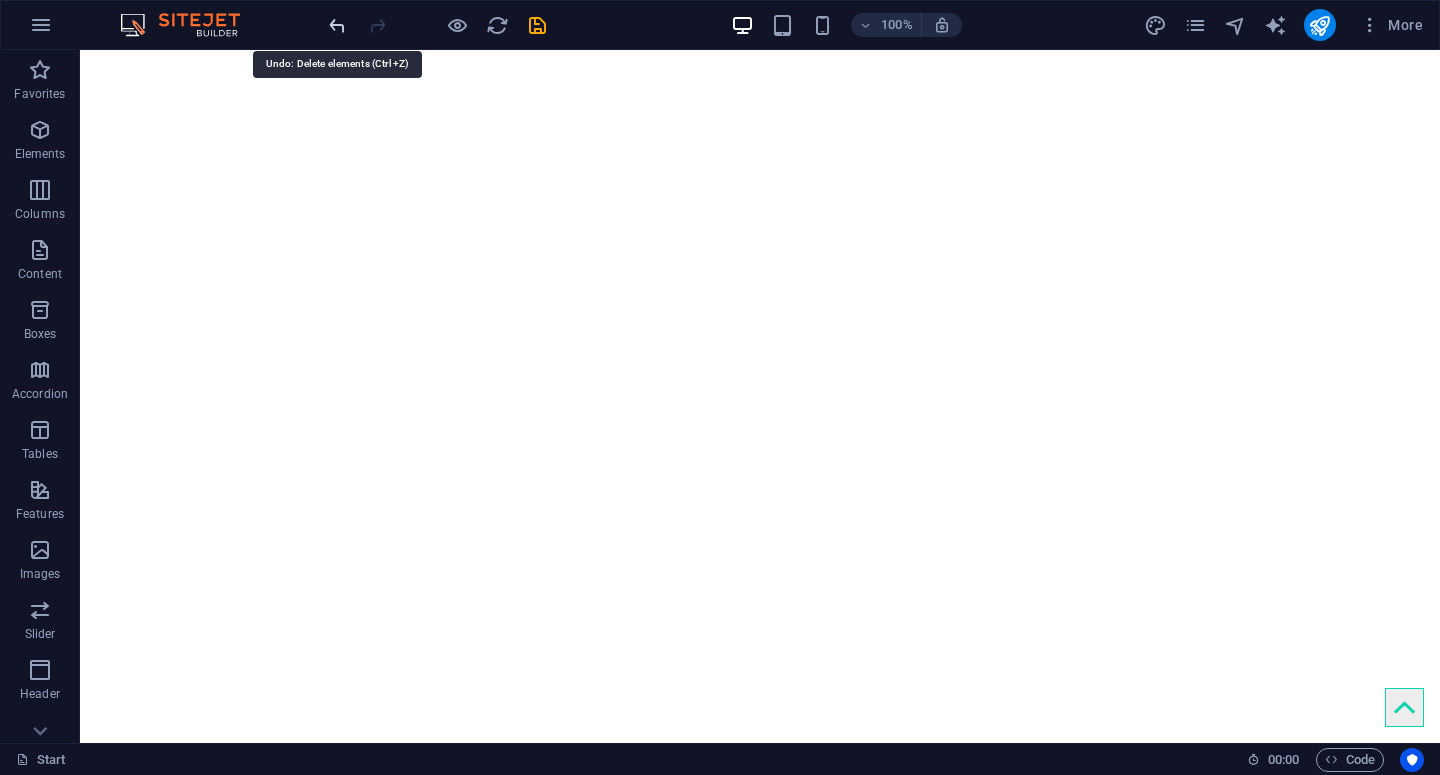 click at bounding box center (337, 25) 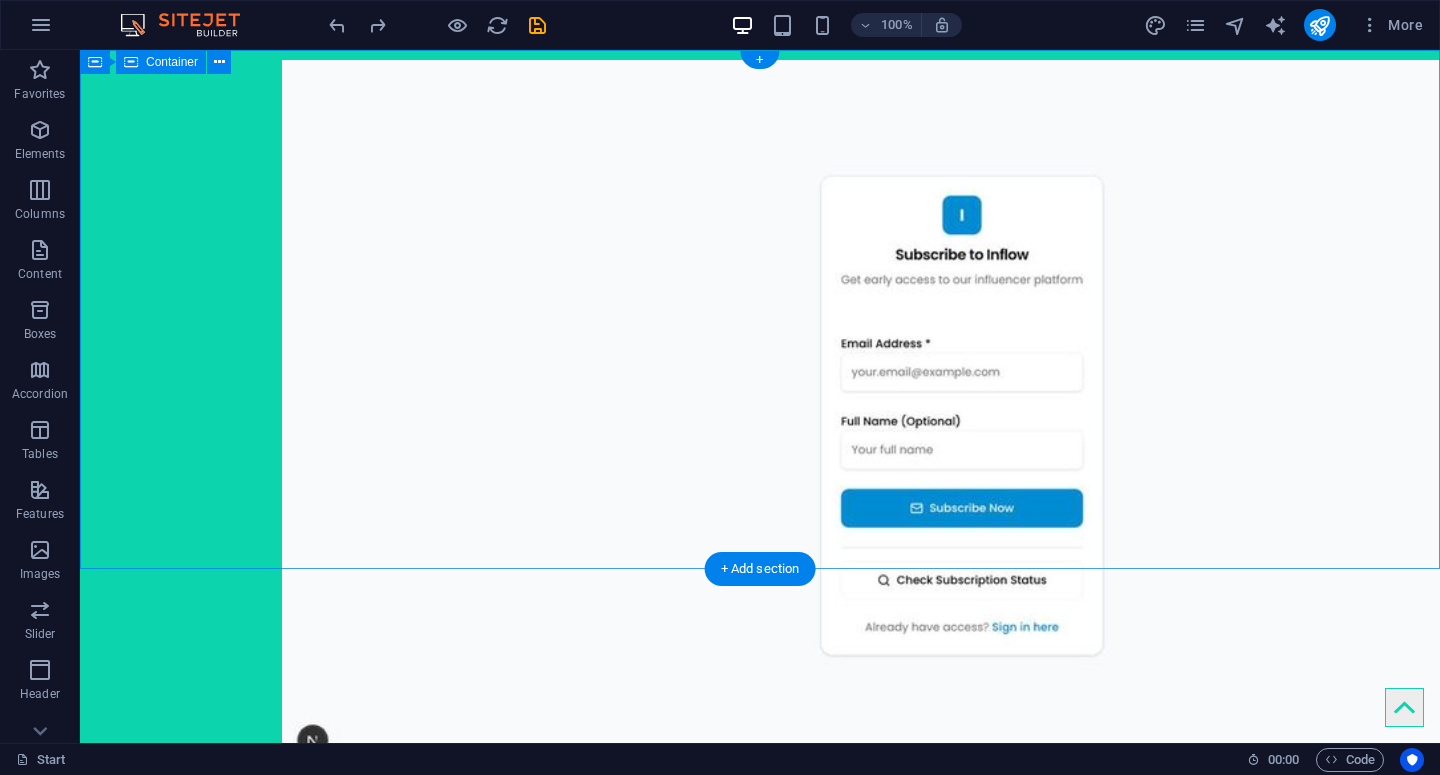 click at bounding box center (760, 415) 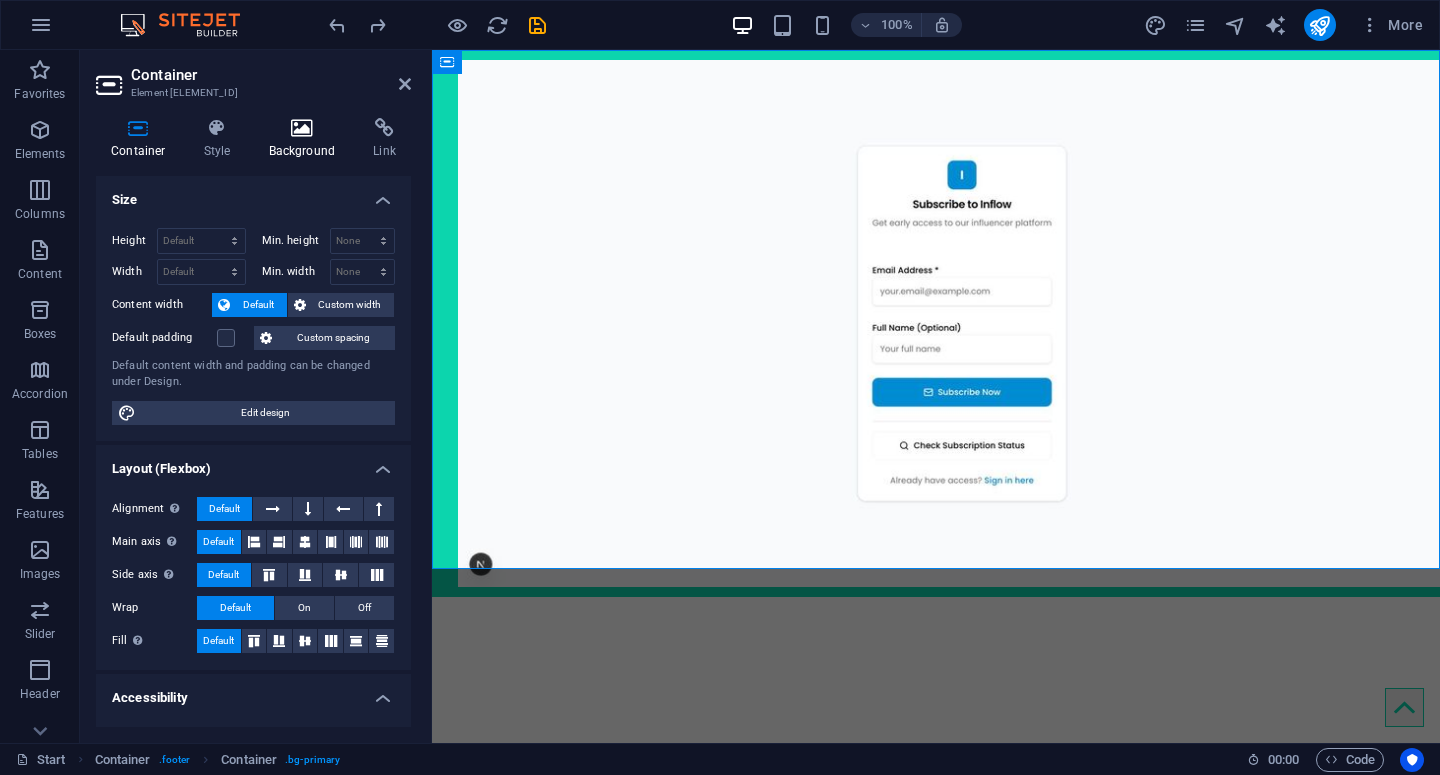 click on "Background" at bounding box center [306, 139] 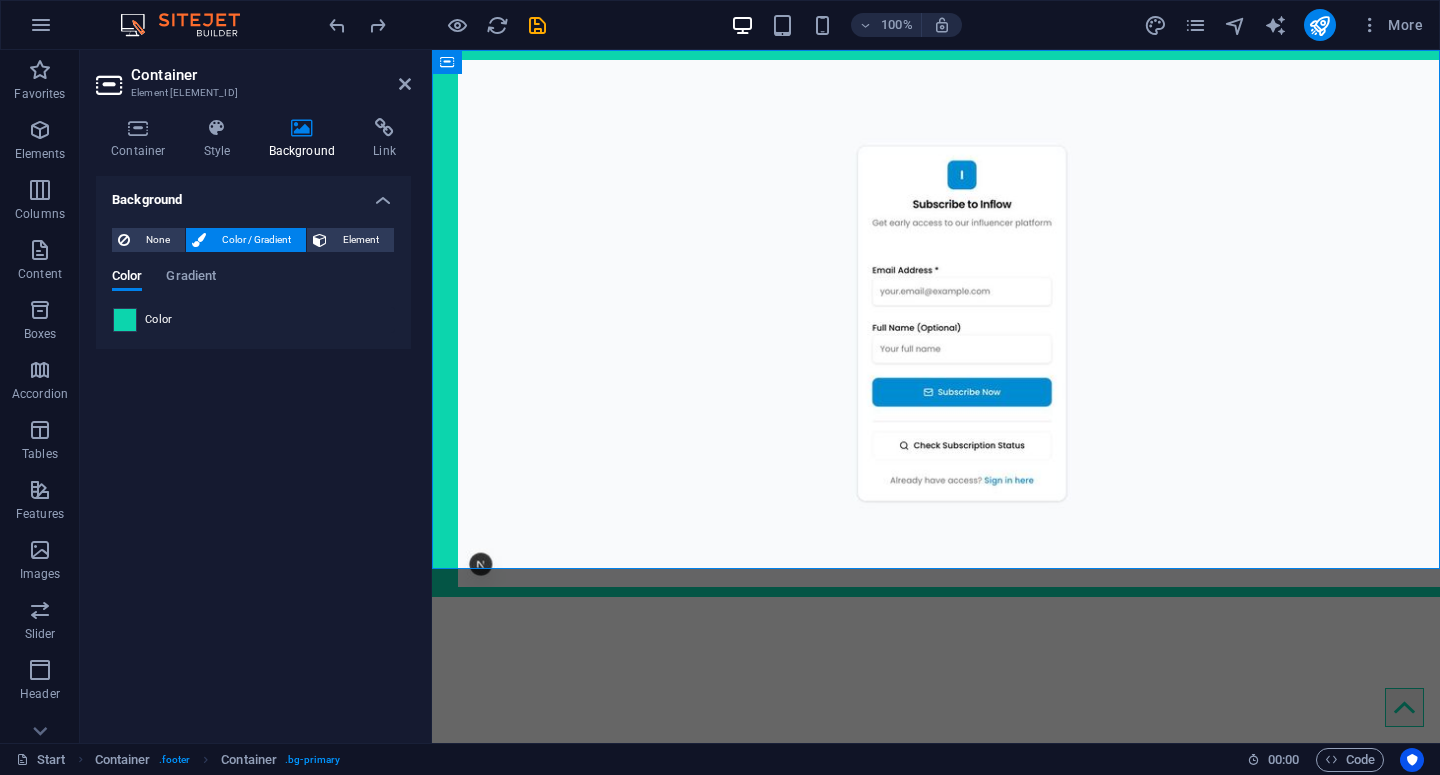 click at bounding box center [125, 320] 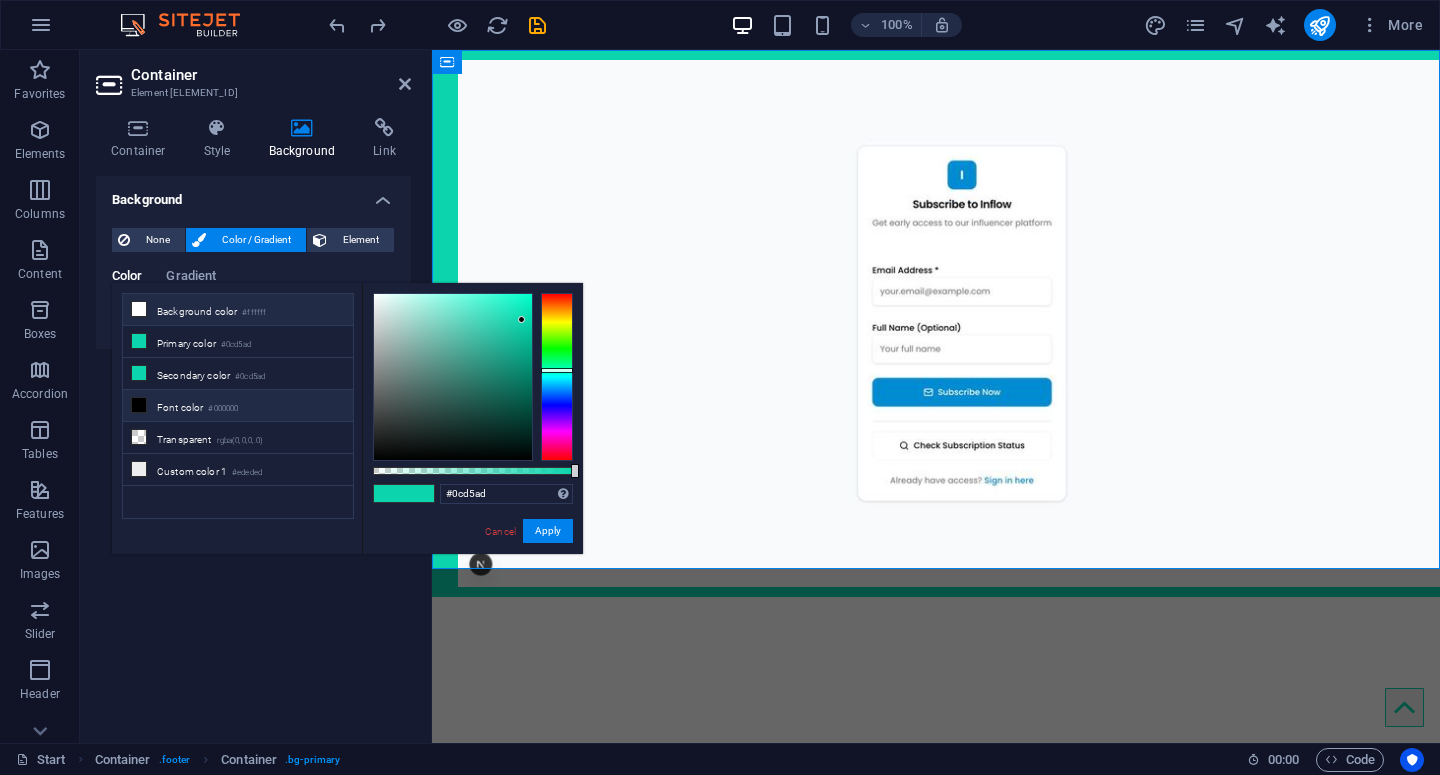 click at bounding box center (139, 309) 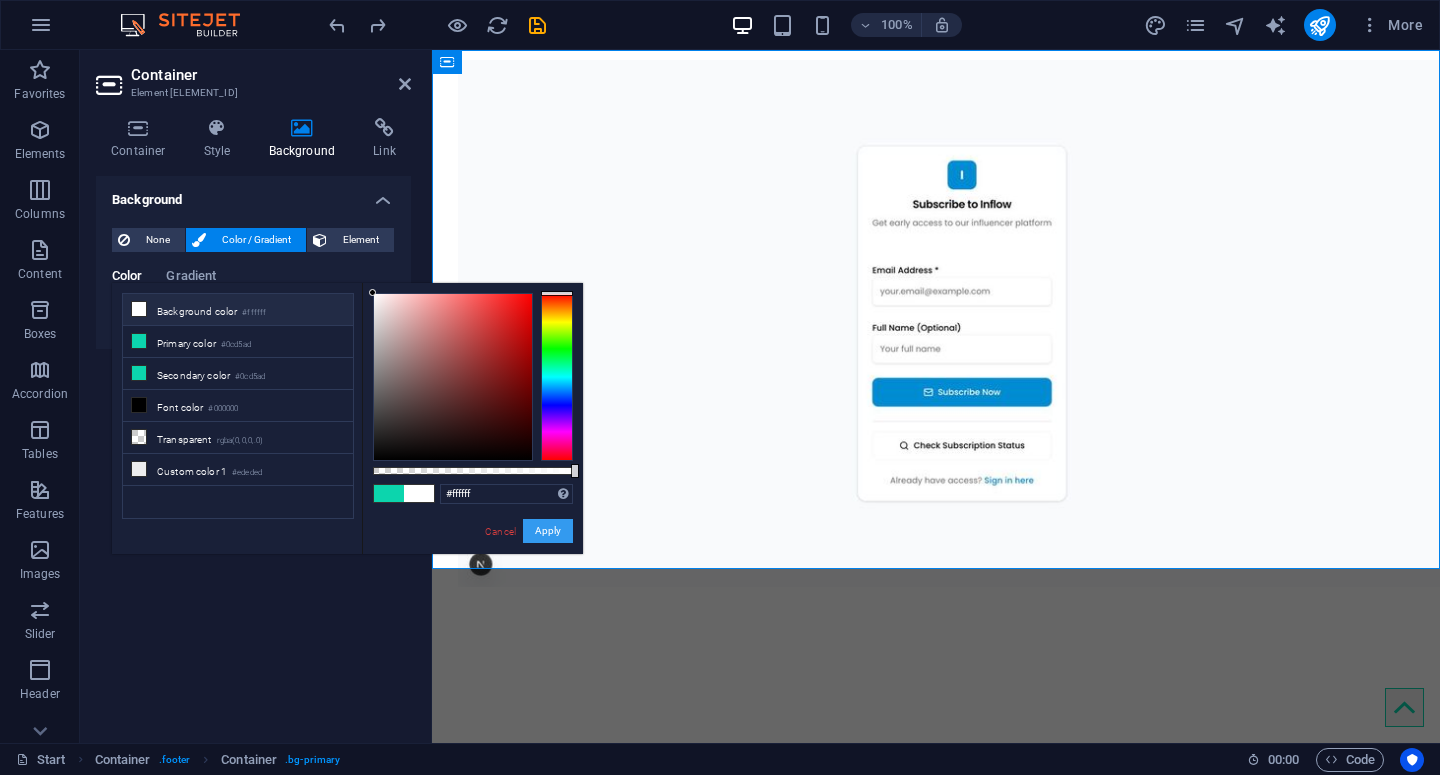 click on "Apply" at bounding box center [548, 531] 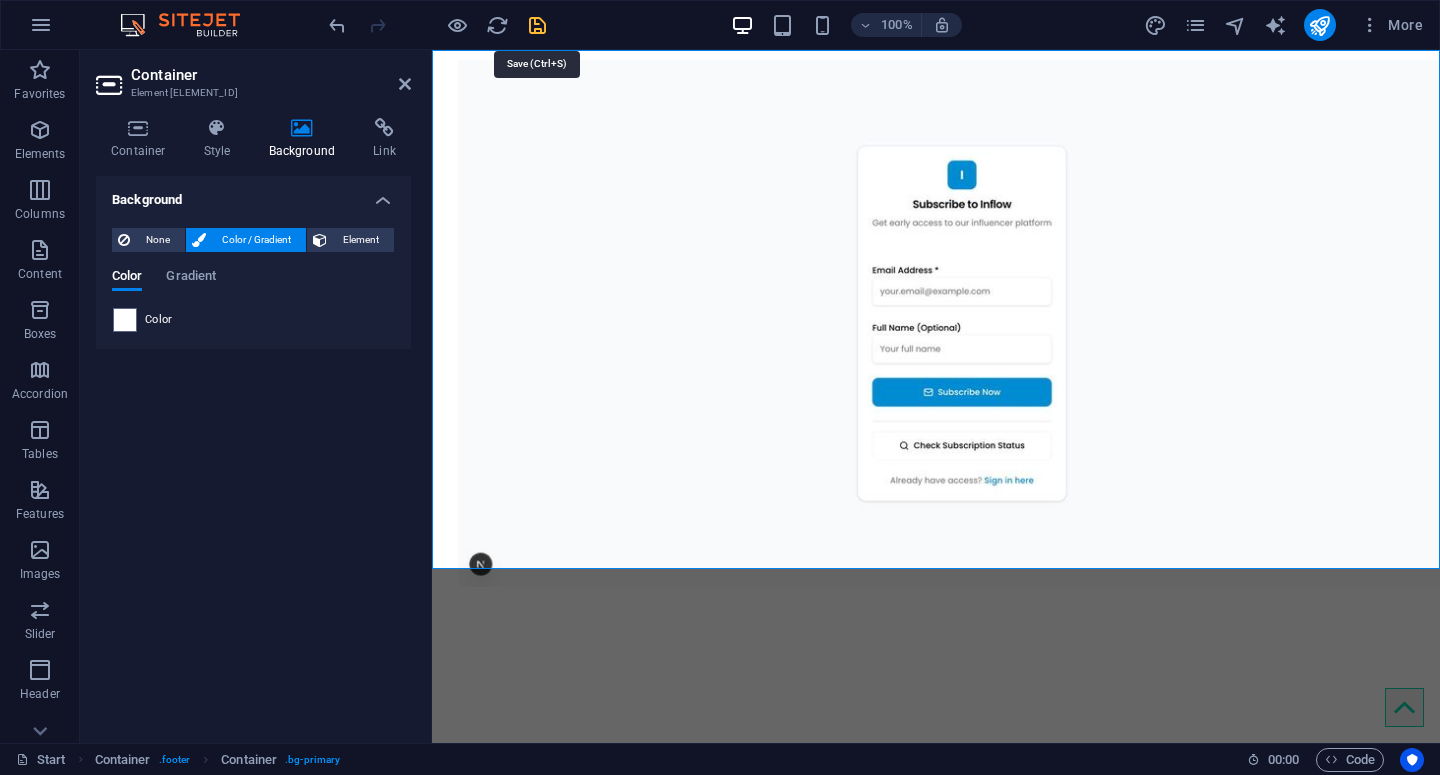 click at bounding box center [537, 25] 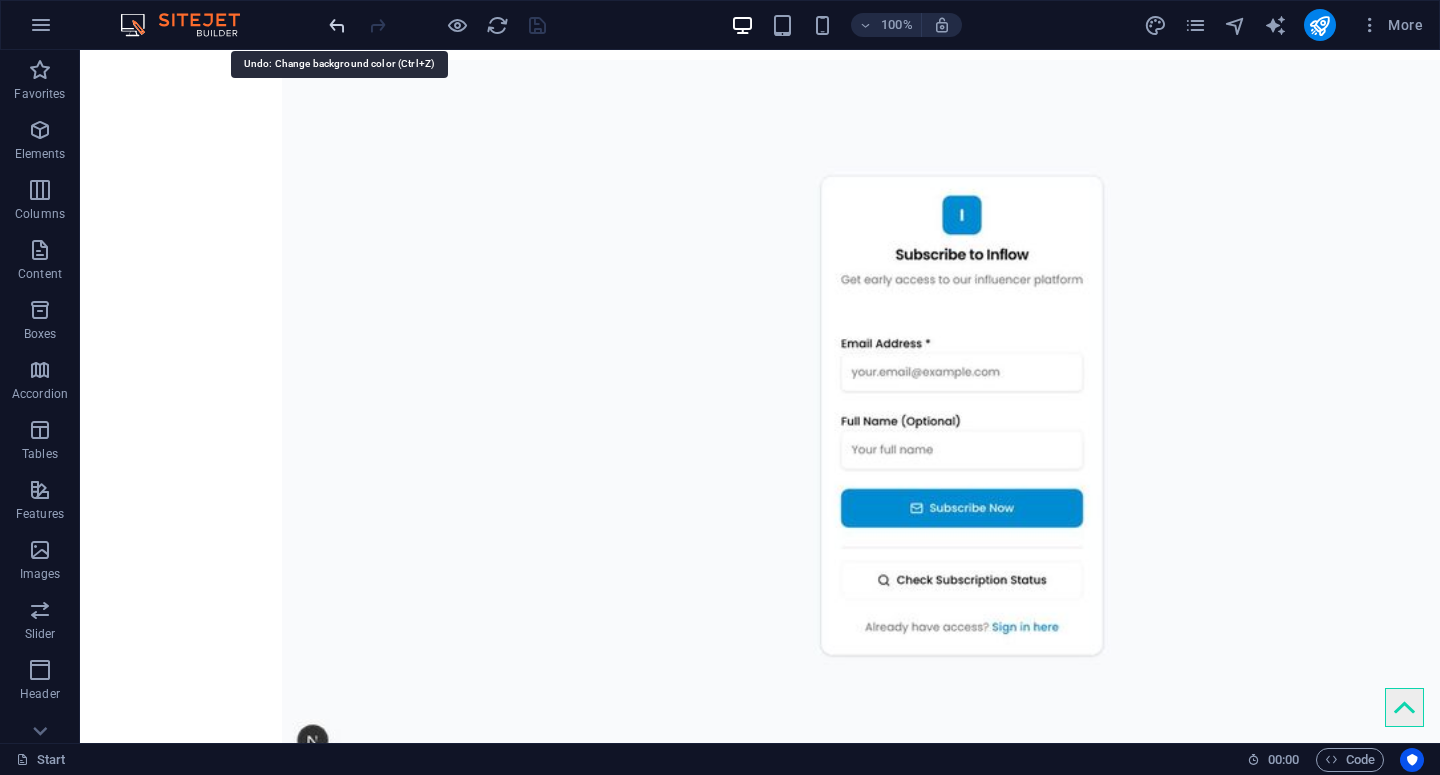 click at bounding box center [337, 25] 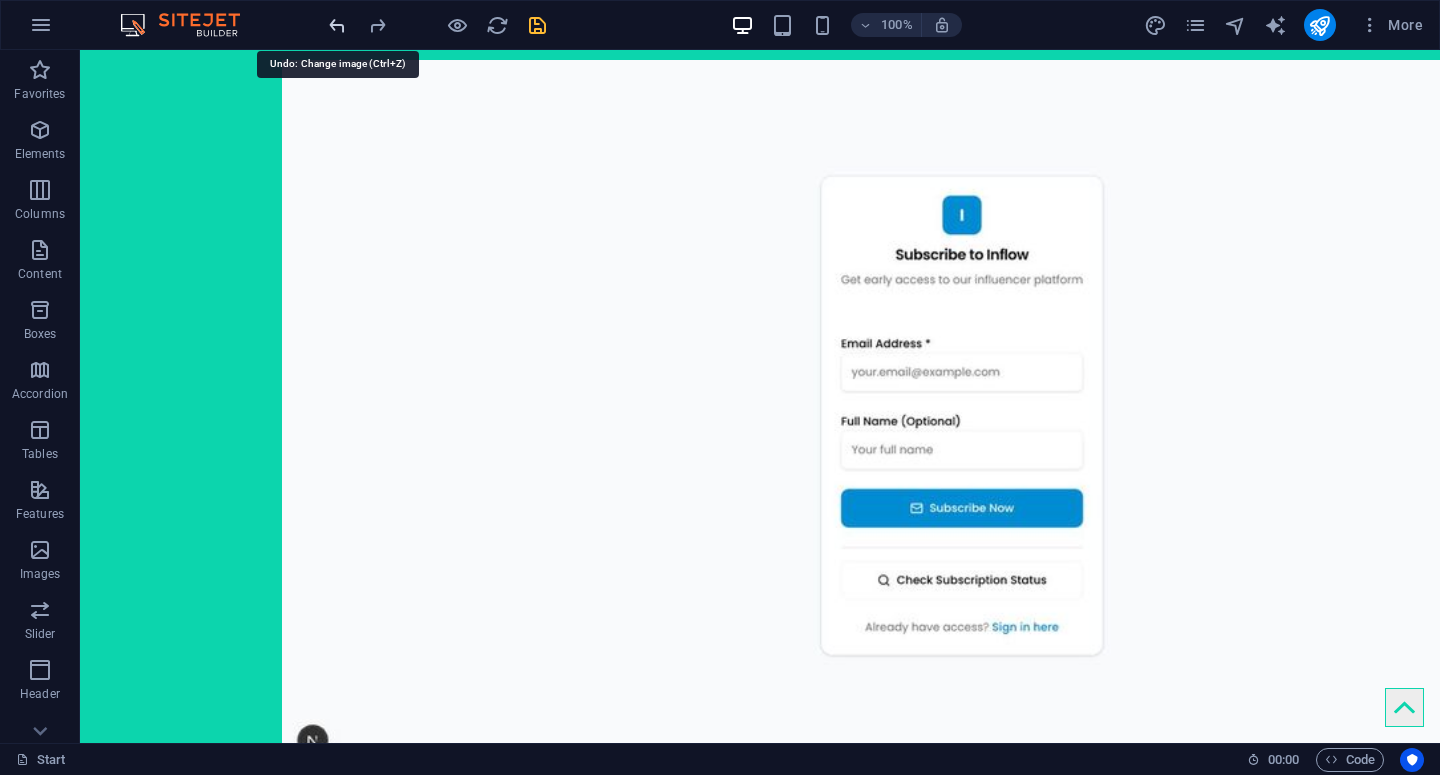 click at bounding box center (337, 25) 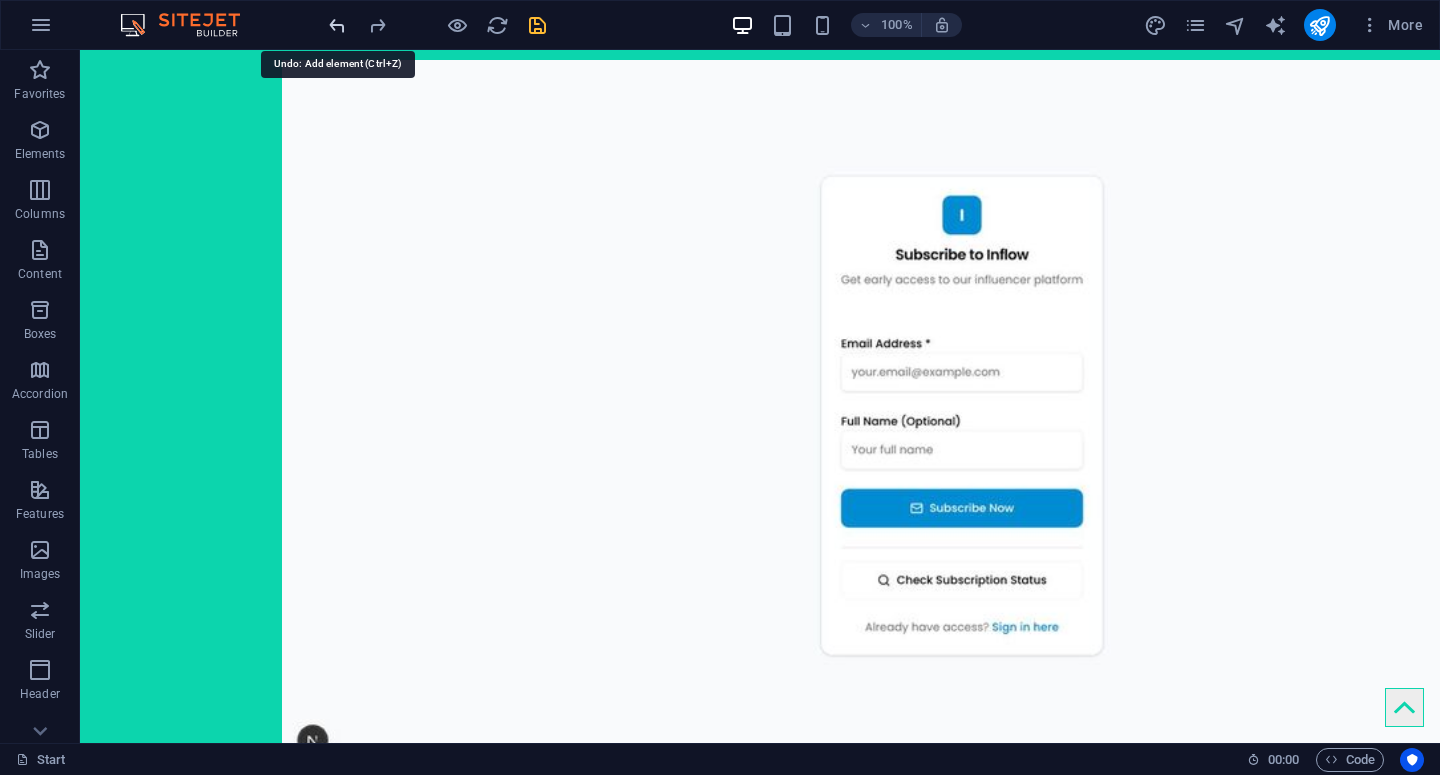 click at bounding box center (337, 25) 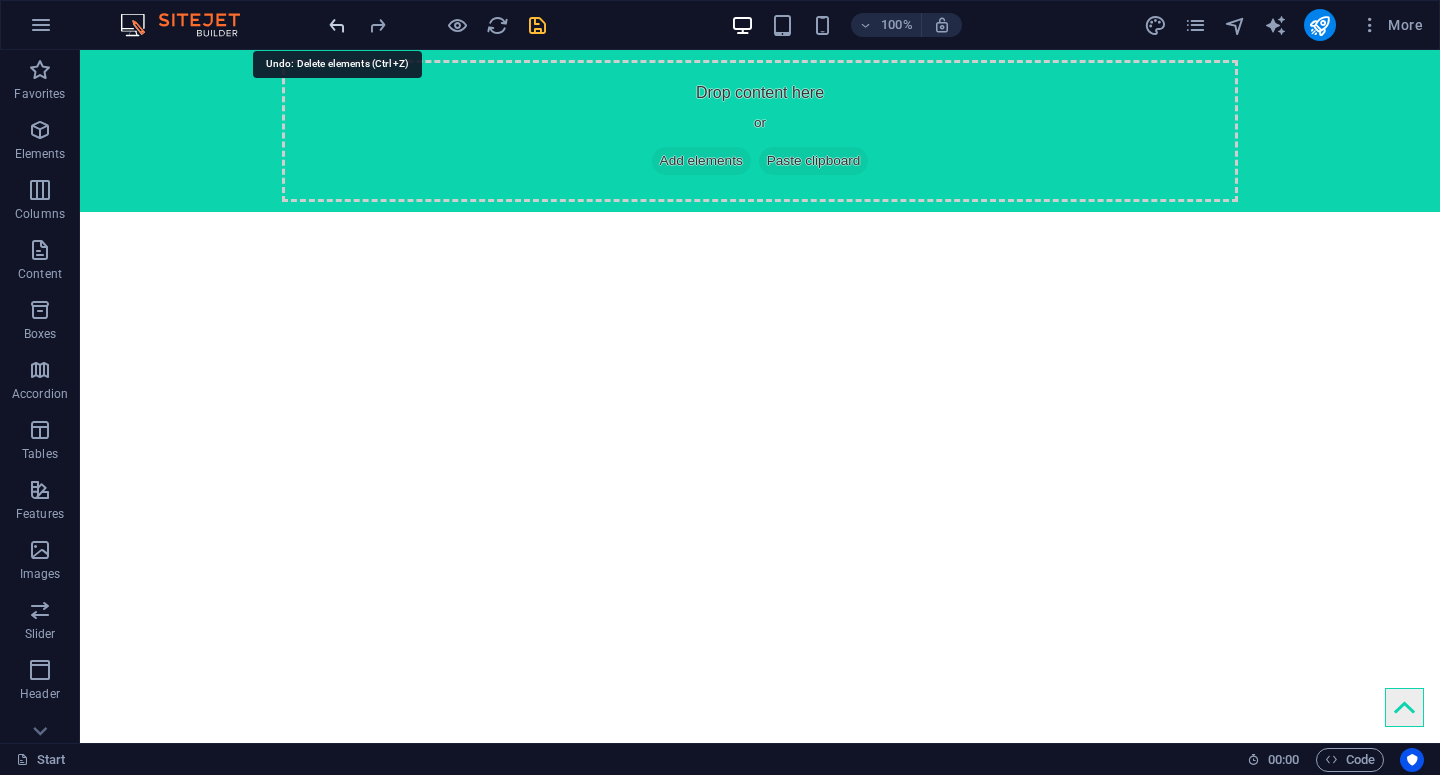 click at bounding box center (337, 25) 